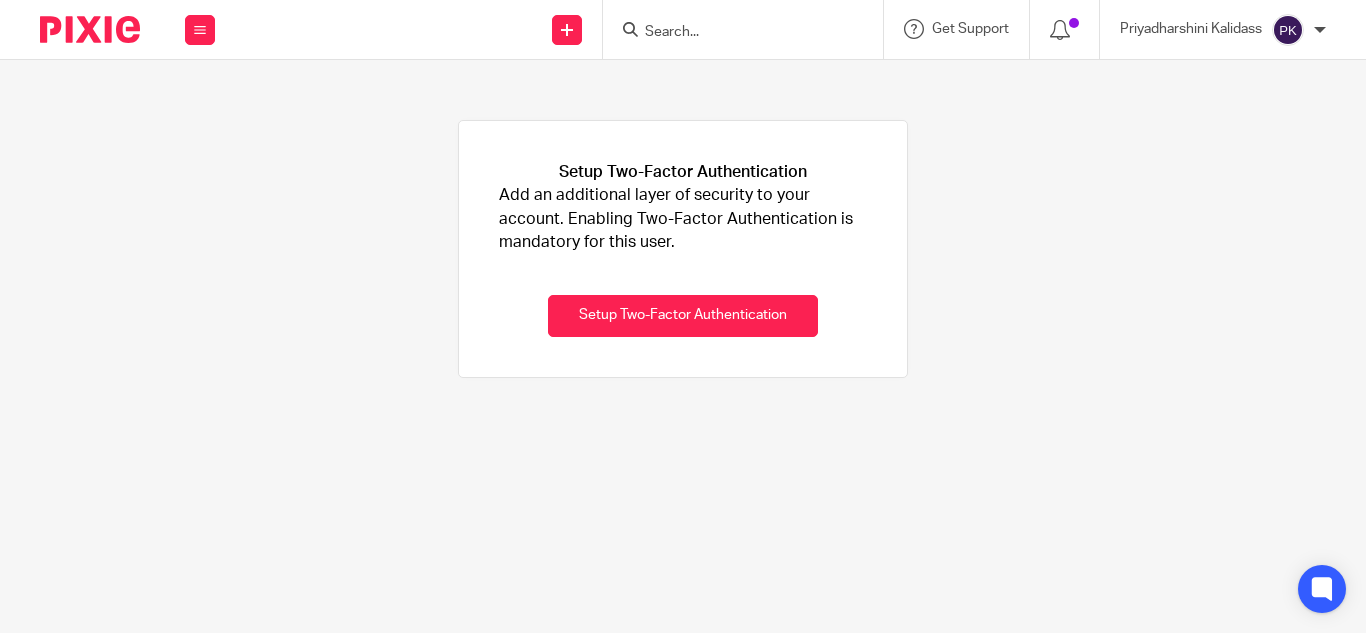 scroll, scrollTop: 0, scrollLeft: 0, axis: both 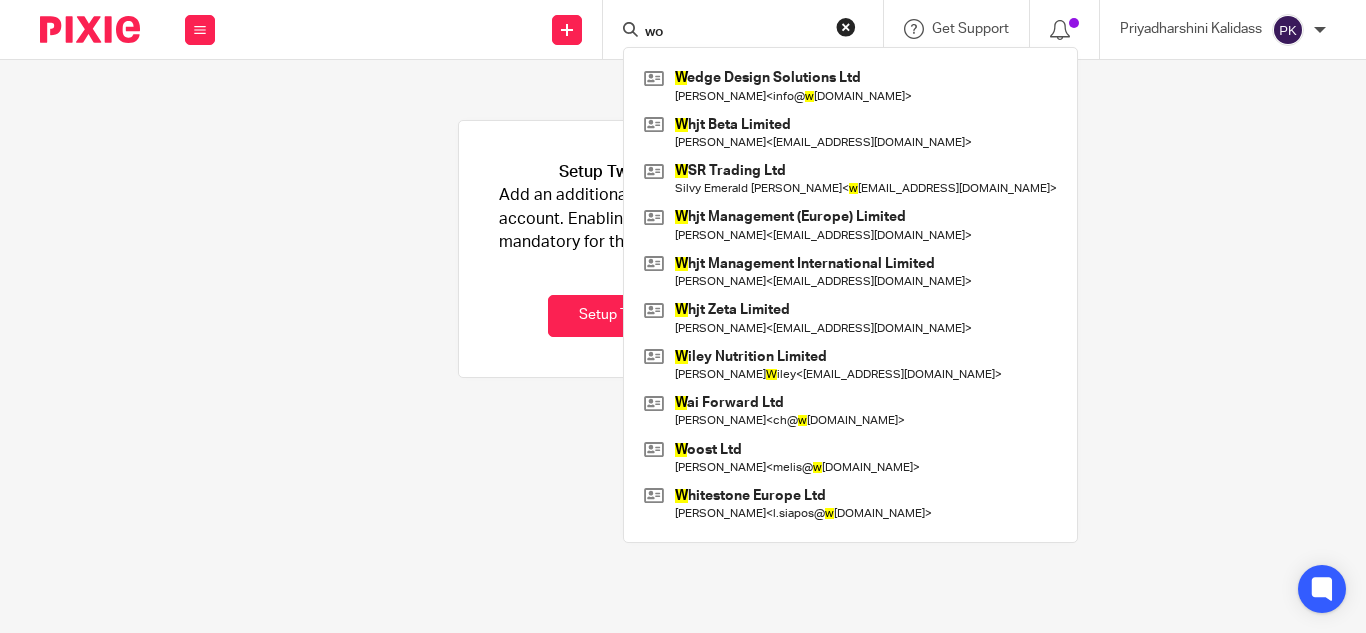 type on "w" 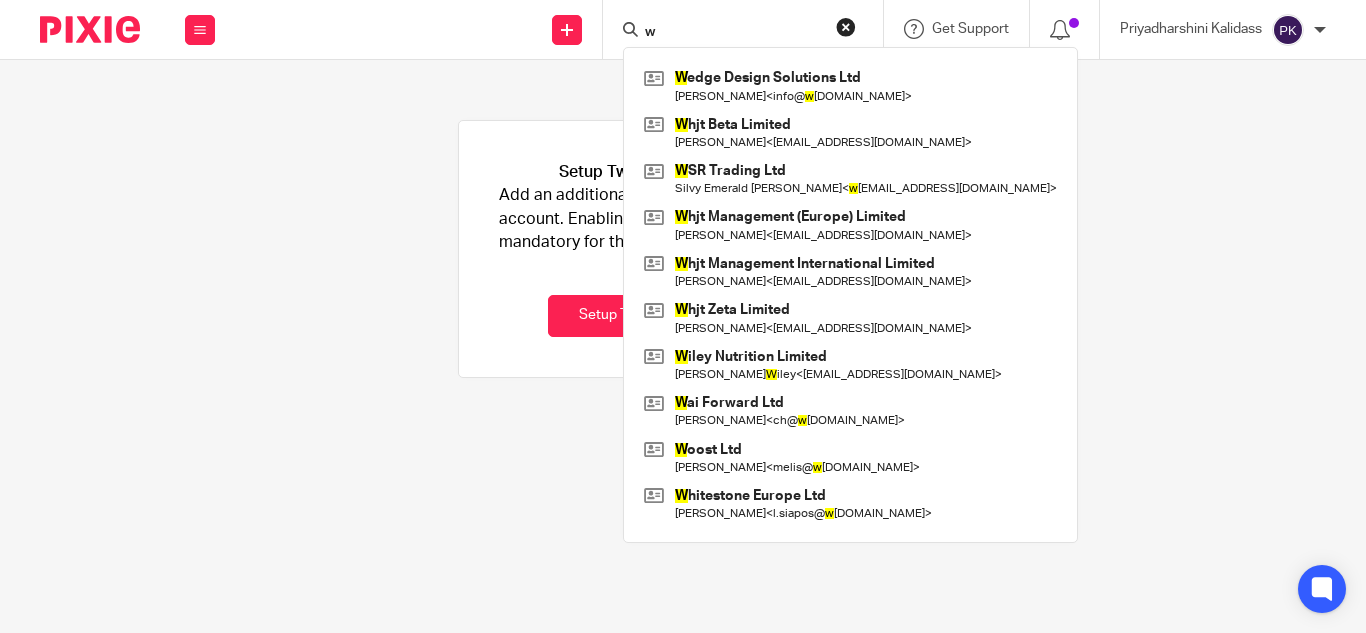 type 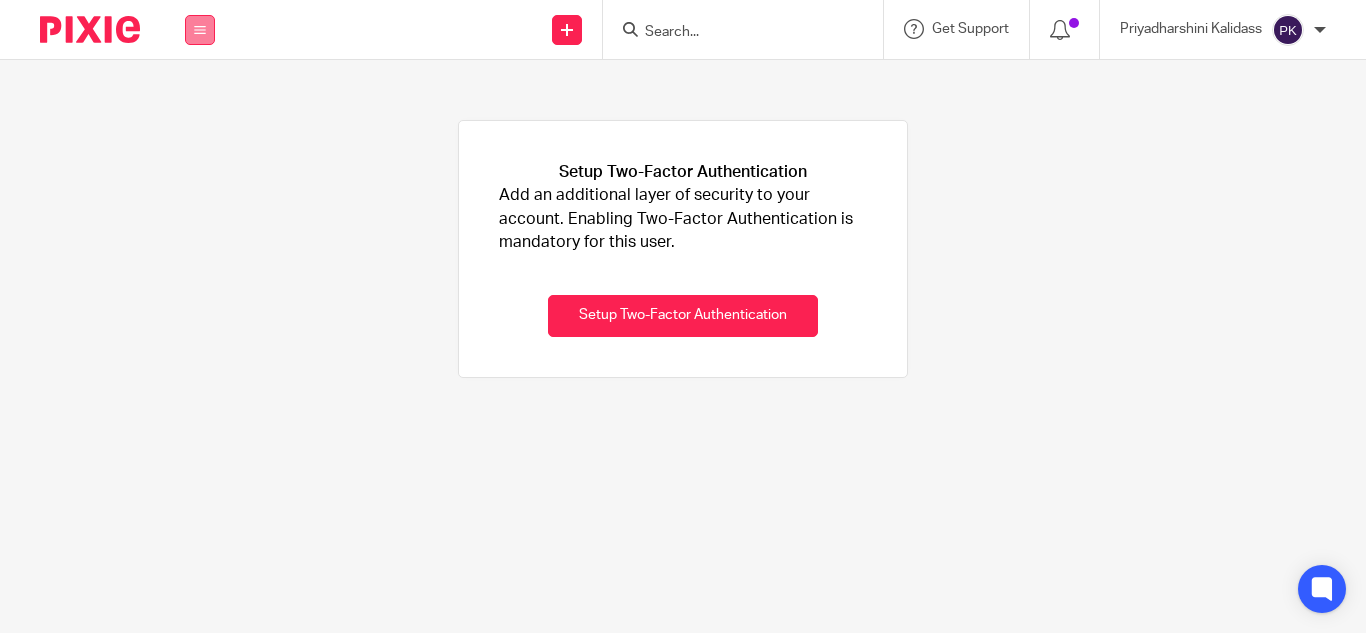 click at bounding box center [200, 30] 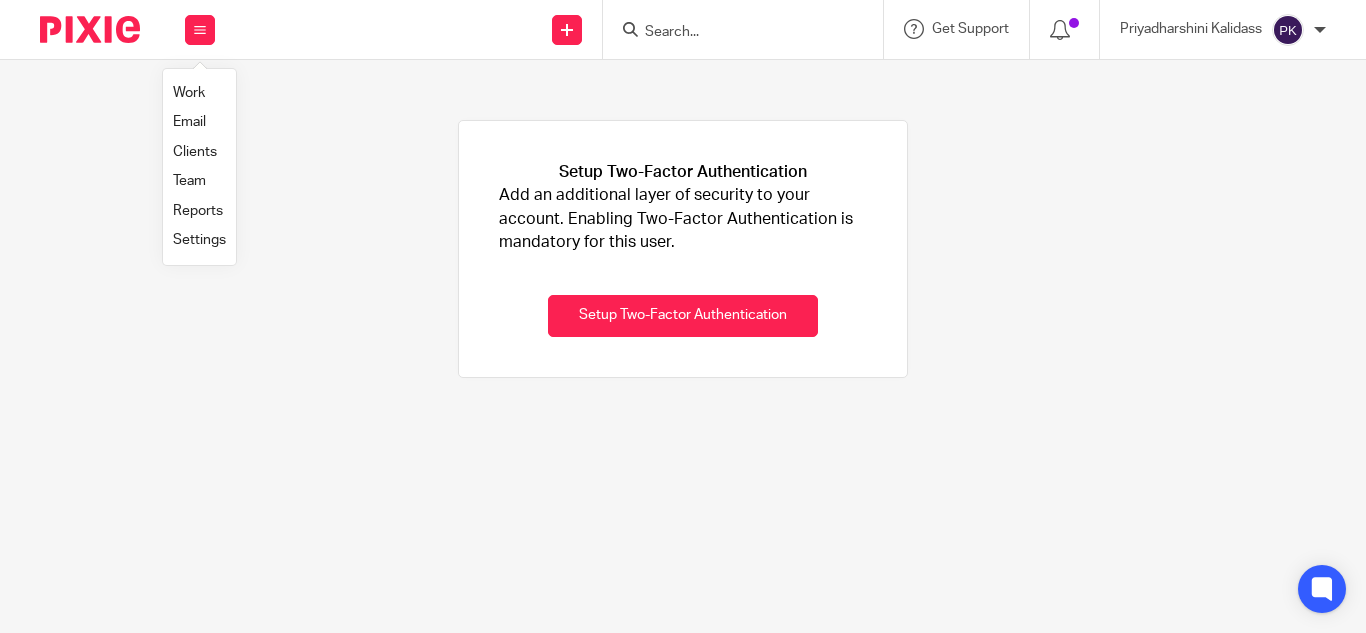 click on "Work" at bounding box center [189, 93] 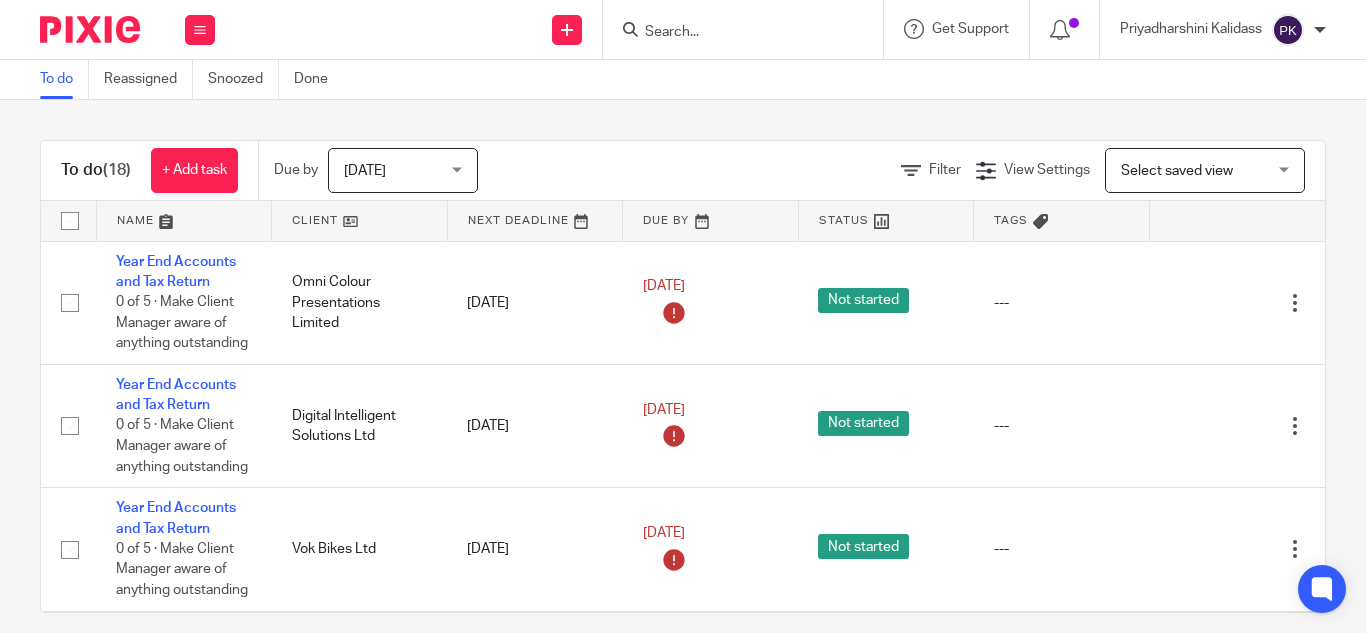 scroll, scrollTop: 0, scrollLeft: 0, axis: both 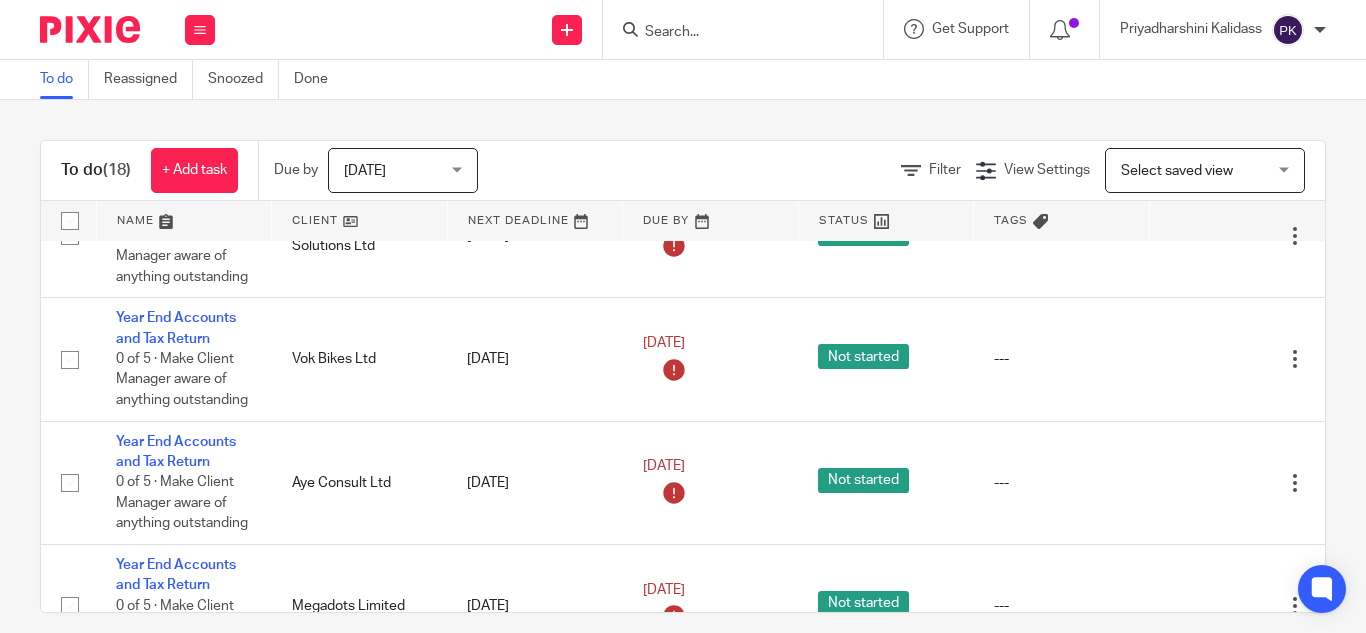 click on "Filter" at bounding box center [938, 170] 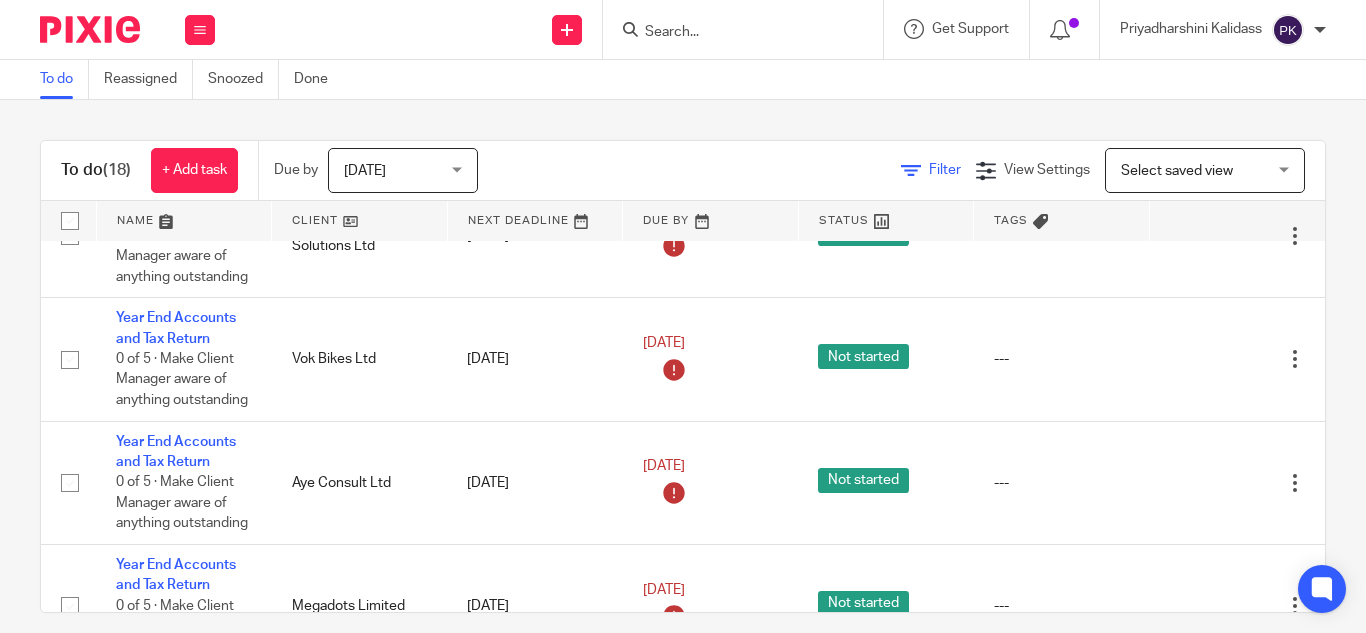 click on "Filter" at bounding box center (945, 170) 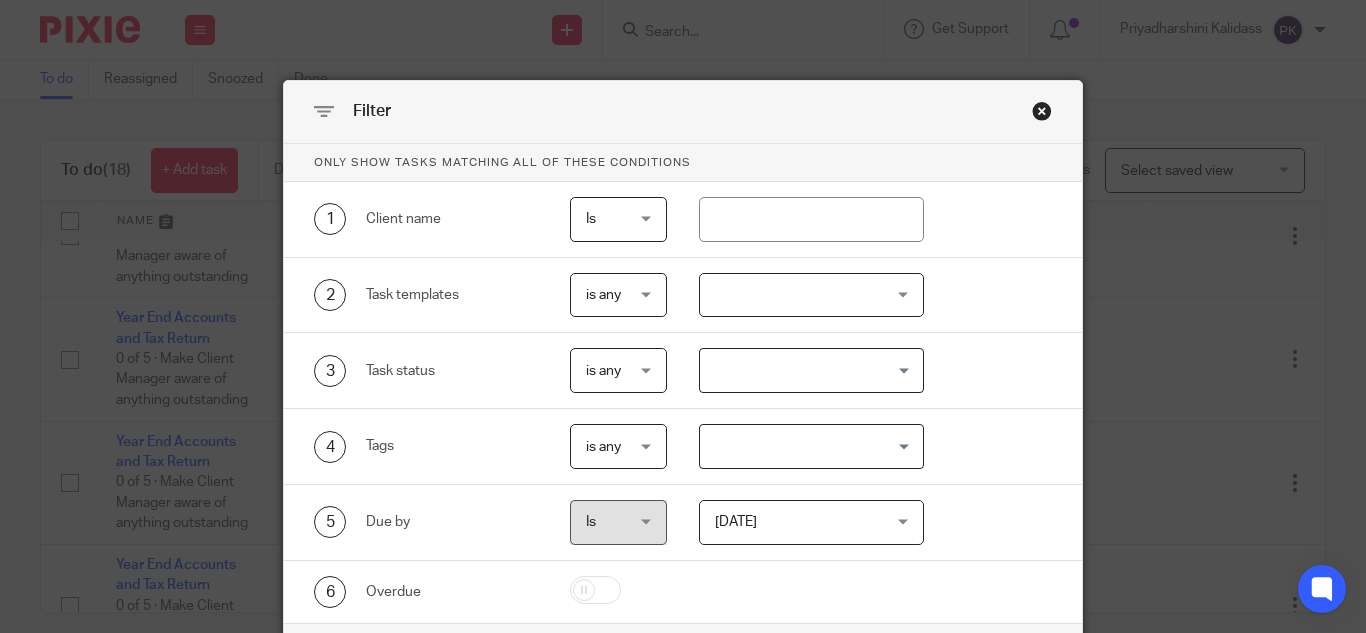 click at bounding box center [811, 295] 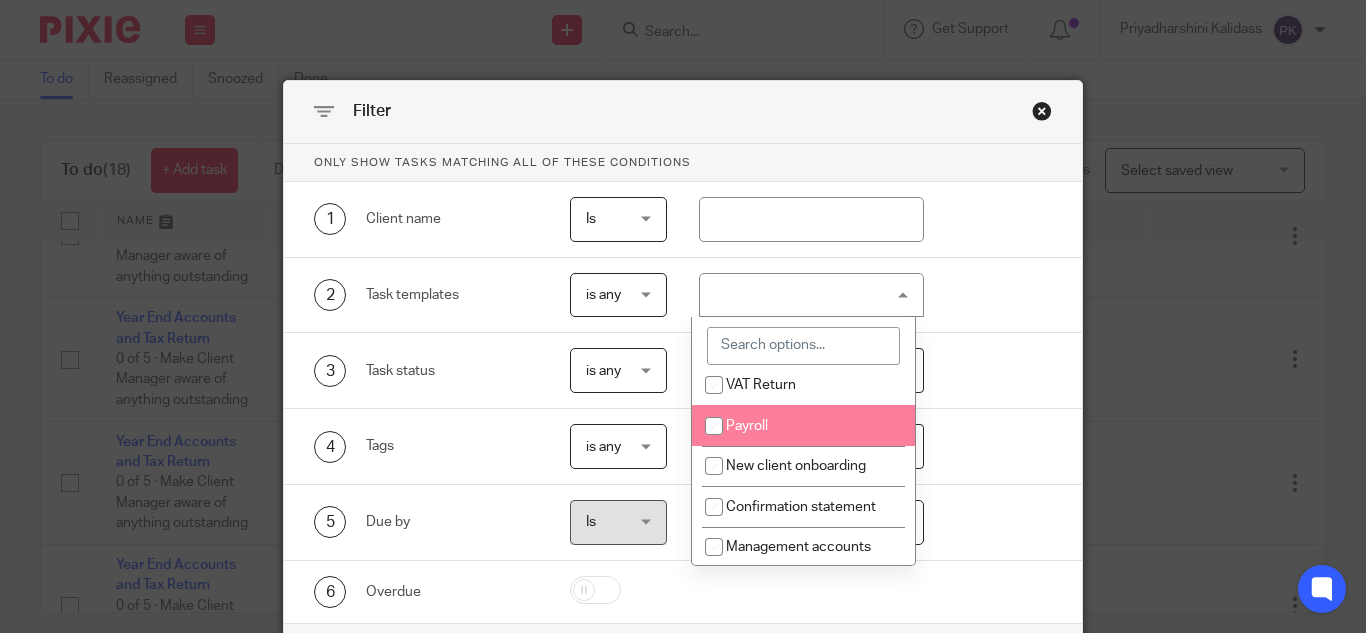 scroll, scrollTop: 230, scrollLeft: 0, axis: vertical 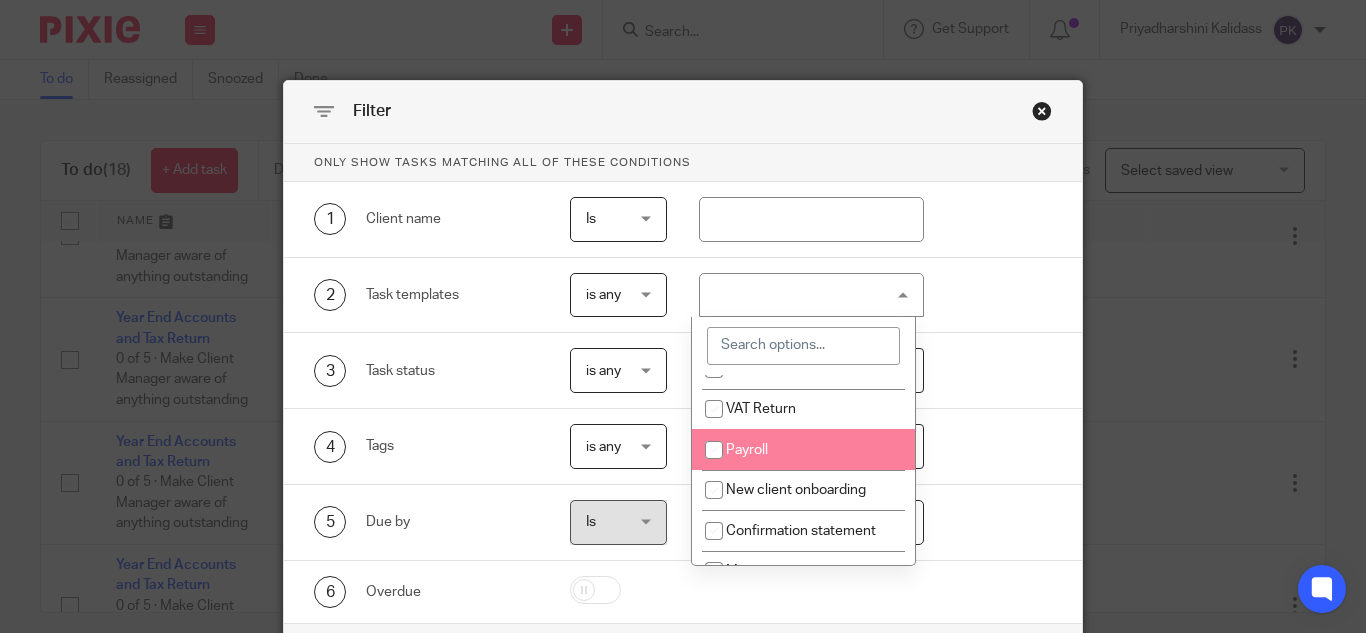 click on "Payroll" at bounding box center [747, 450] 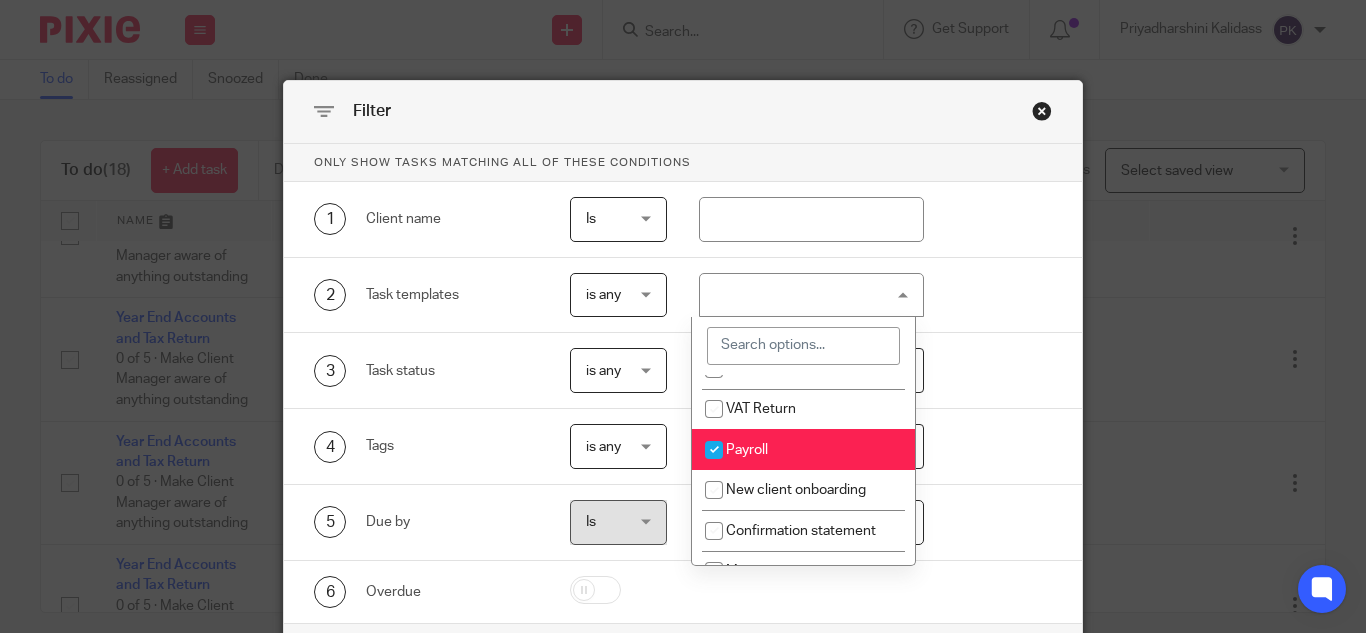 click on "Payroll" at bounding box center [803, 449] 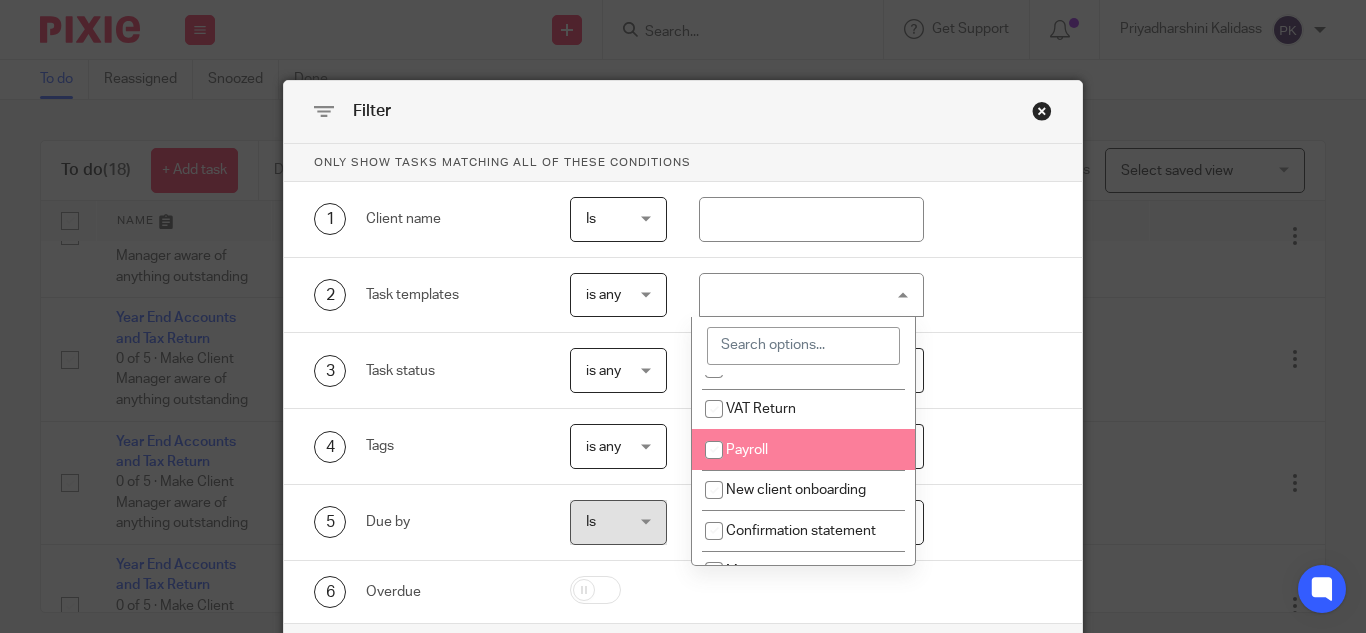 click on "Payroll" at bounding box center (803, 449) 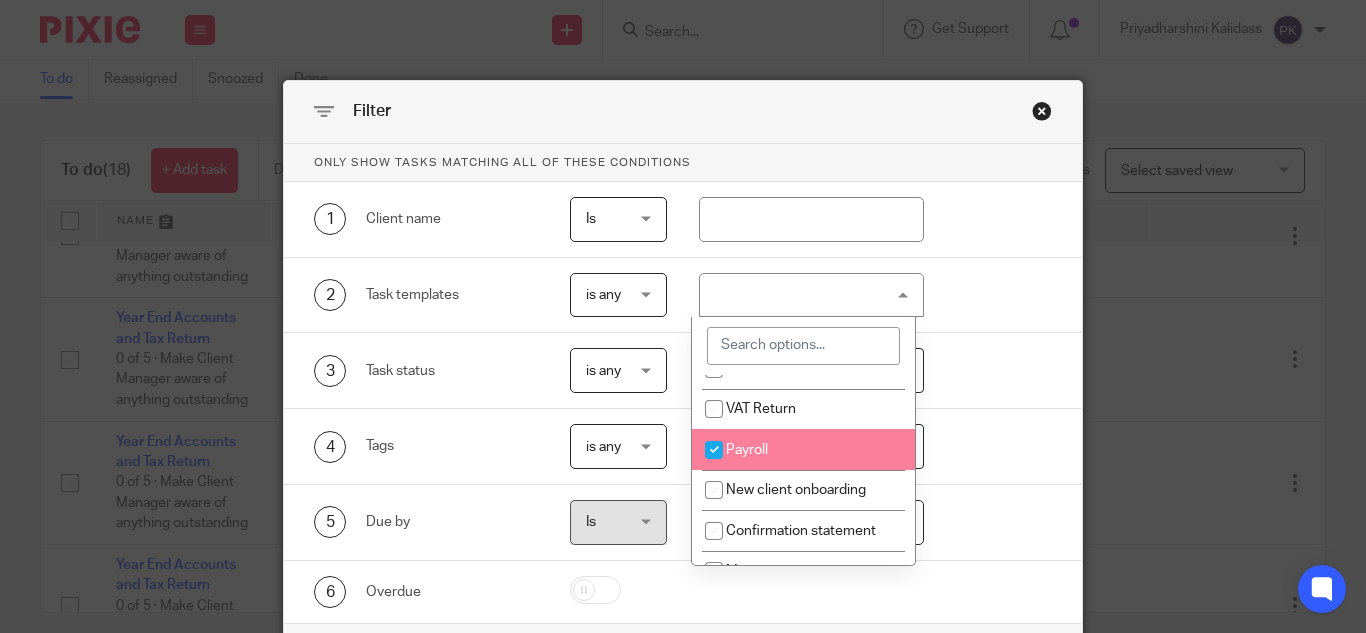 checkbox on "true" 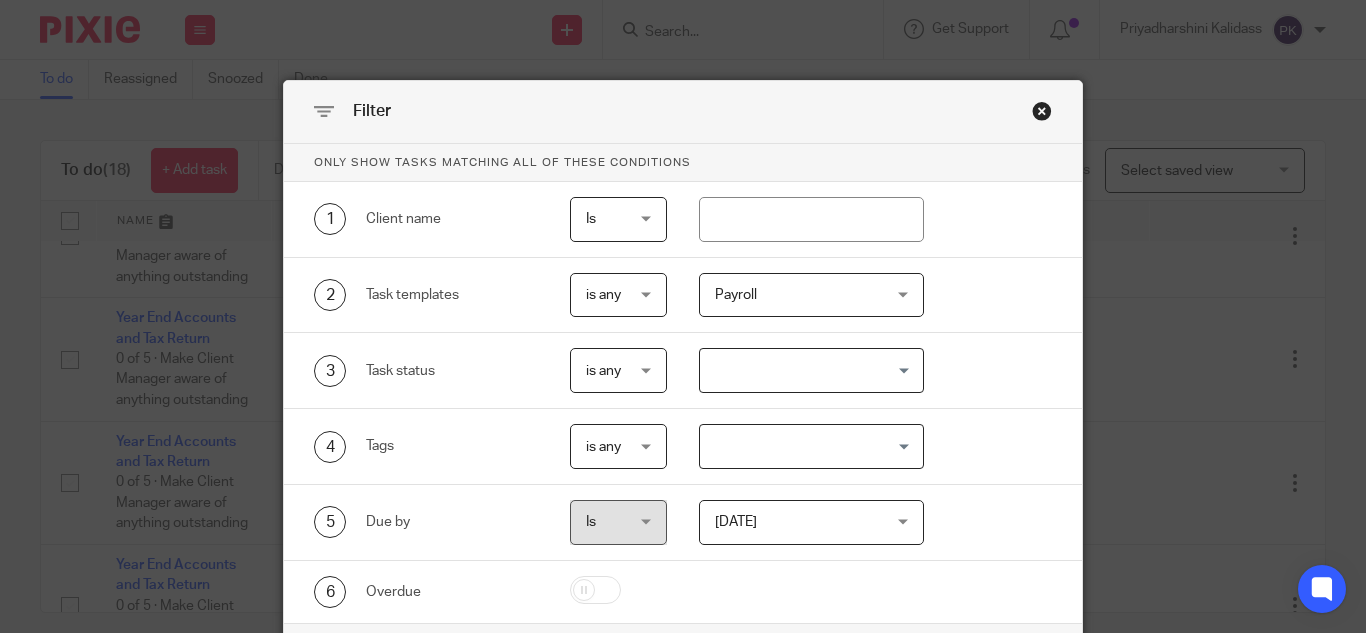 click on "5
Due by
Is
Is
Is
is
Today
Today
Today
Tomorrow
This week
Next week
This month
Next month
All
today" at bounding box center [667, 522] 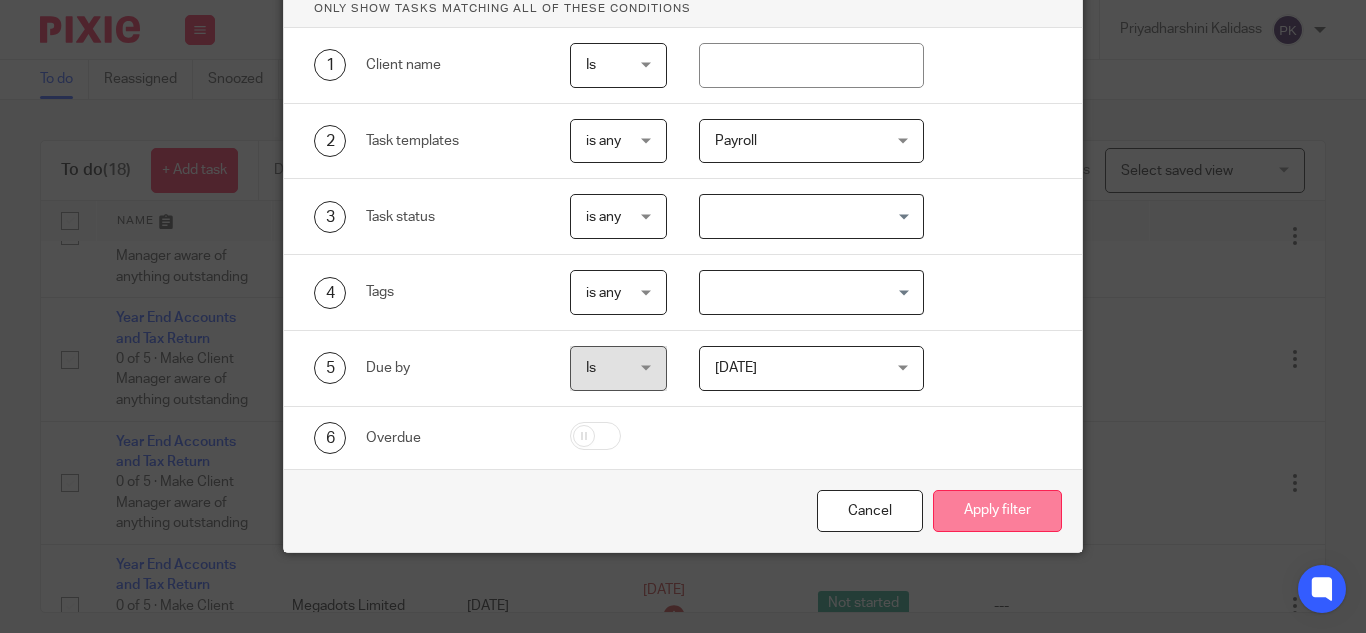 click on "Apply filter" at bounding box center [997, 511] 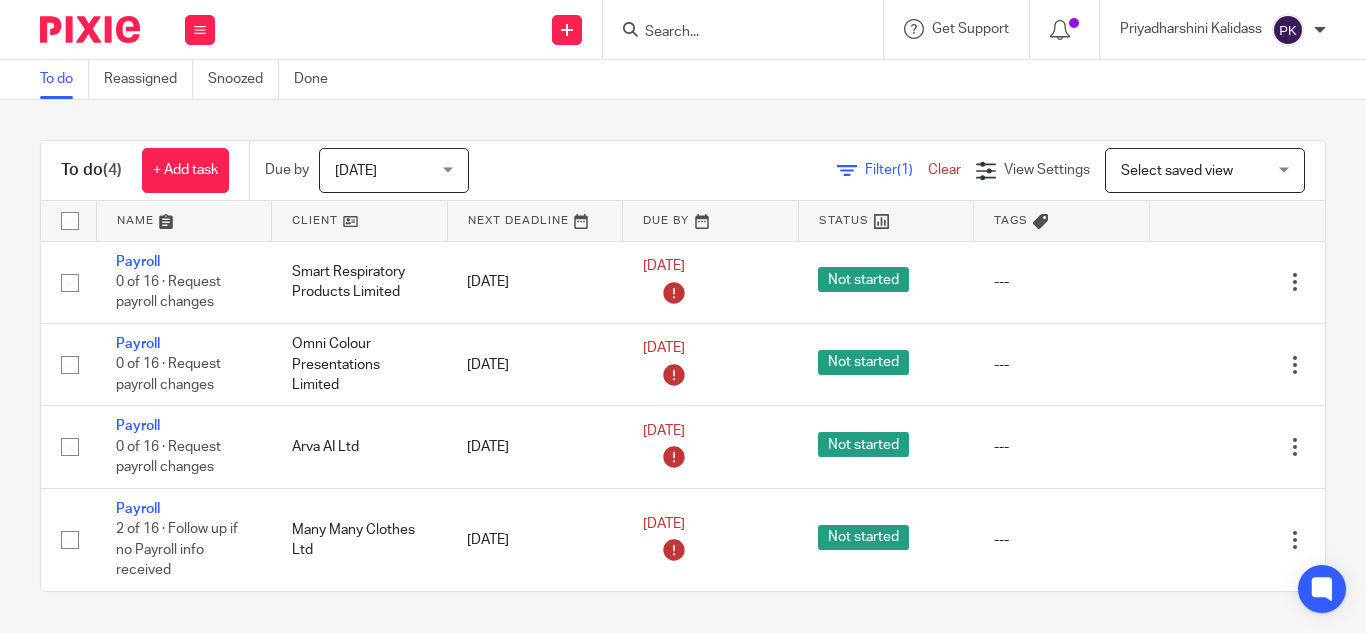 scroll, scrollTop: 0, scrollLeft: 0, axis: both 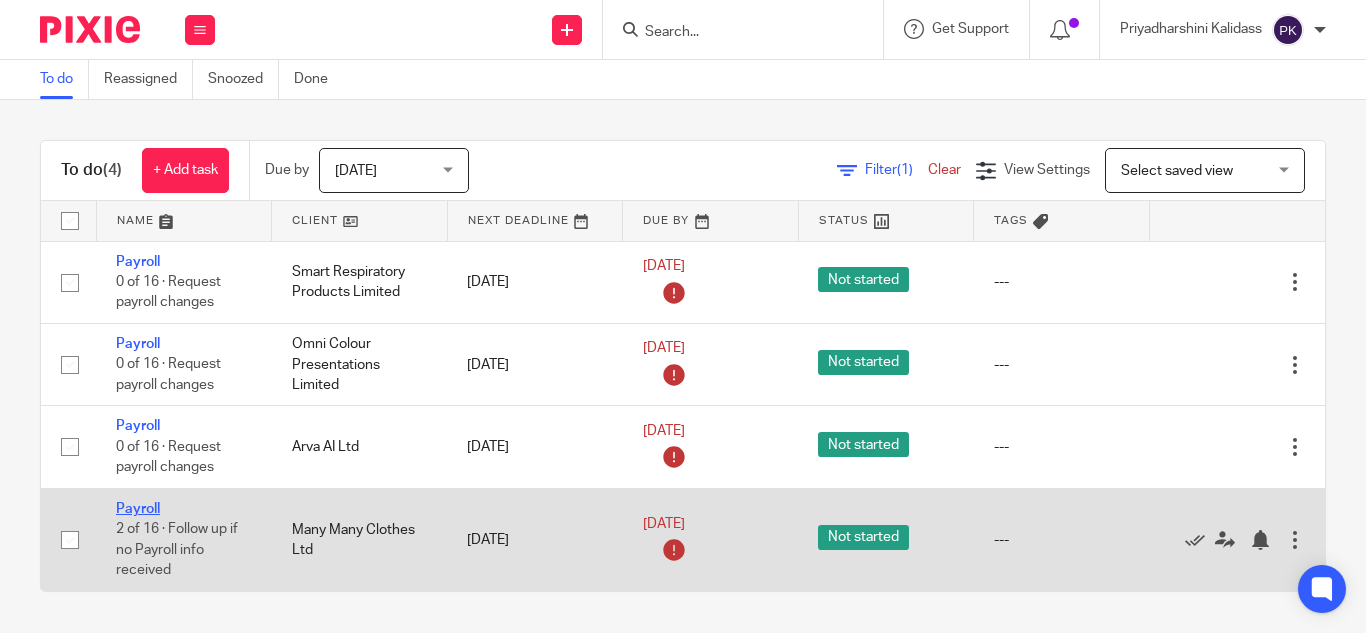 click on "Payroll" at bounding box center [138, 509] 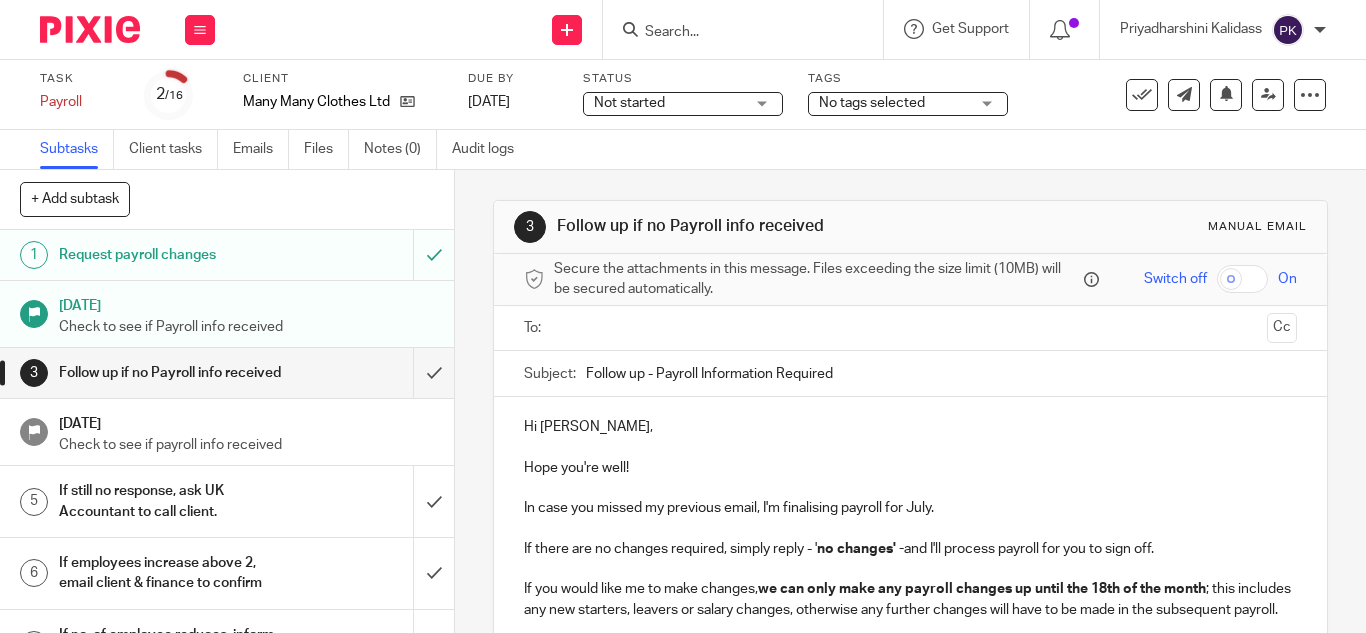 scroll, scrollTop: 0, scrollLeft: 0, axis: both 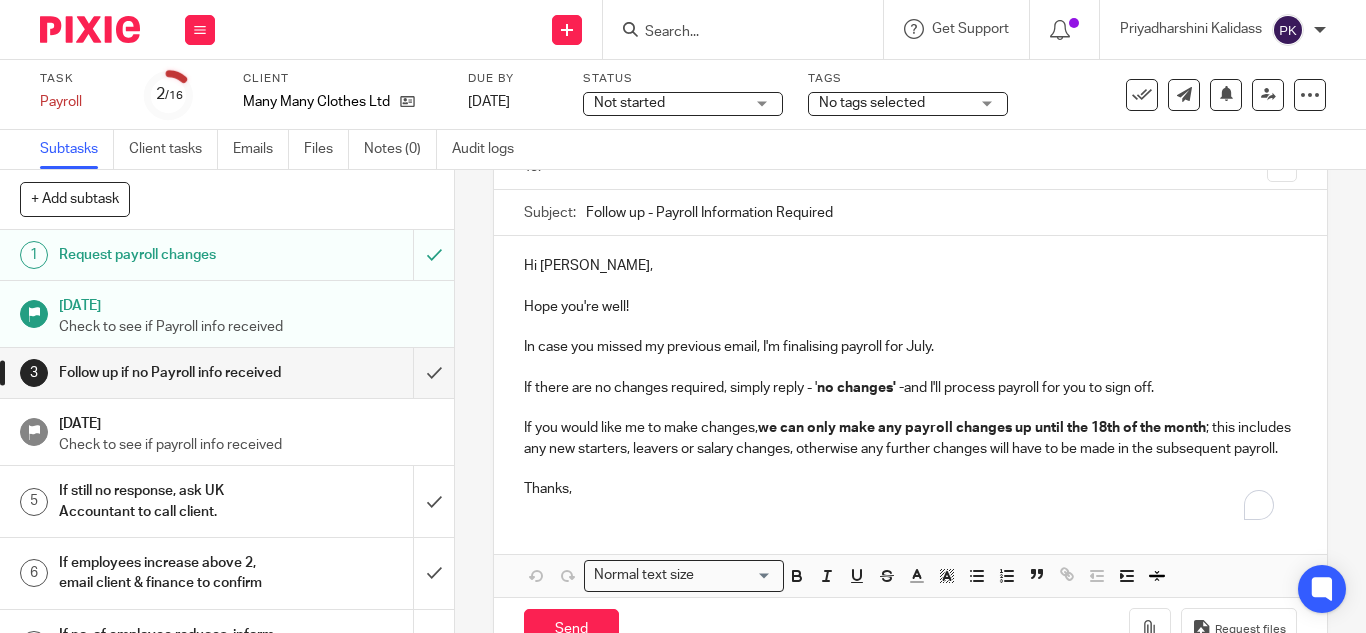 click on "In case you missed my previous email, I'm finalising payroll for July." at bounding box center [910, 347] 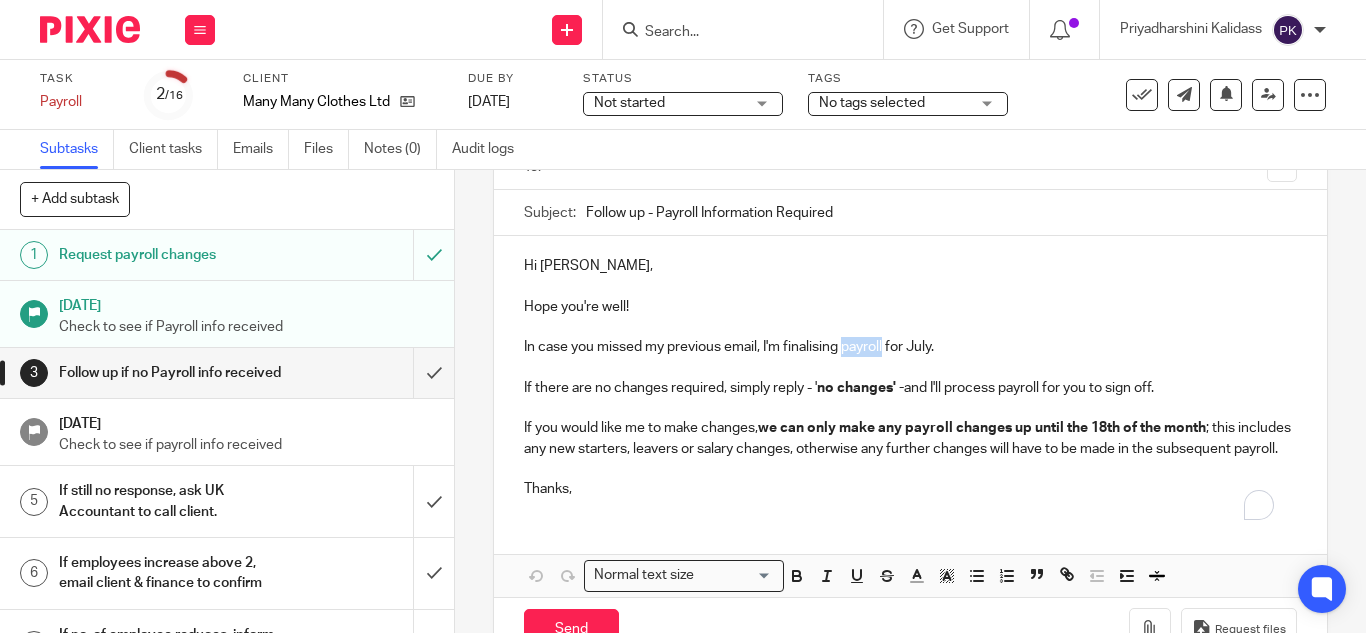 click on "In case you missed my previous email, I'm finalising payroll for July." at bounding box center (910, 347) 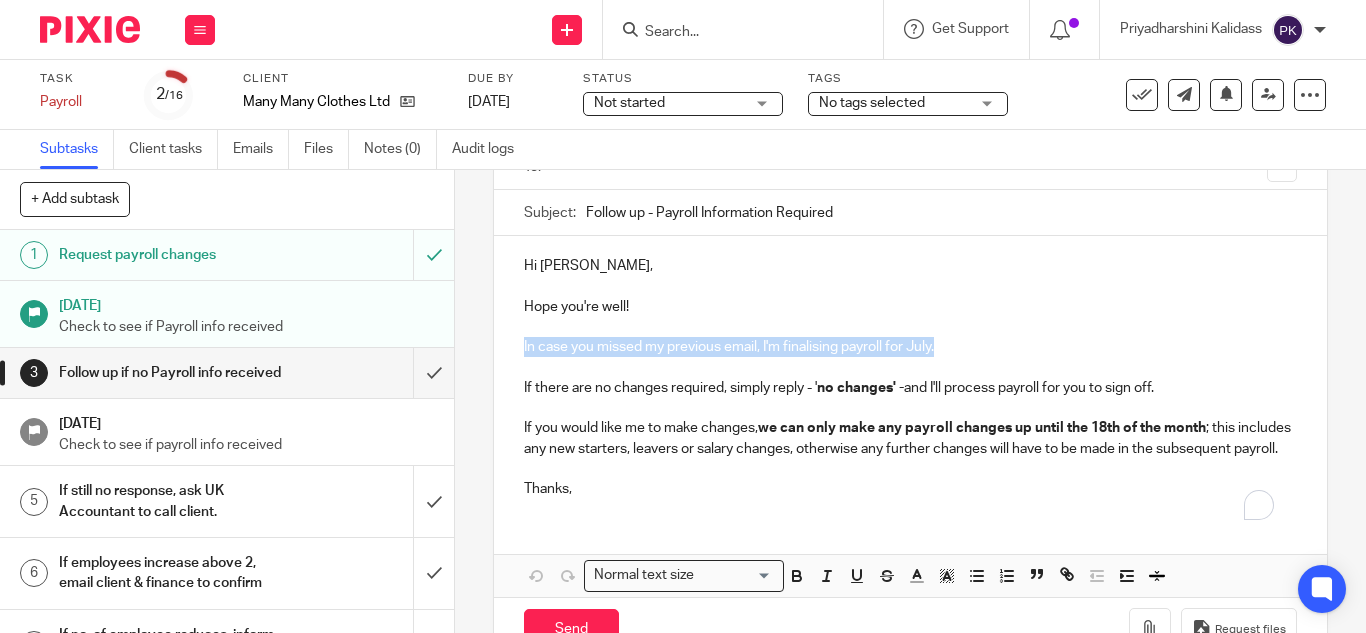 click on "In case you missed my previous email, I'm finalising payroll for July." at bounding box center [910, 347] 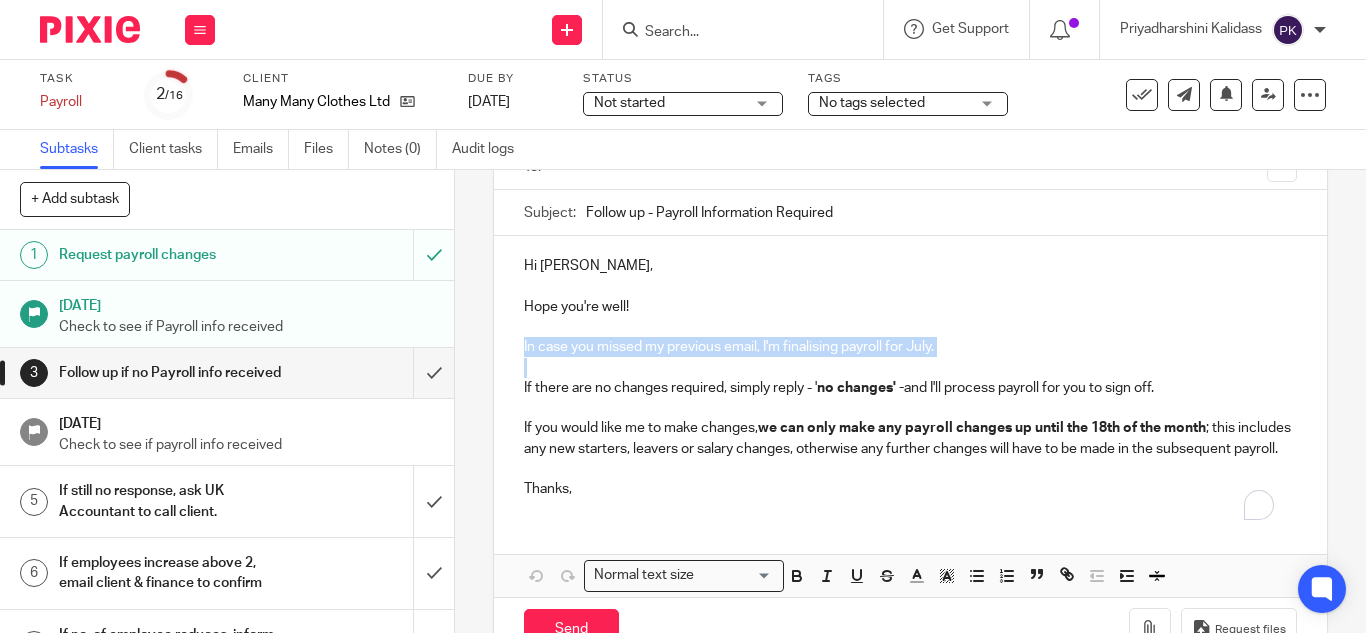 click on "In case you missed my previous email, I'm finalising payroll for July." at bounding box center (910, 347) 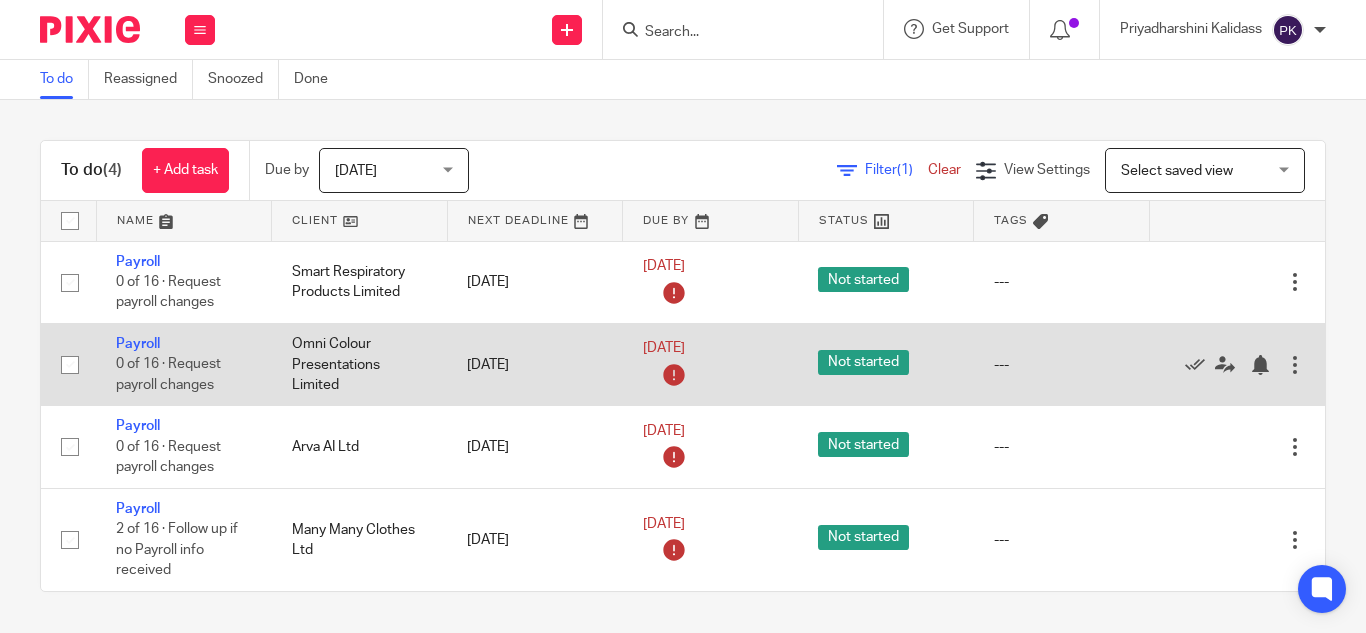 scroll, scrollTop: 0, scrollLeft: 0, axis: both 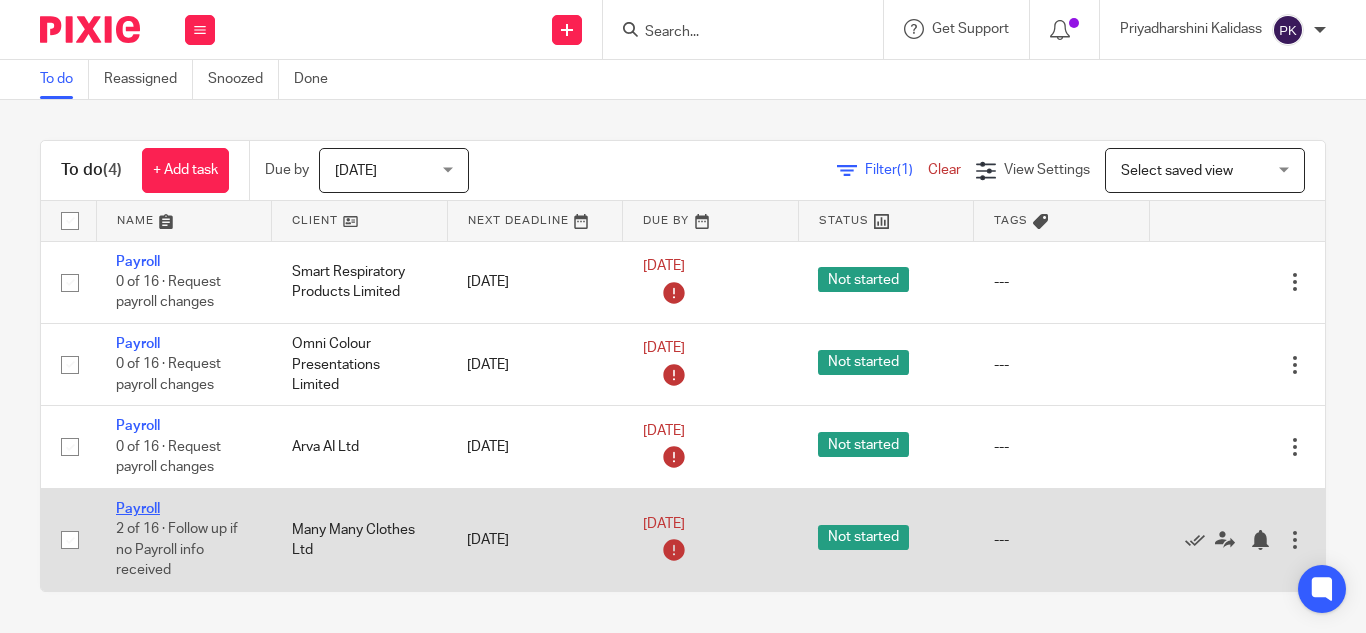 click on "Payroll" at bounding box center (138, 509) 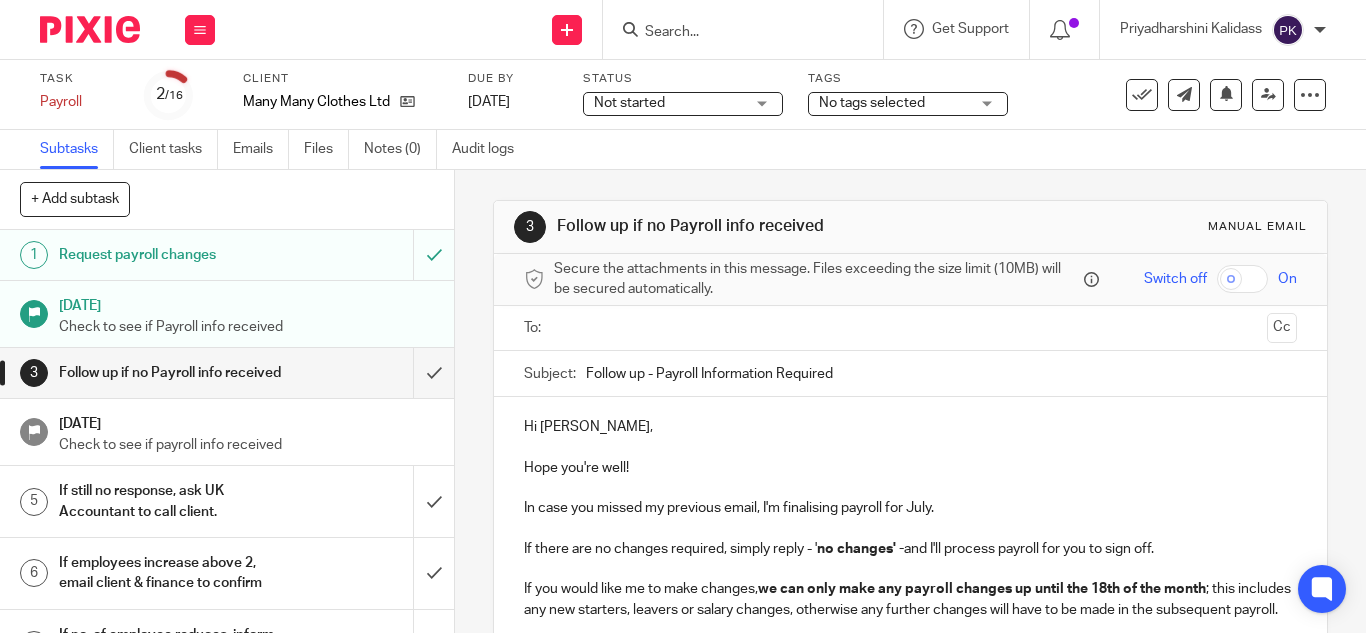 scroll, scrollTop: 0, scrollLeft: 0, axis: both 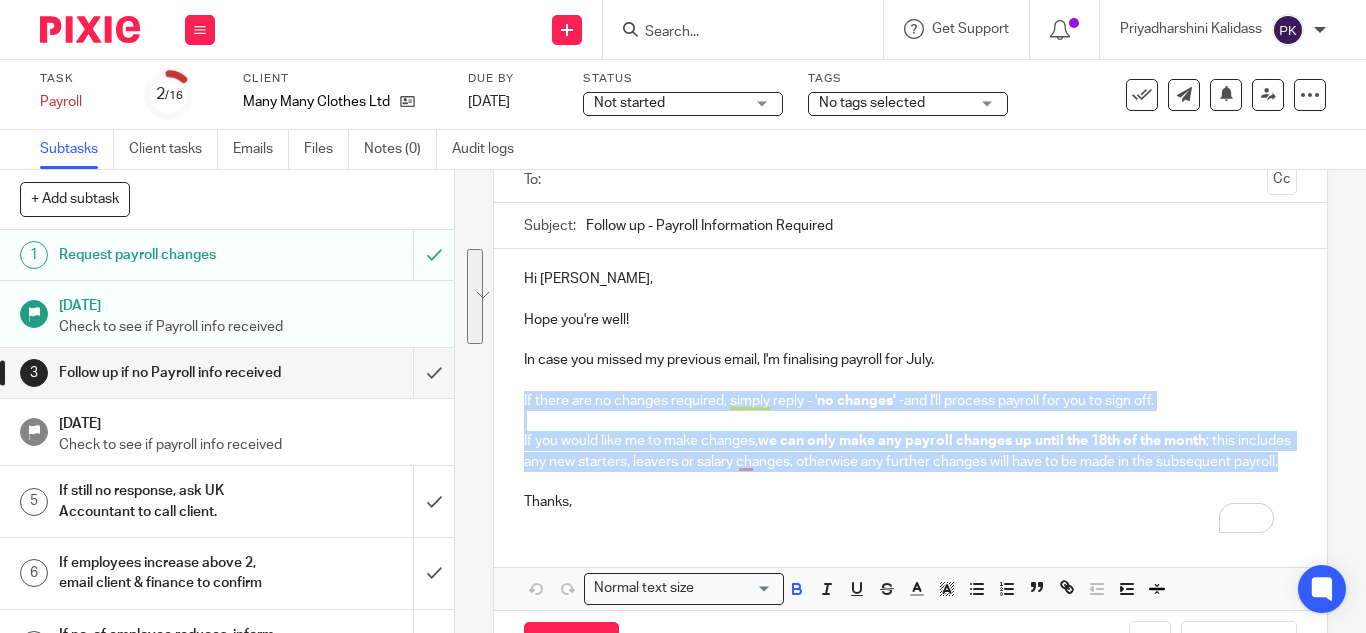 drag, startPoint x: 516, startPoint y: 395, endPoint x: 673, endPoint y: 484, distance: 180.4716 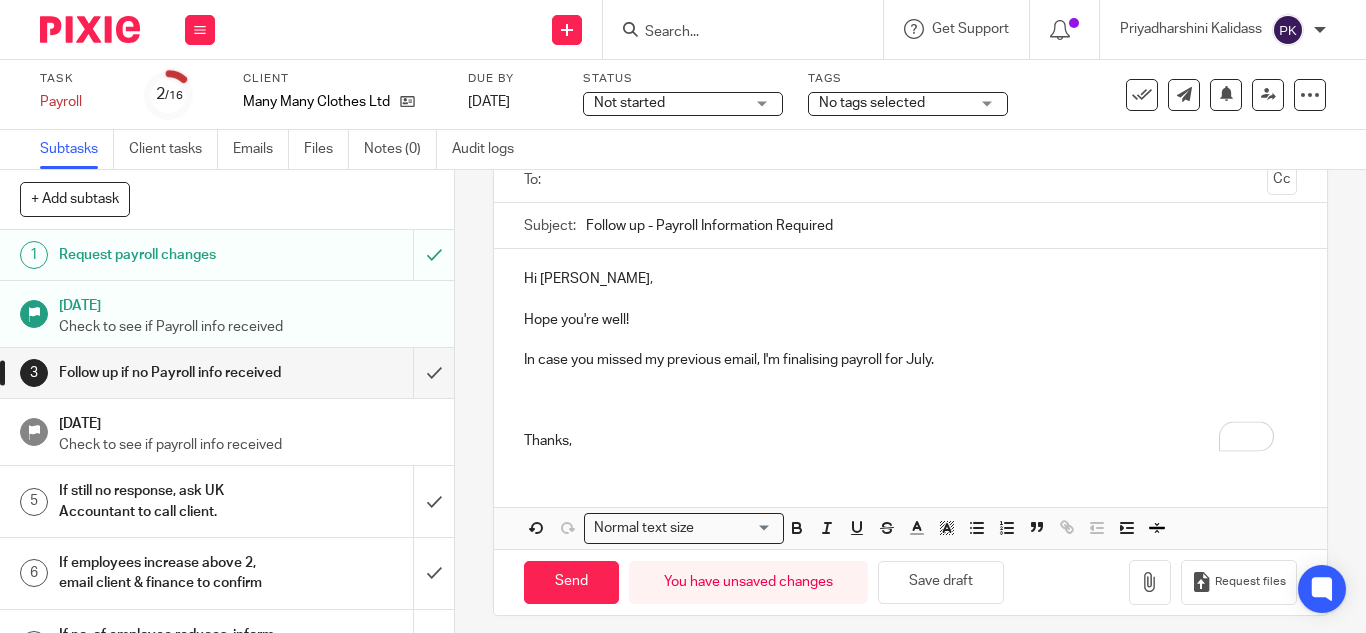 type 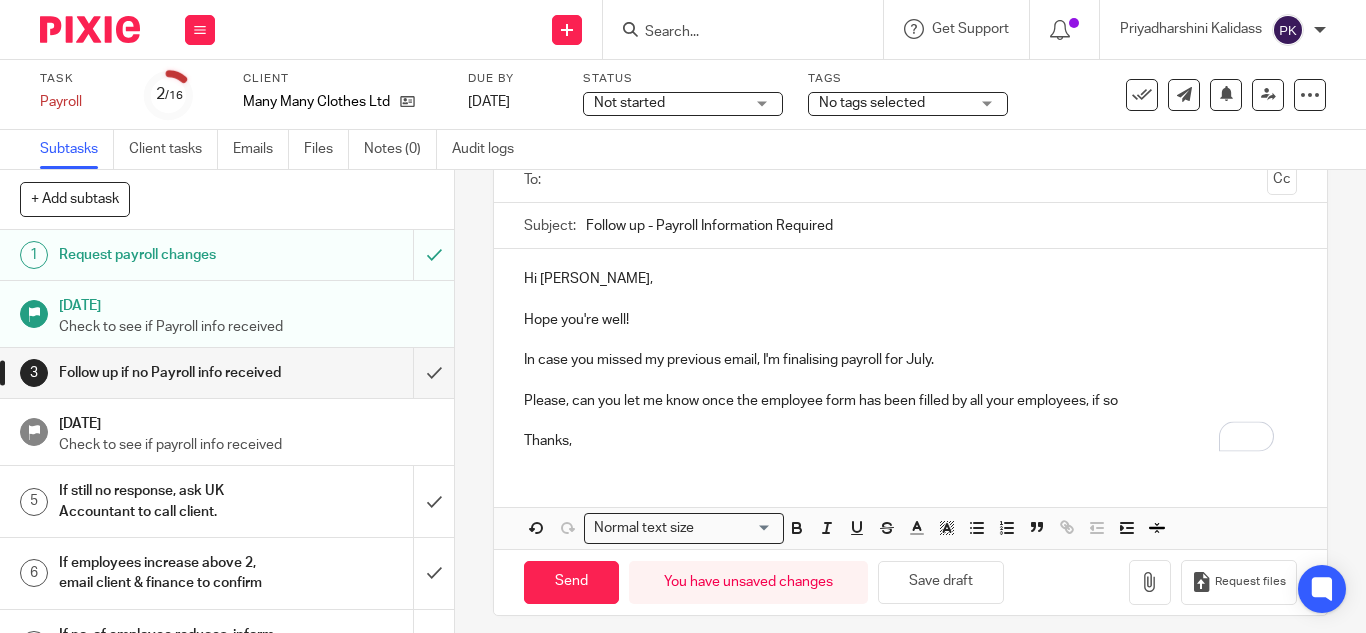 click on "Please, can you let me know once the employee form has been filled by all your employees, if so" at bounding box center (910, 401) 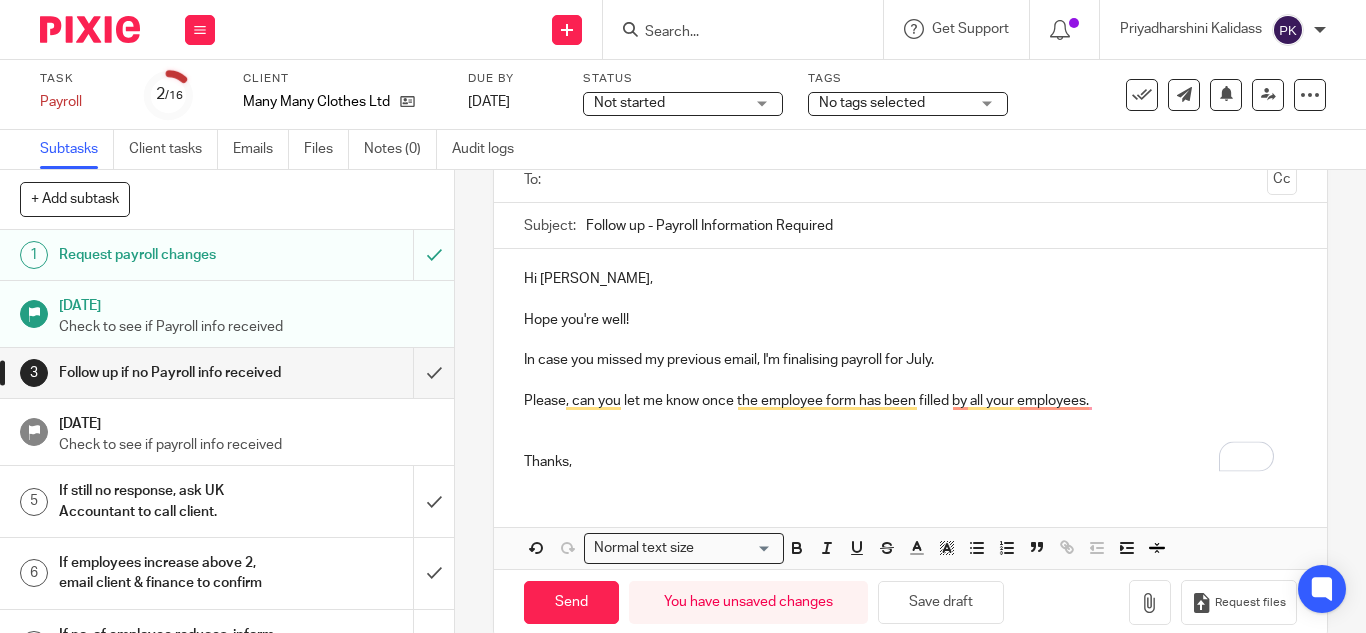 click on "Please, can you let me know once the employee form has been filled by all your employees." at bounding box center (910, 401) 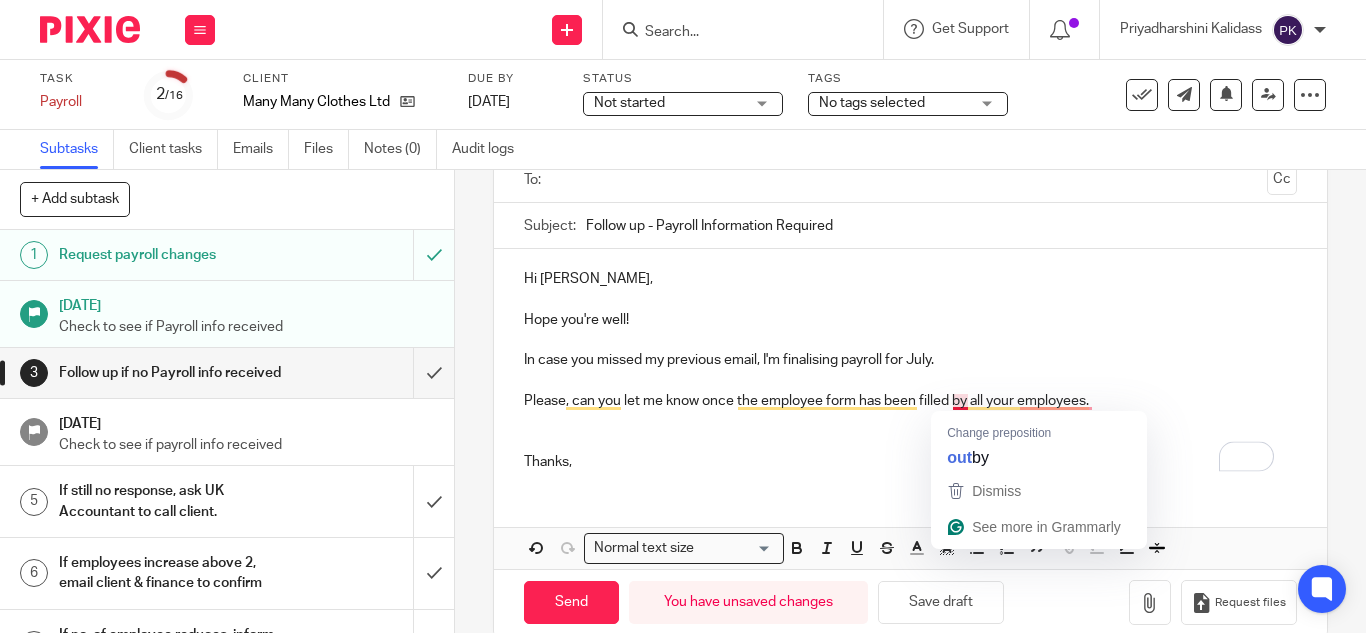click on "Please, can you let me know once the employee form has been filled by all your employees." at bounding box center (910, 401) 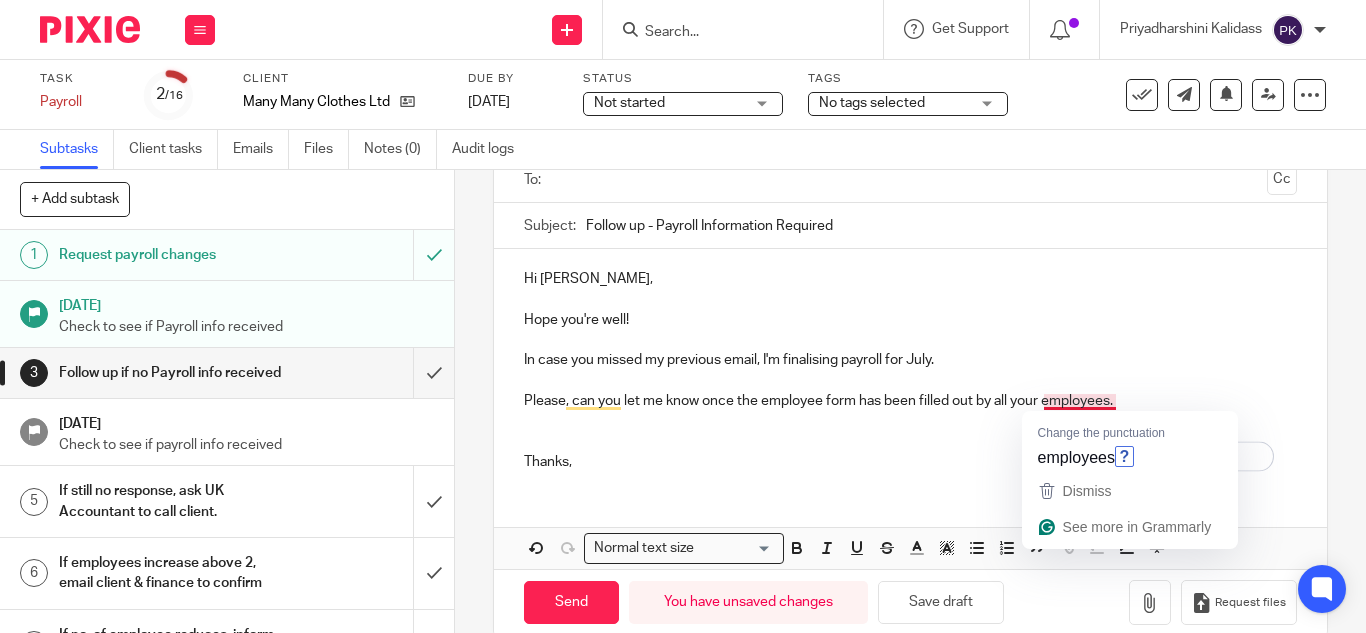 click on "Please, can you let me know once the employee form has been filled out by all your employees." at bounding box center [910, 401] 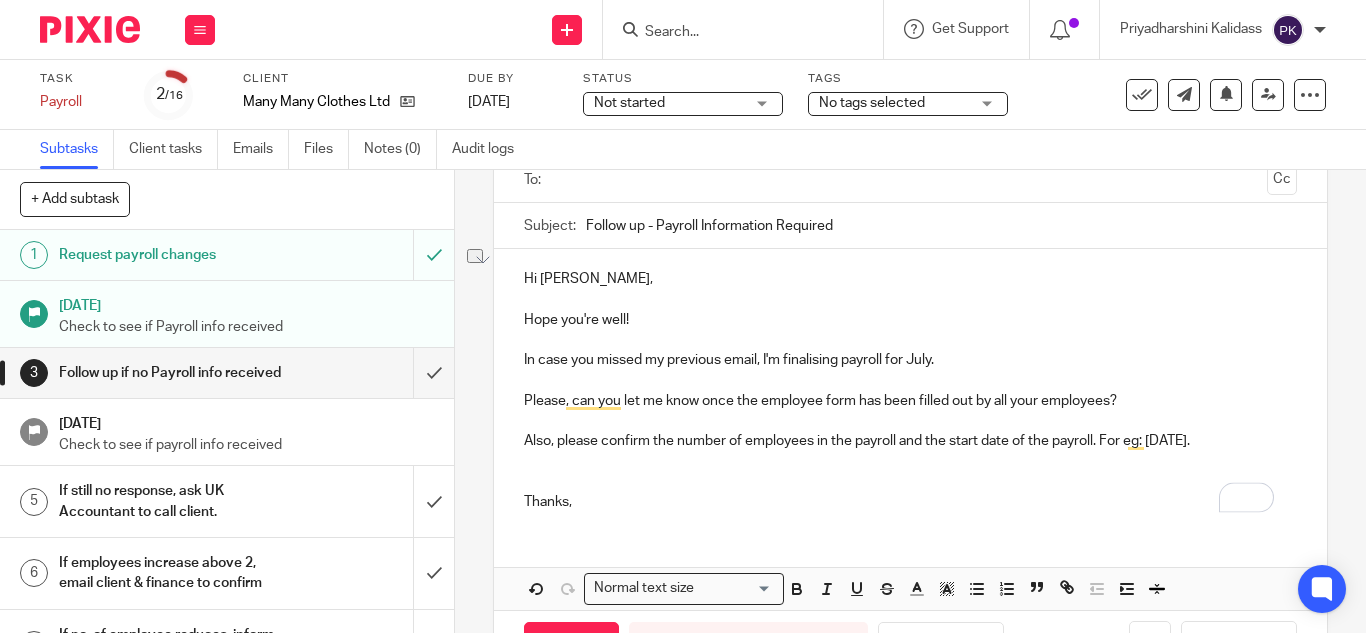 drag, startPoint x: 1103, startPoint y: 439, endPoint x: 1223, endPoint y: 441, distance: 120.01666 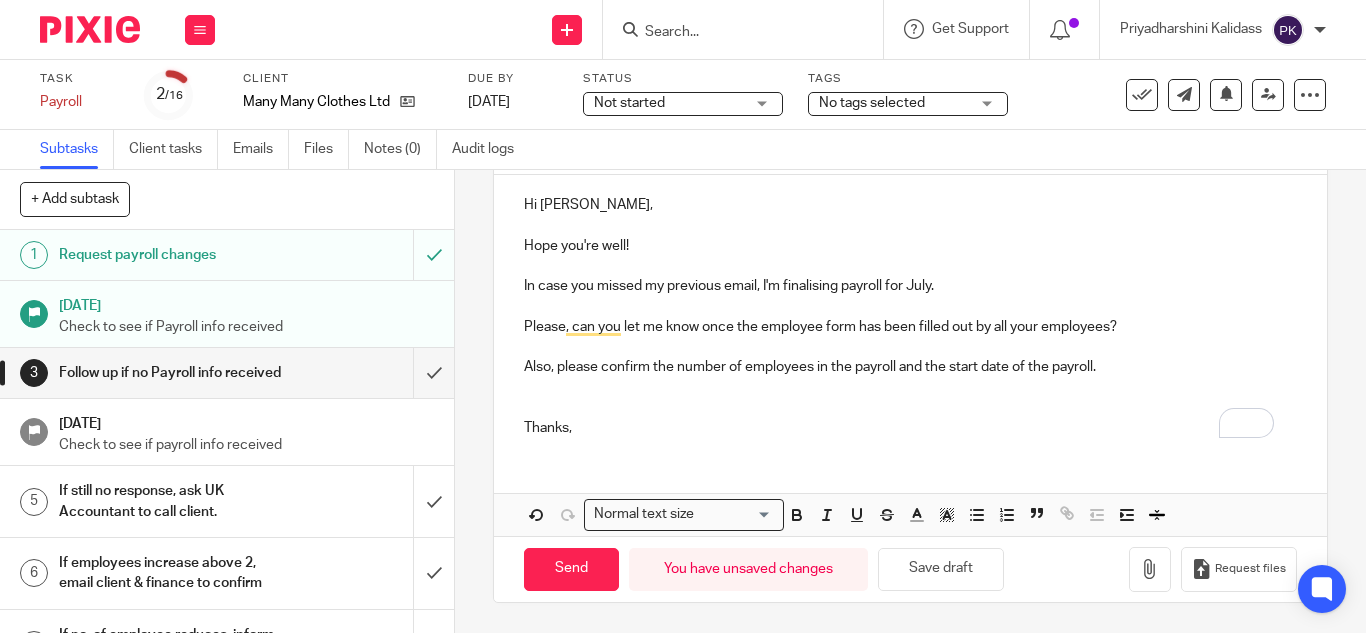 scroll, scrollTop: 176, scrollLeft: 0, axis: vertical 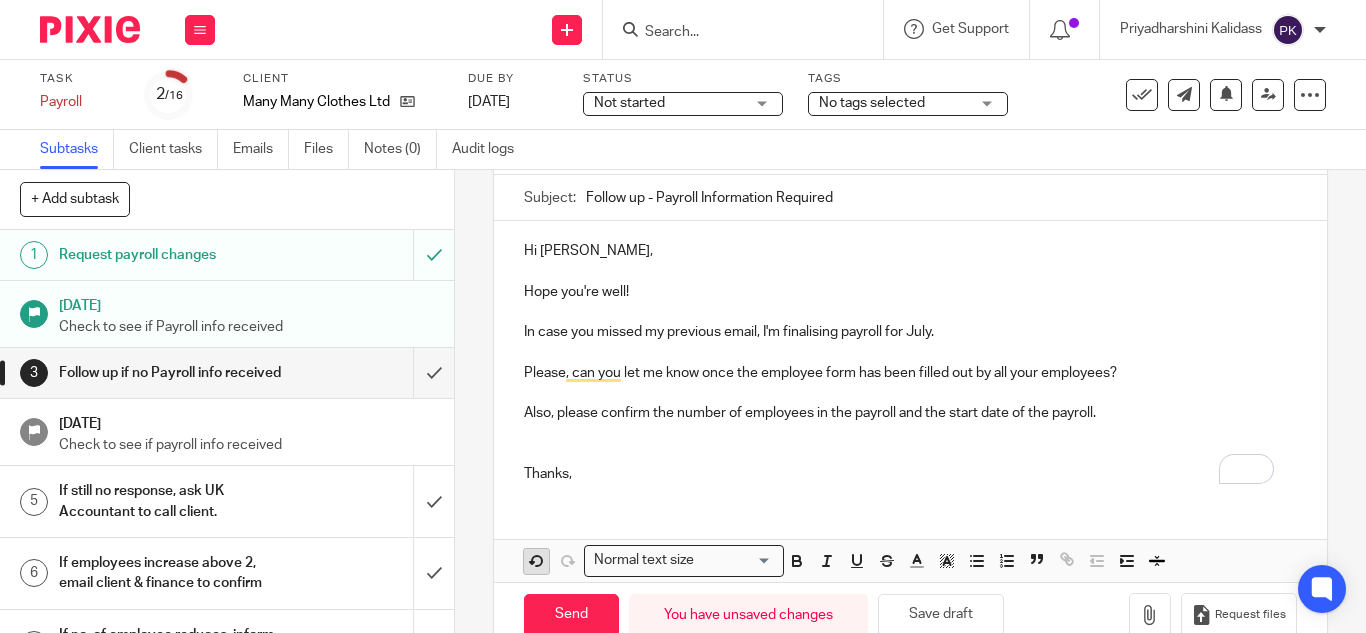 click 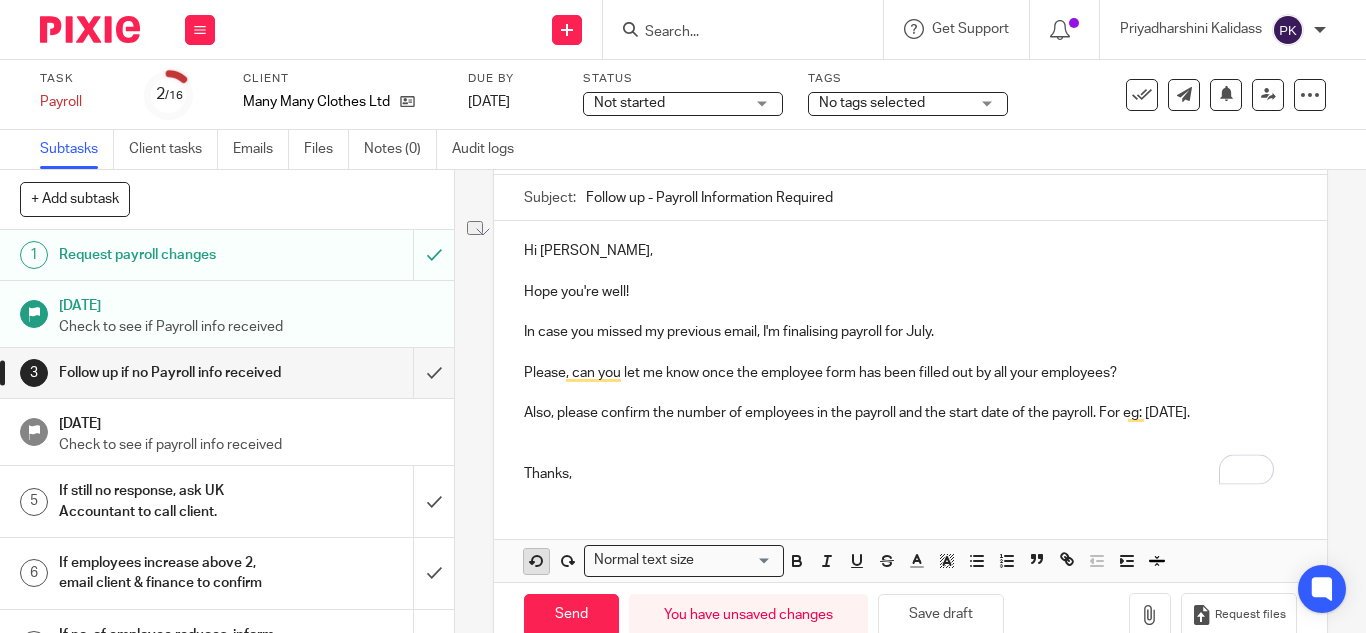 click 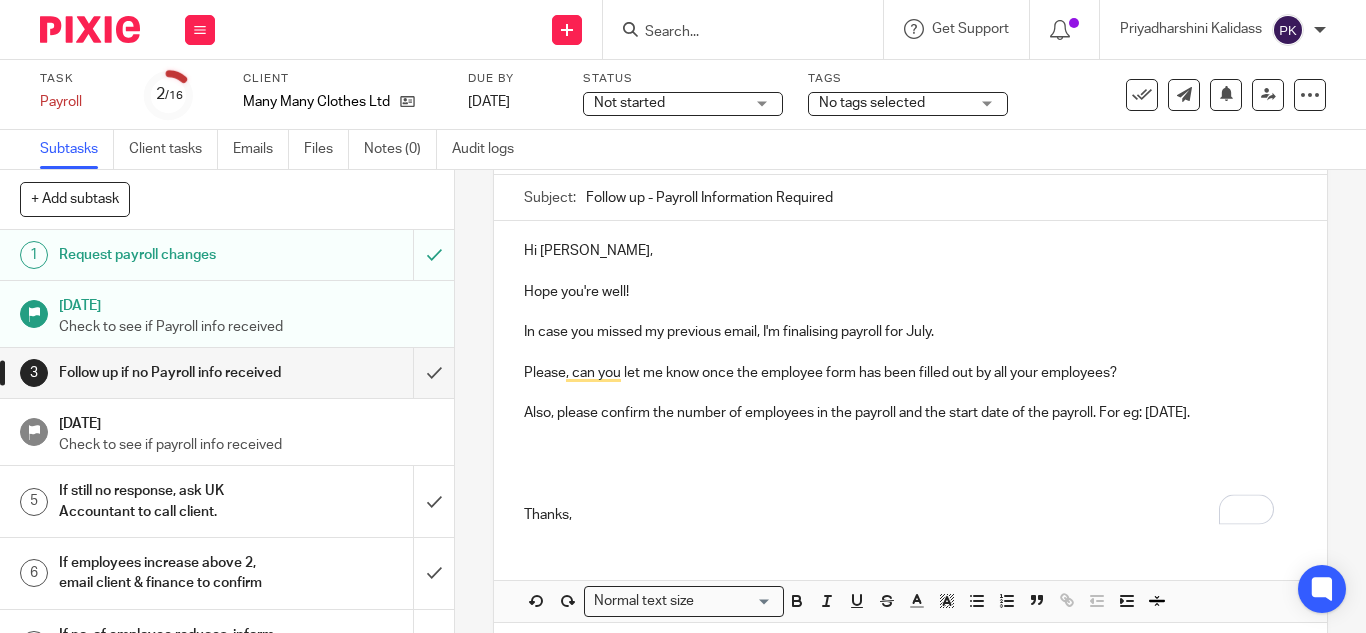 click at bounding box center [910, 494] 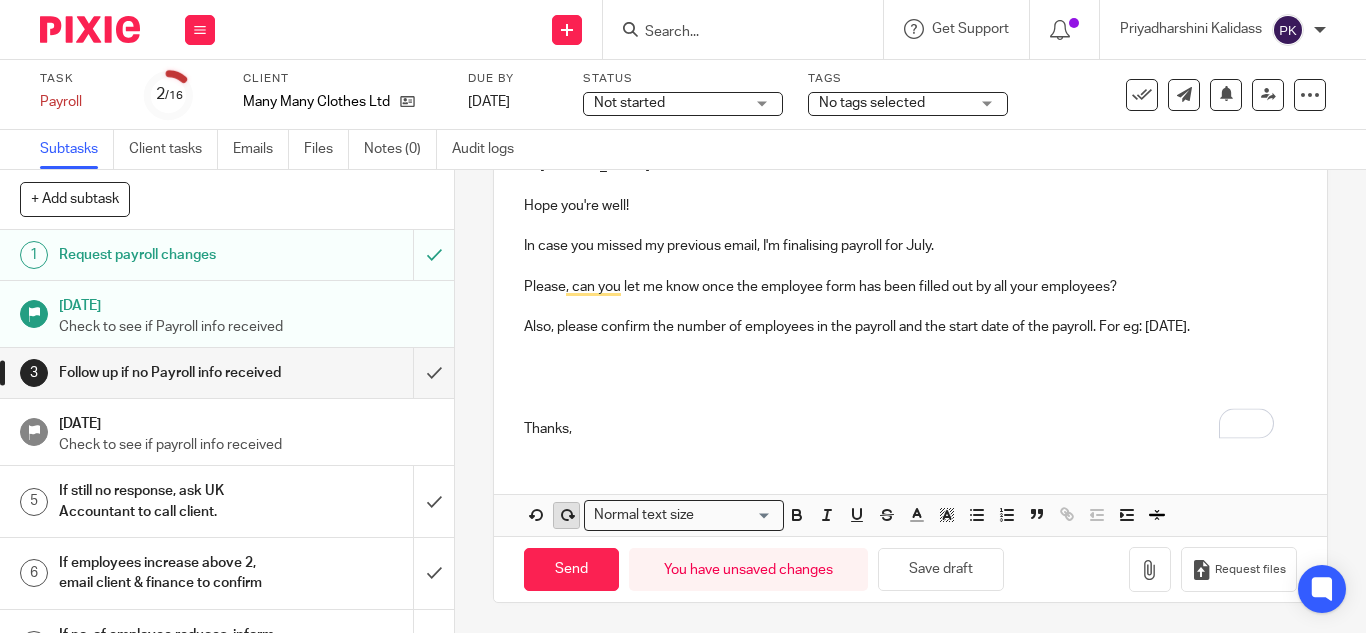click 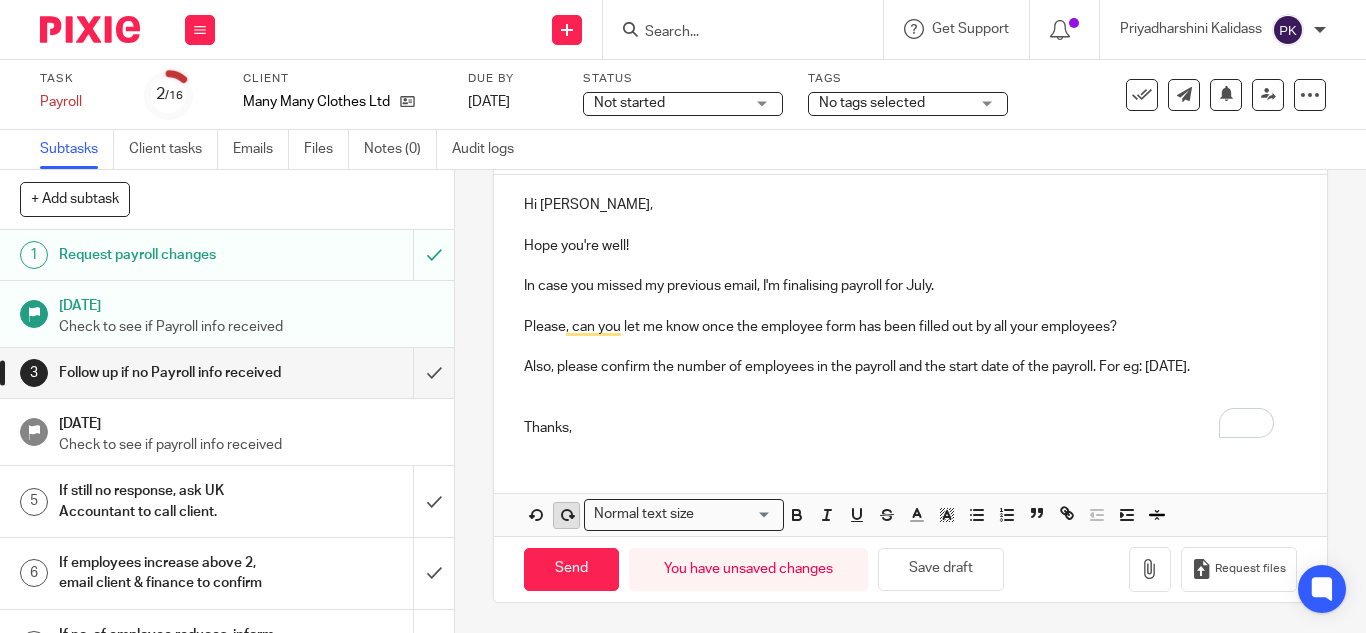 scroll, scrollTop: 222, scrollLeft: 0, axis: vertical 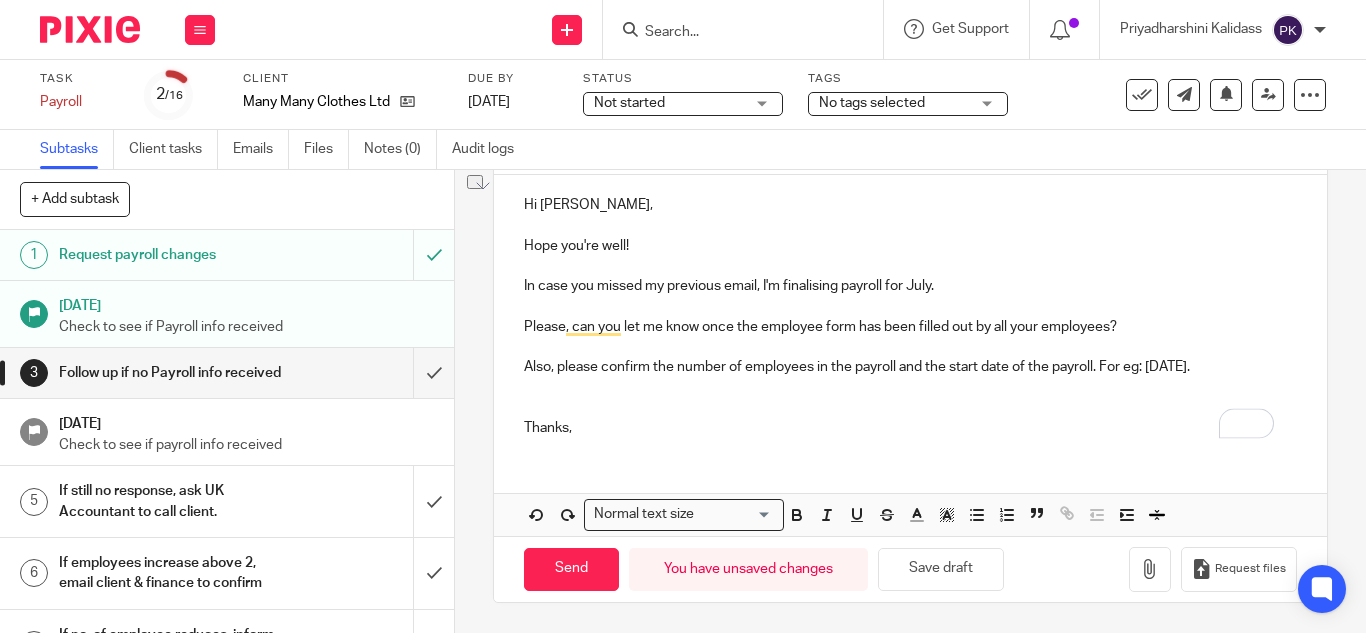 click at bounding box center [910, 388] 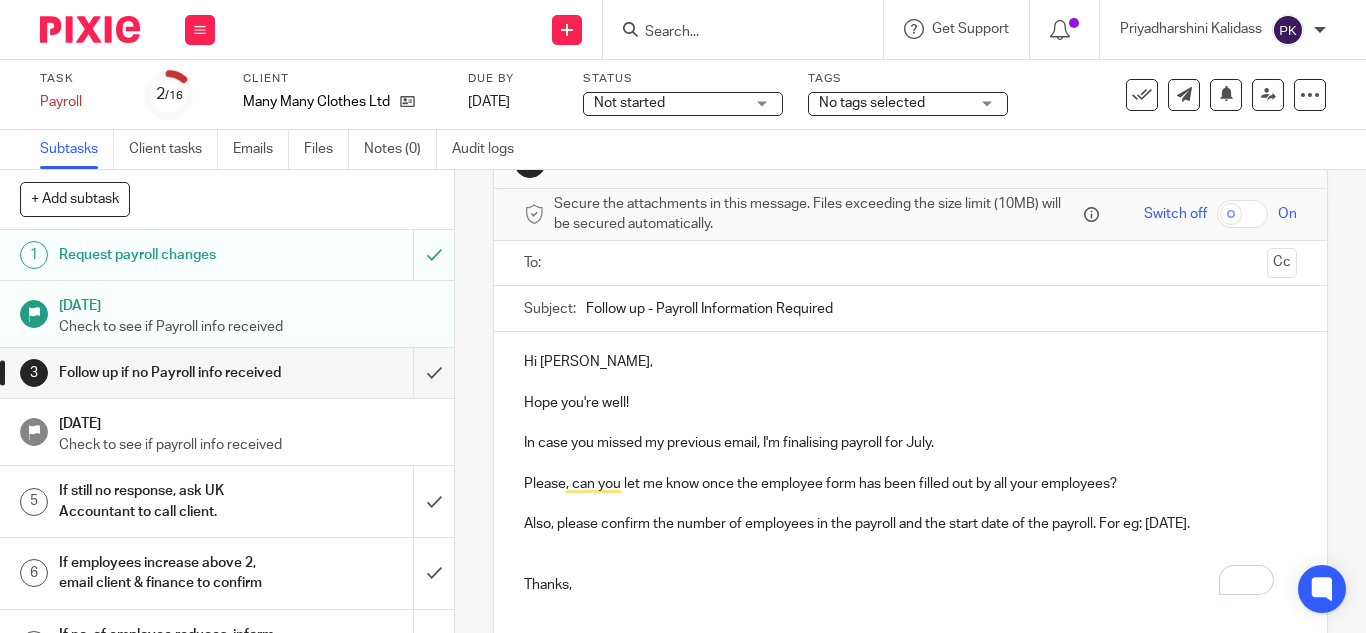 scroll, scrollTop: 64, scrollLeft: 0, axis: vertical 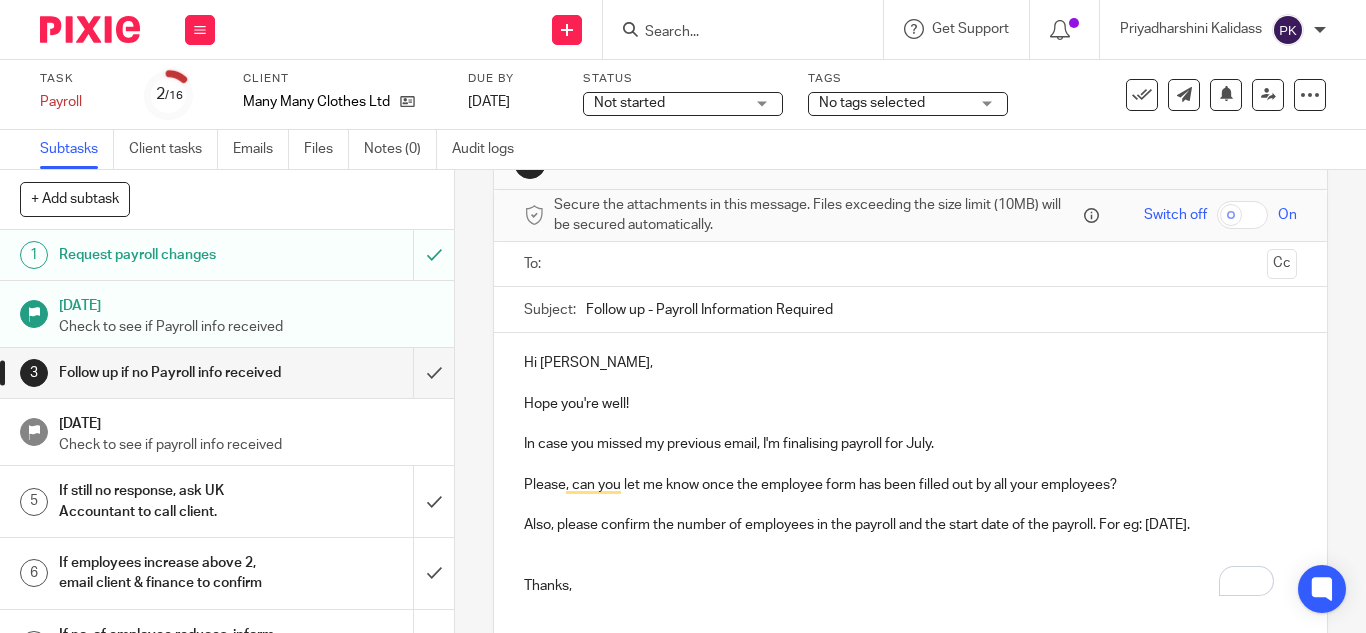 click at bounding box center (909, 264) 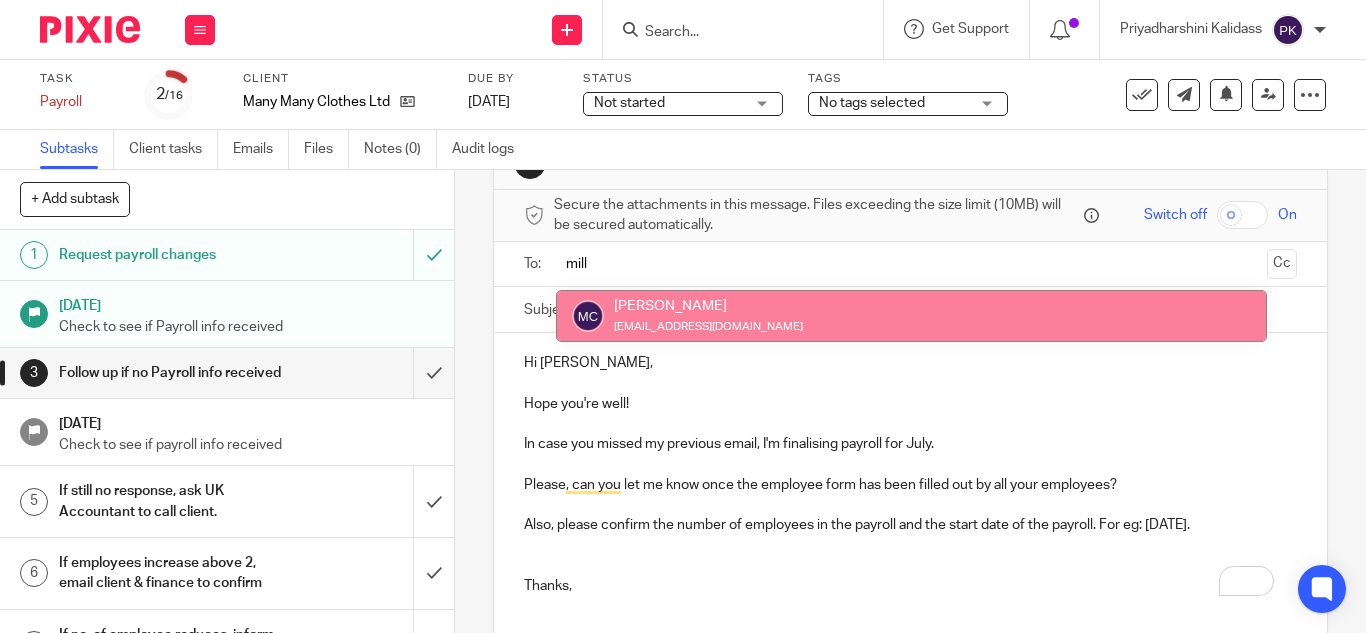 type on "mill" 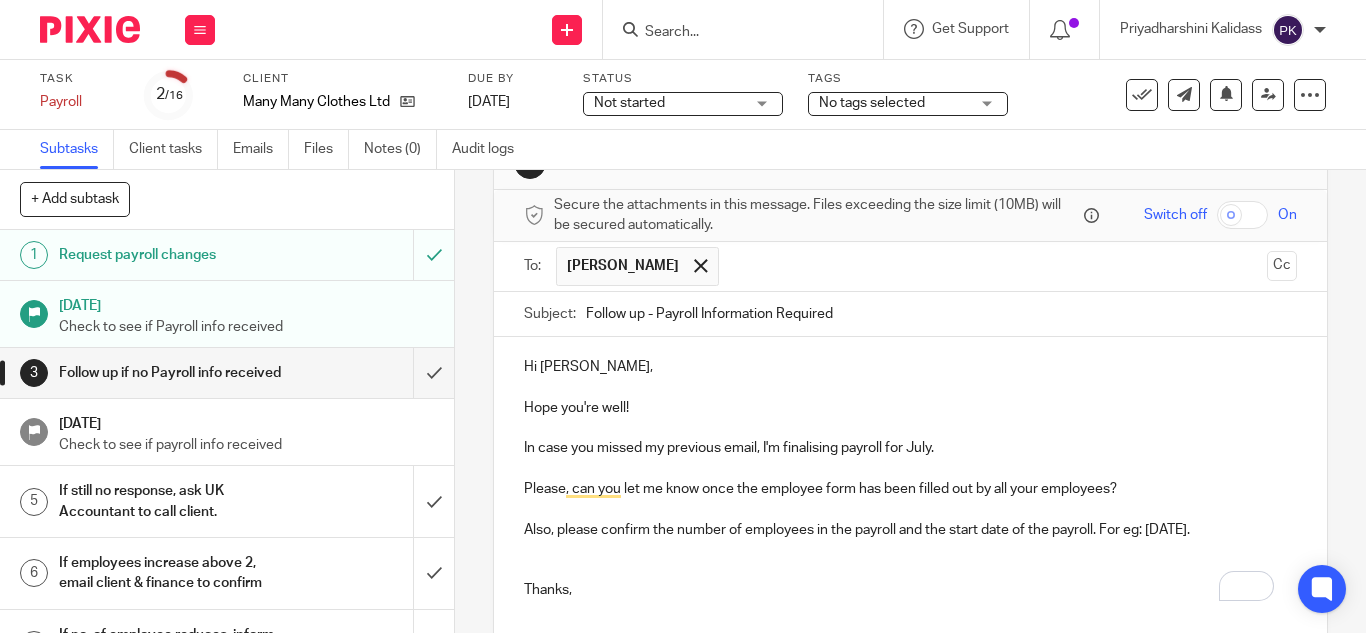 click on "Hi Millicent," at bounding box center [910, 367] 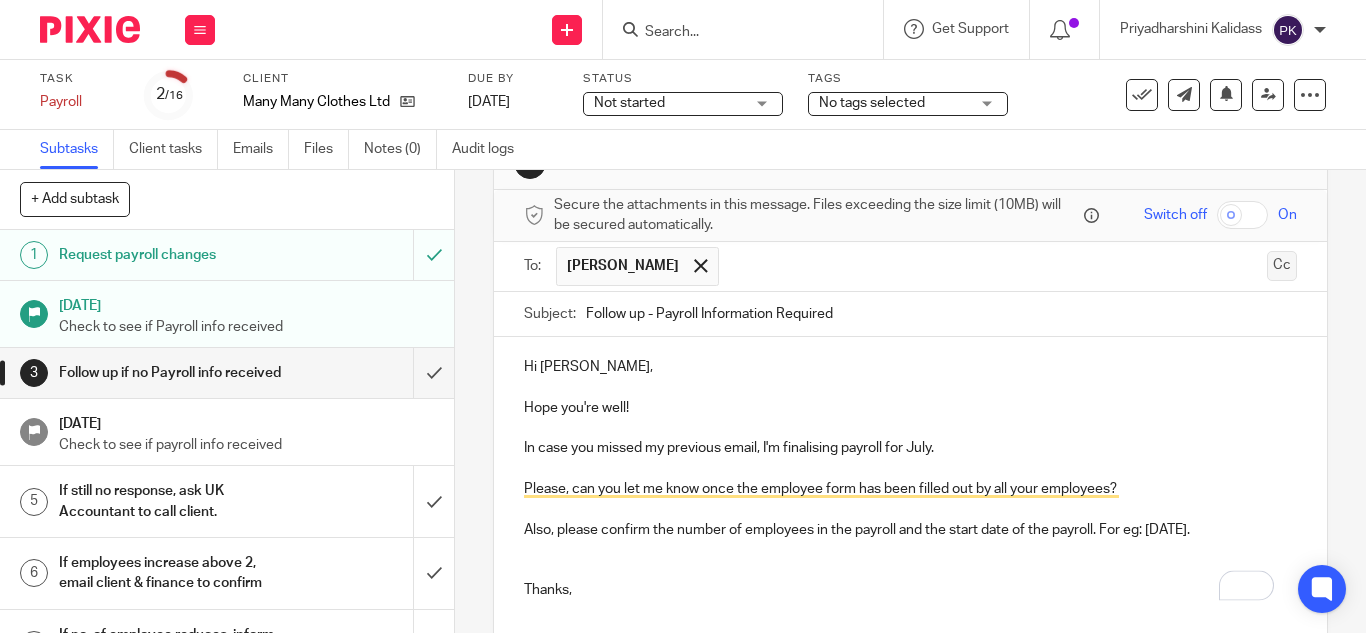 click on "Cc" at bounding box center [1282, 266] 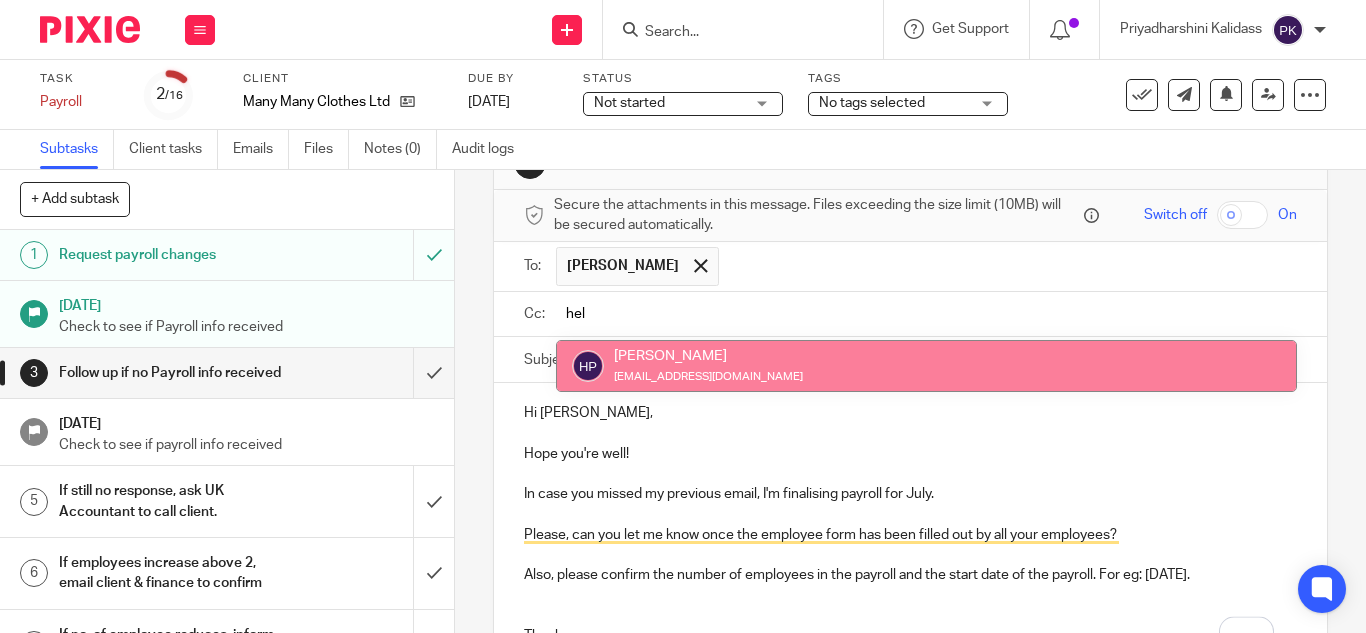 type on "hel" 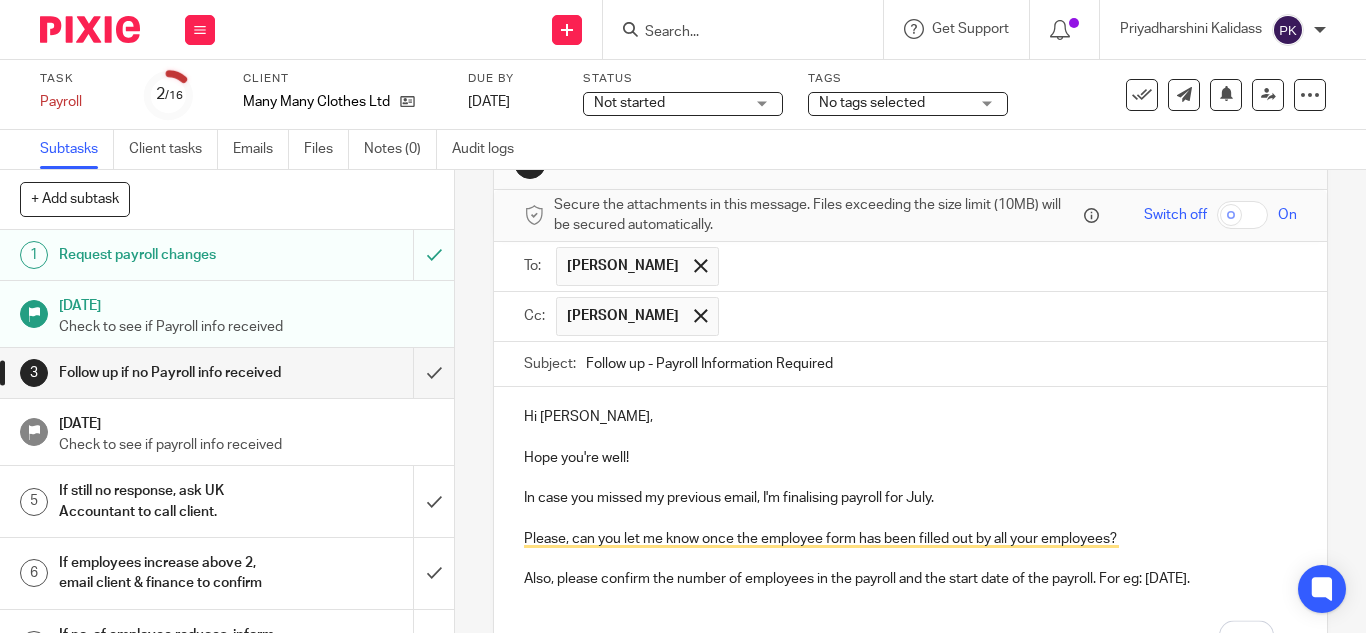 click at bounding box center [1009, 316] 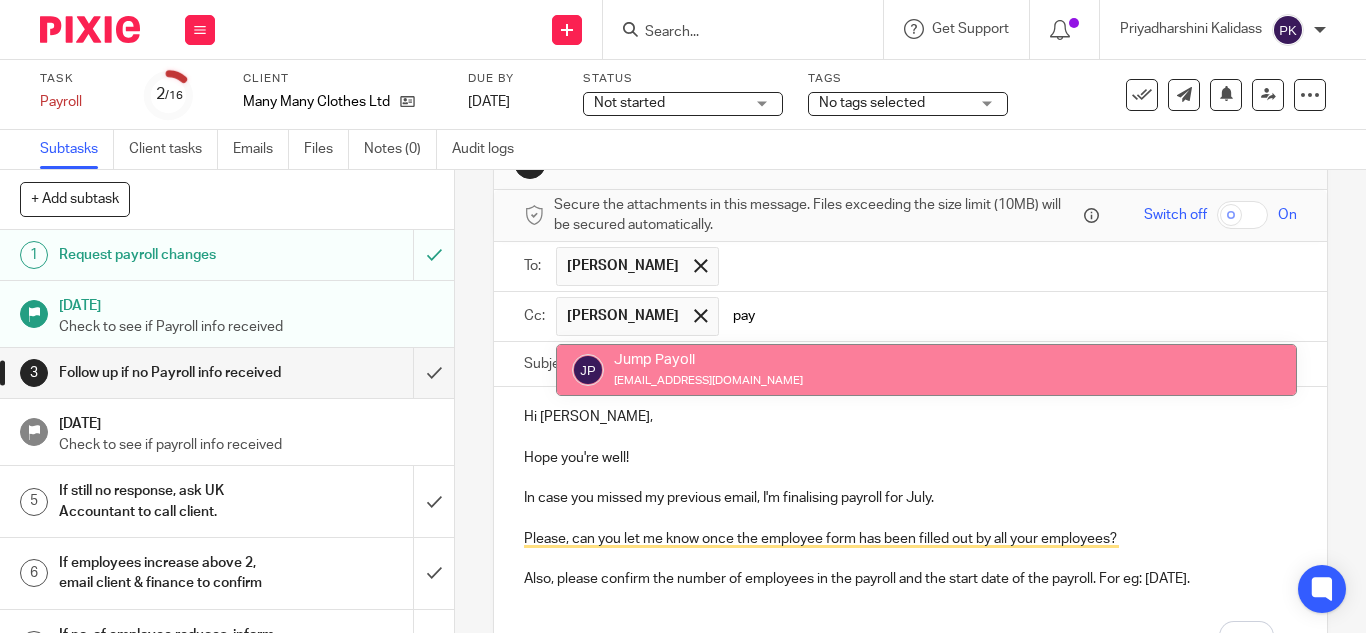 type on "pay" 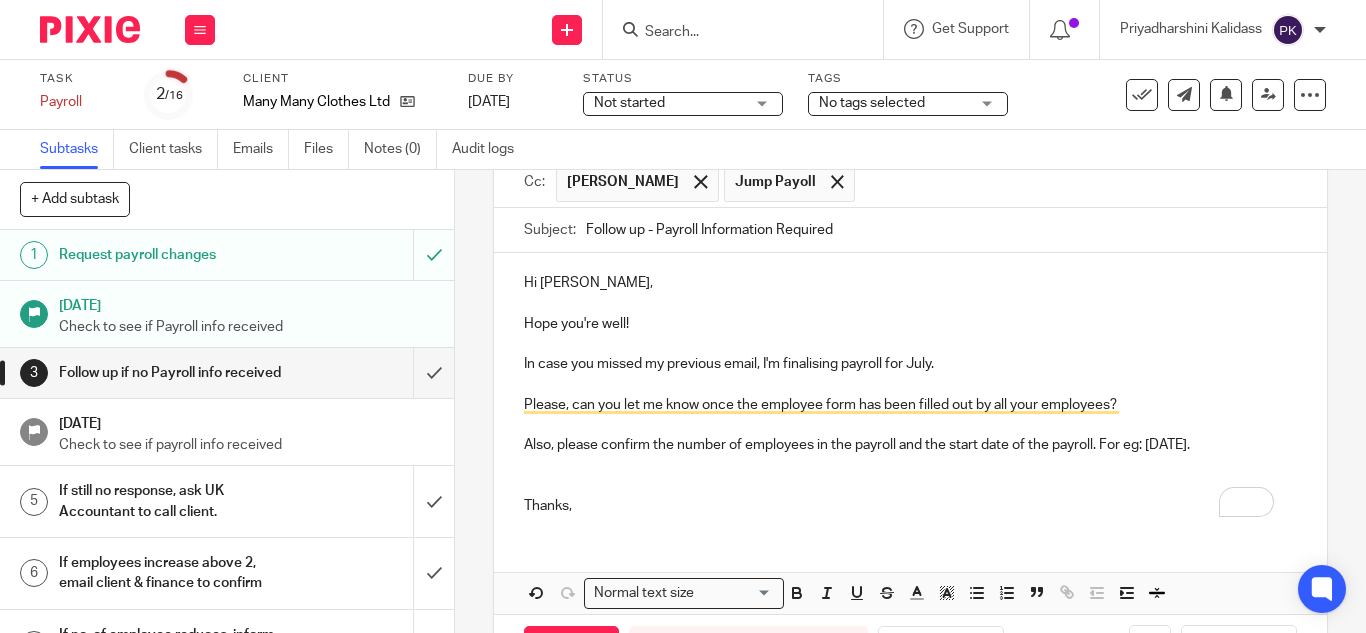 scroll, scrollTop: 201, scrollLeft: 0, axis: vertical 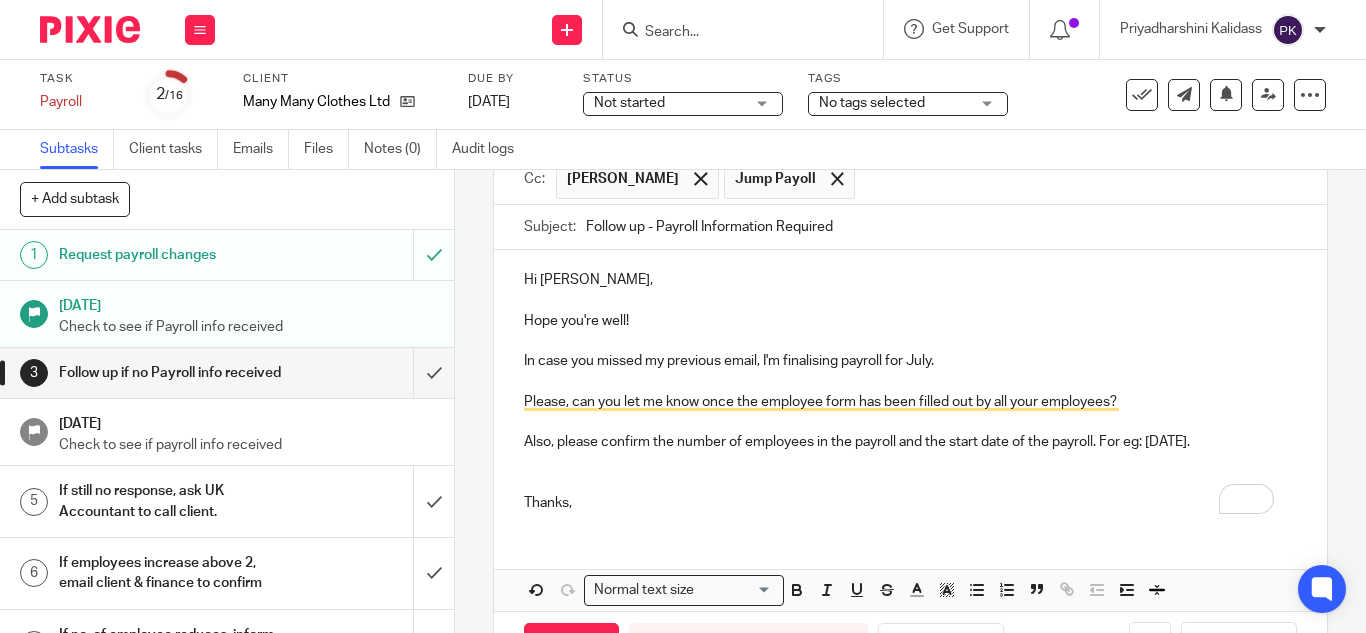 click on "In case you missed my previous email, I'm finalising payroll for July." at bounding box center [910, 361] 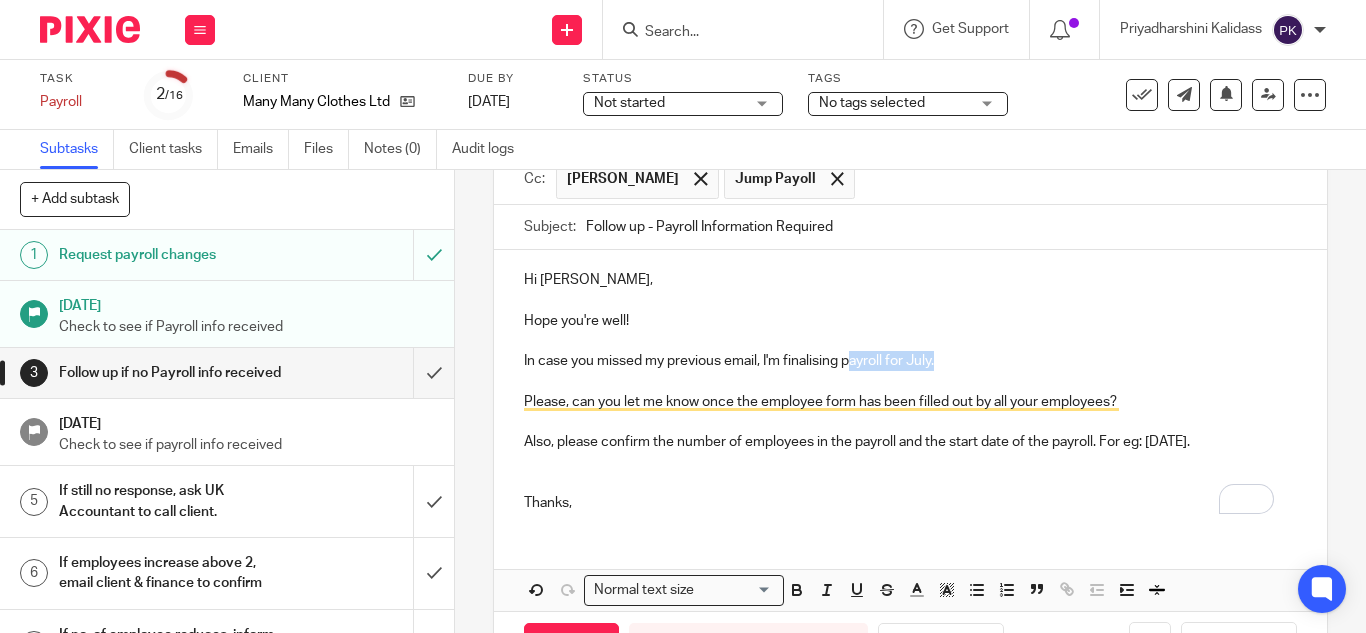 drag, startPoint x: 935, startPoint y: 360, endPoint x: 826, endPoint y: 364, distance: 109.07337 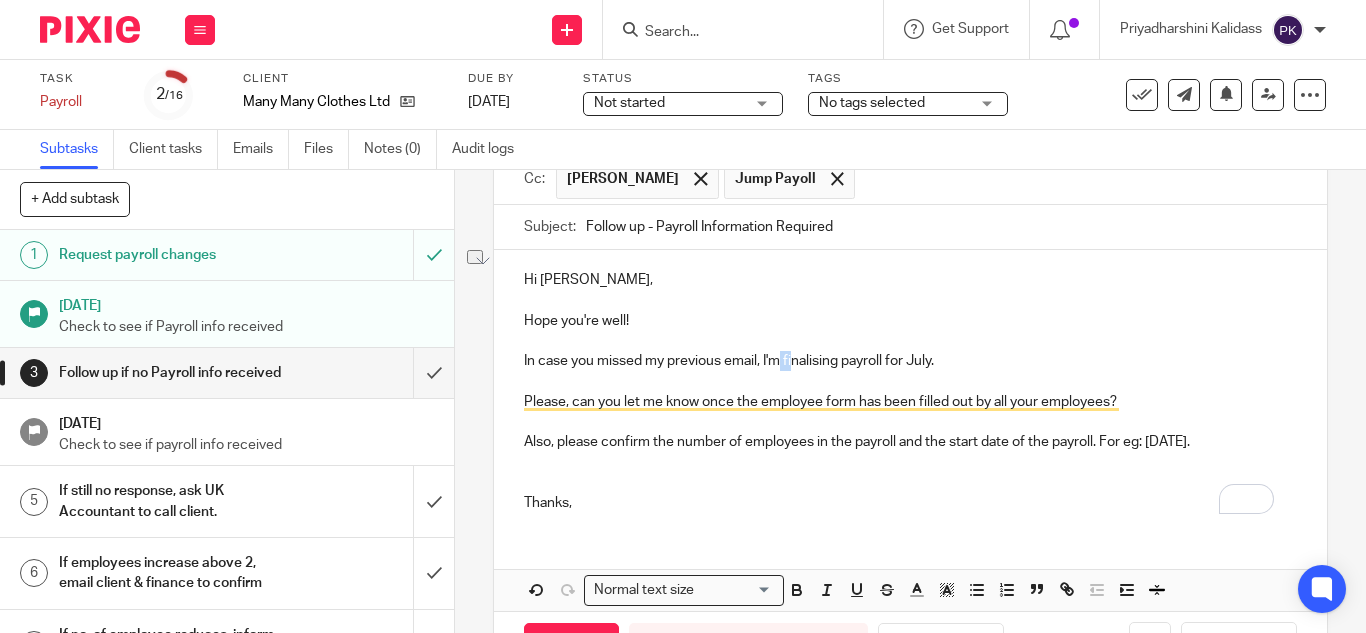 drag, startPoint x: 778, startPoint y: 364, endPoint x: 762, endPoint y: 359, distance: 16.763054 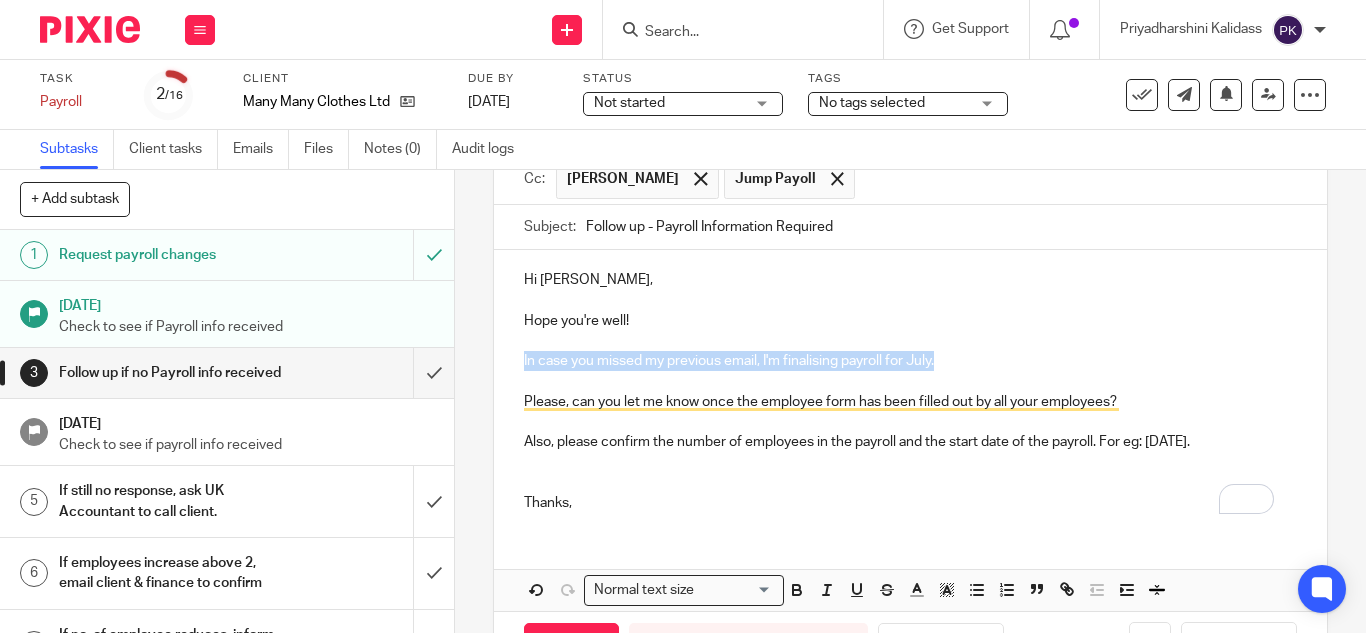 drag, startPoint x: 941, startPoint y: 358, endPoint x: 762, endPoint y: 350, distance: 179.17868 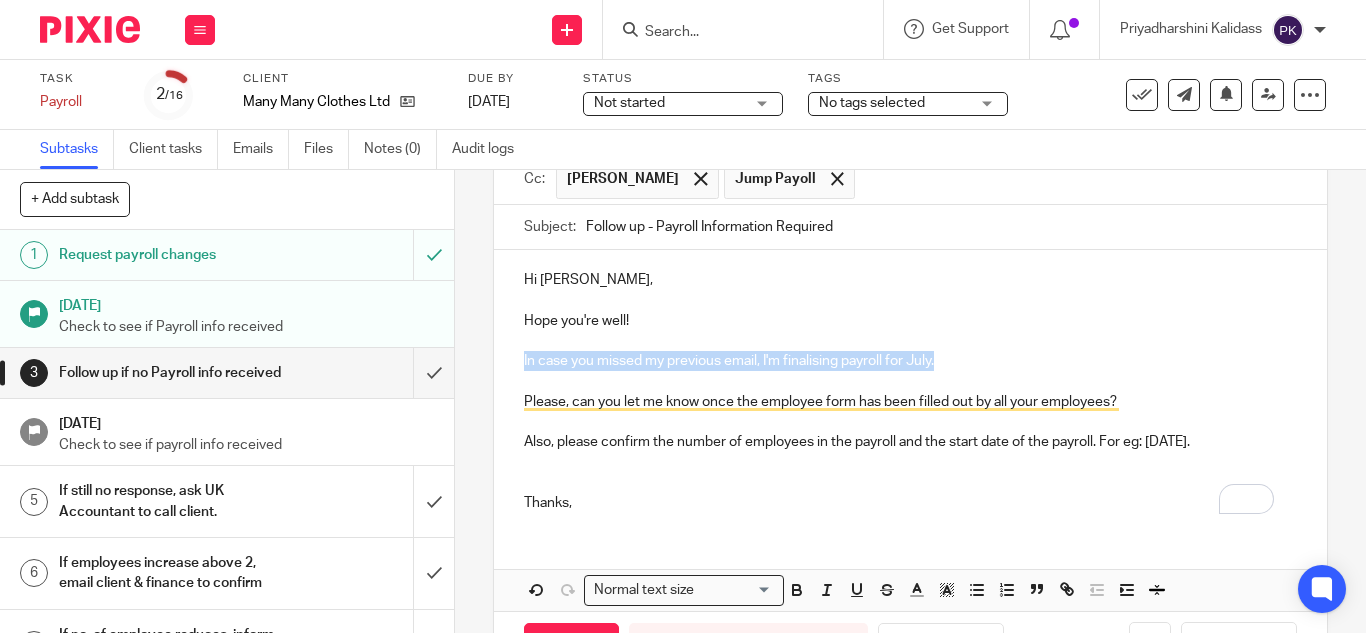 click on "Hi Millie,   Hope you're well!    In case you missed my previous email, I'm finalising payroll for July. Please, can you let me know once the employee form has been filled out by all your employees? Also, please confirm the number of employees in the payroll and the start date of the payroll. For eg: April 2025.    Thanks," at bounding box center [910, 389] 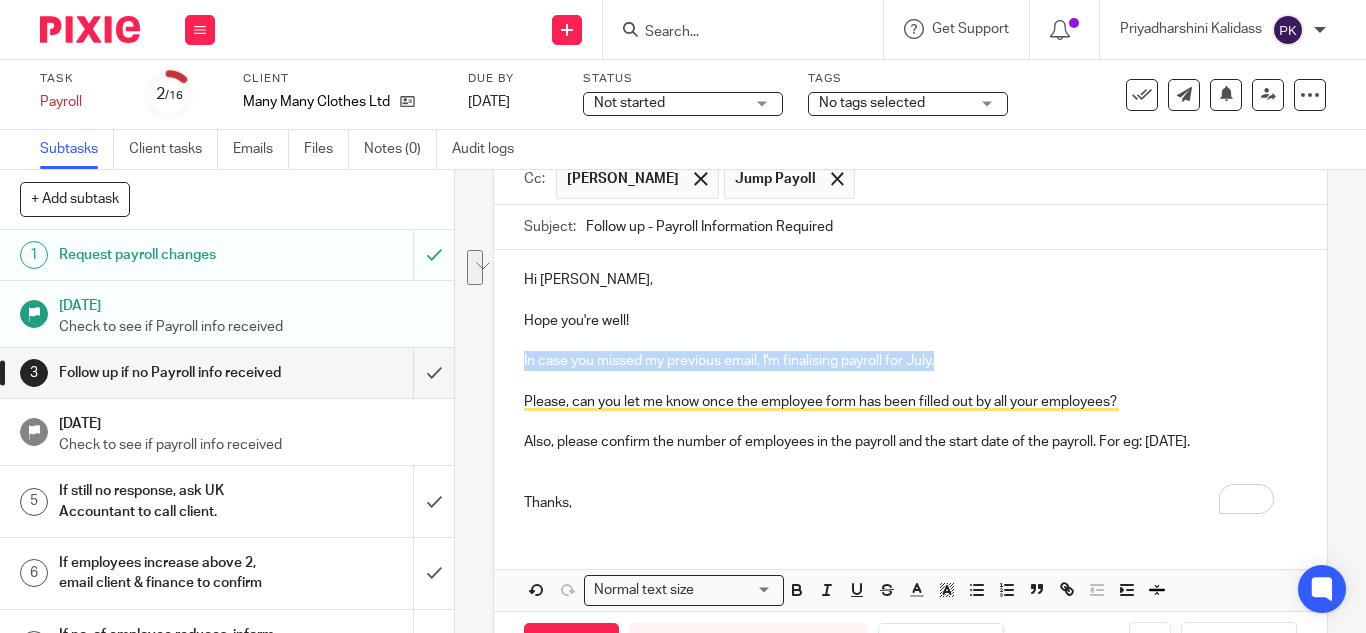 click at bounding box center [910, 341] 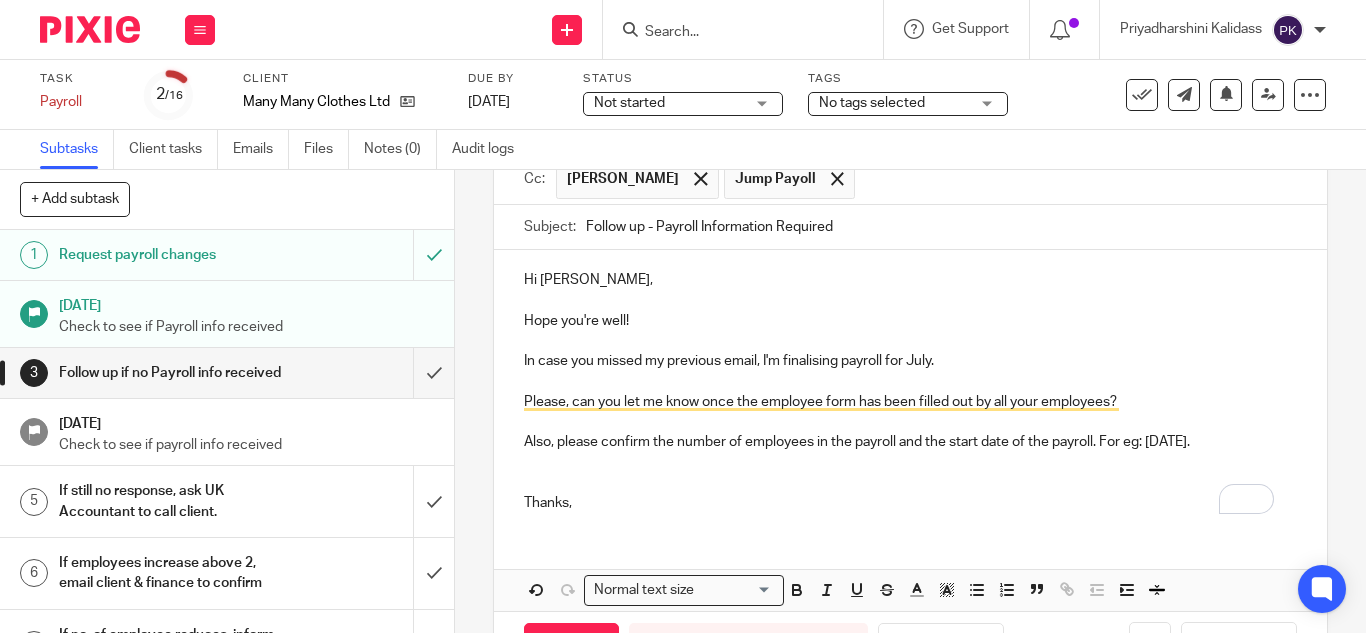 click on "In case you missed my previous email, I'm finalising payroll for July." at bounding box center (910, 361) 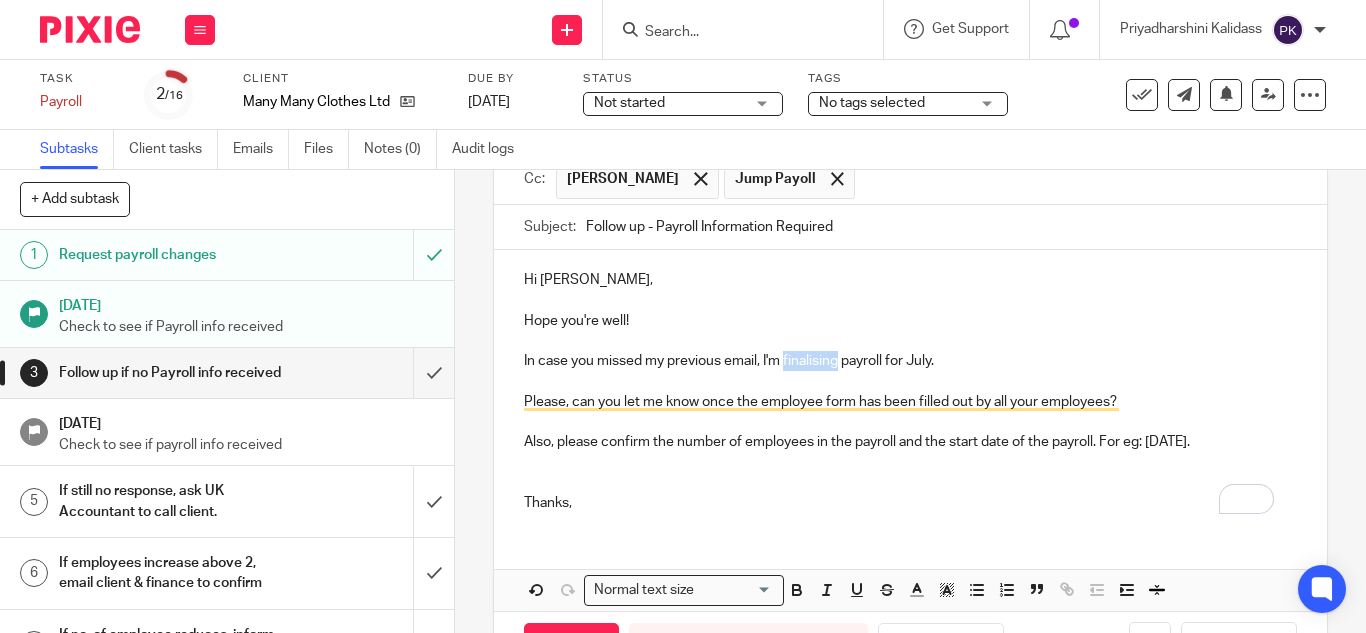 click on "In case you missed my previous email, I'm finalising payroll for July." at bounding box center [910, 361] 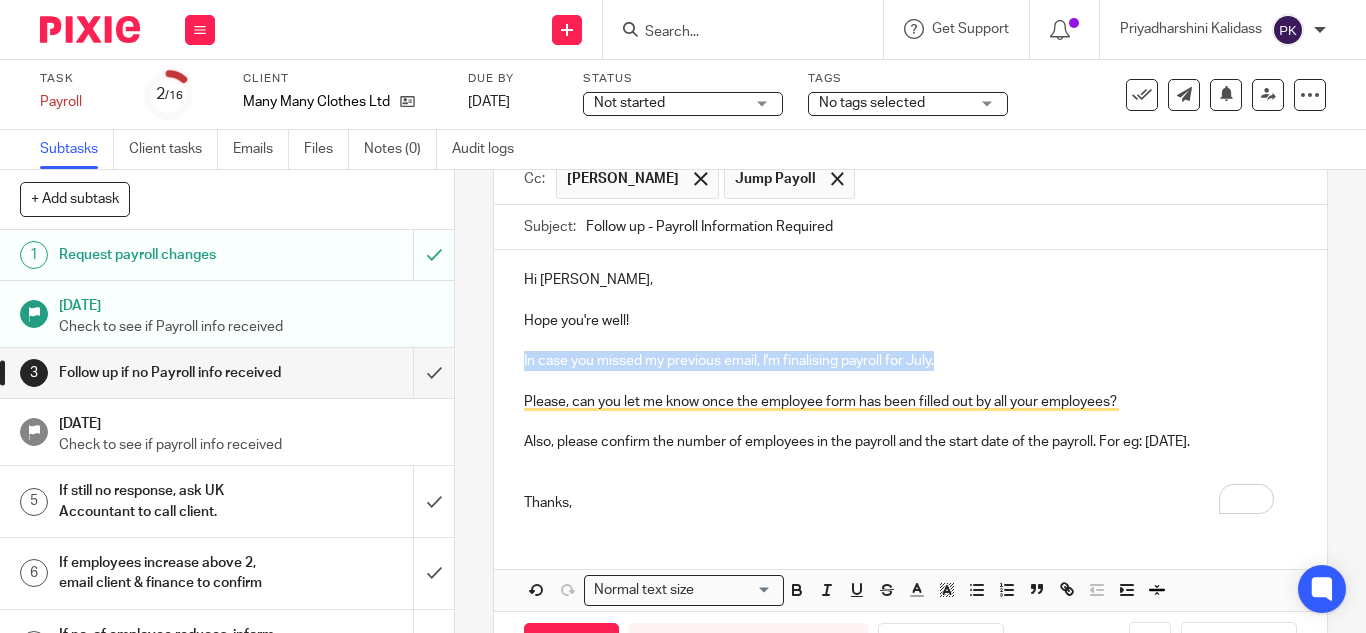 click on "In case you missed my previous email, I'm finalising payroll for July." at bounding box center (910, 361) 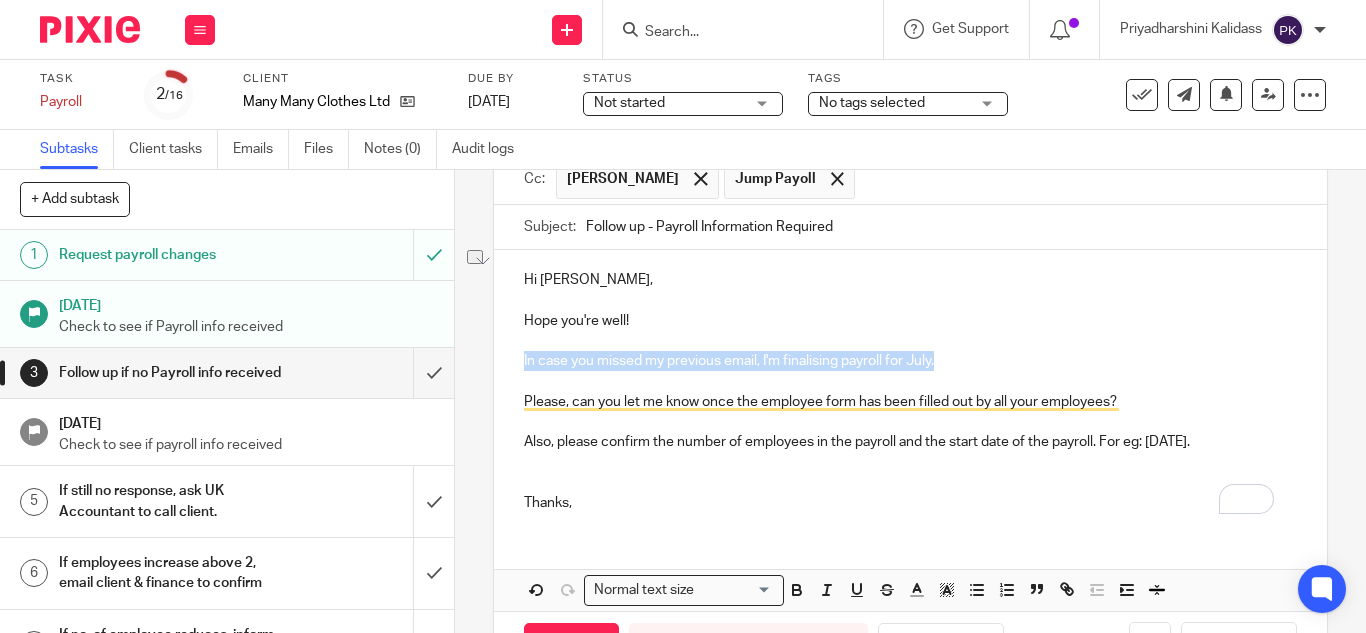 click on "In case you missed my previous email, I'm finalising payroll for July." at bounding box center [910, 361] 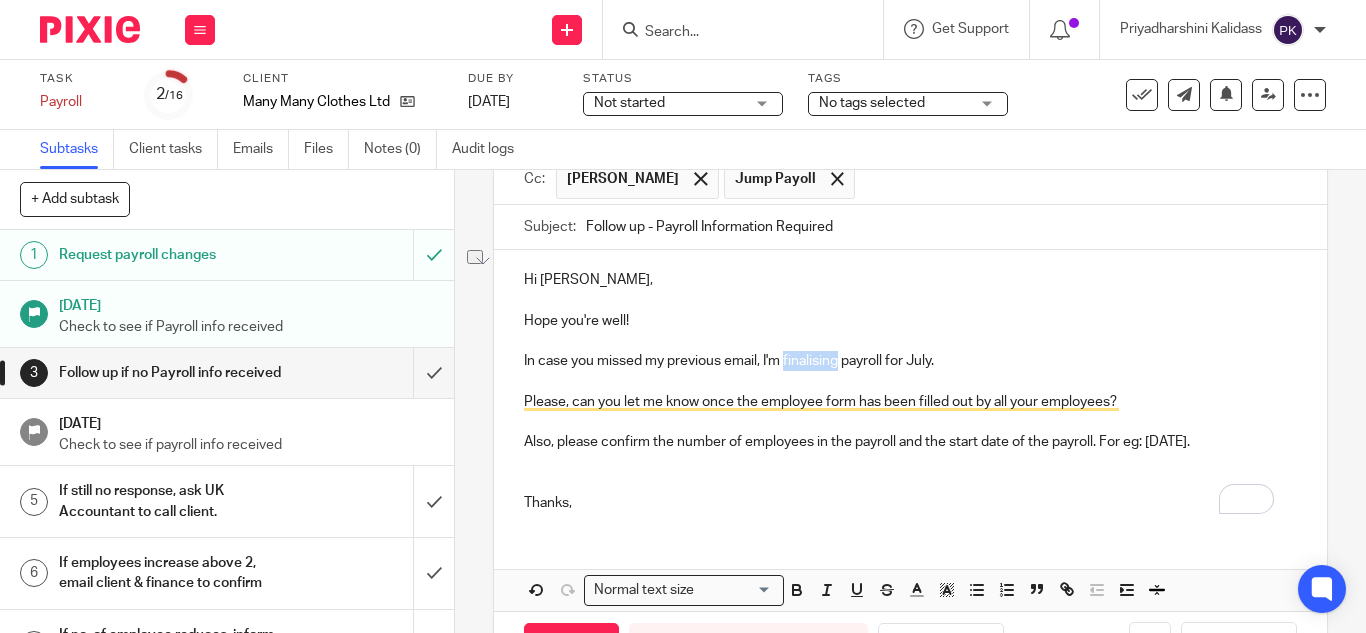 click on "In case you missed my previous email, I'm finalising payroll for July." at bounding box center [910, 361] 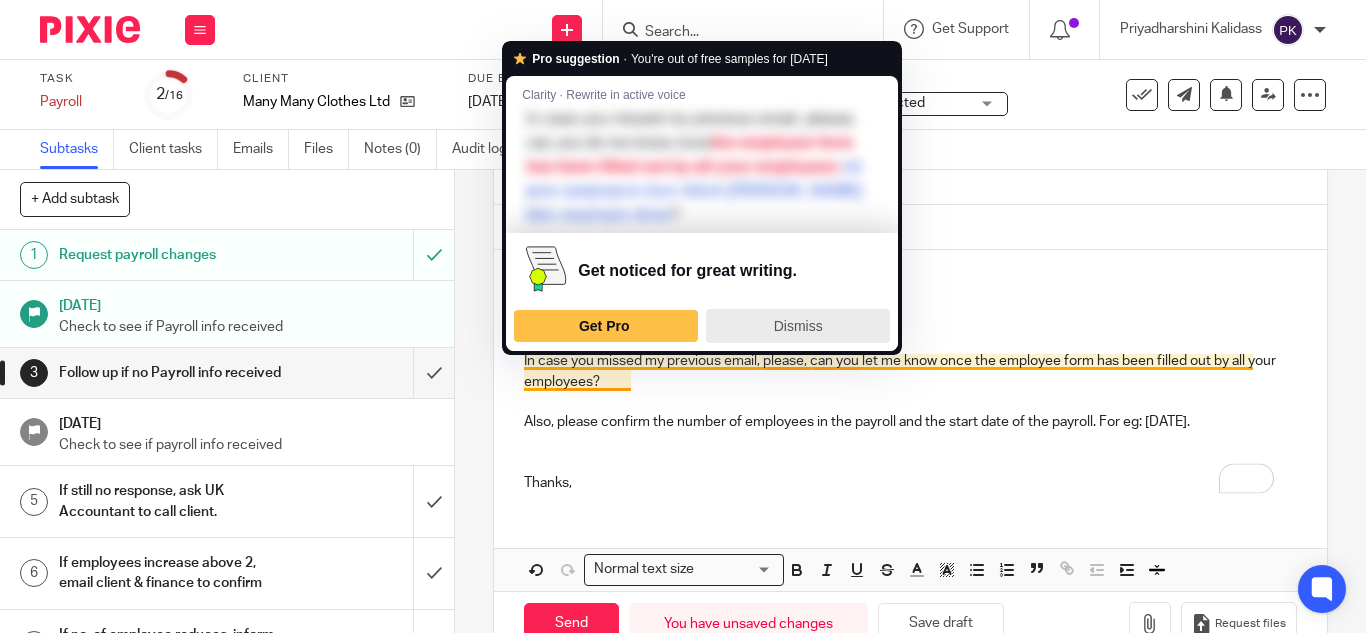 click on "Dismiss" at bounding box center [798, 326] 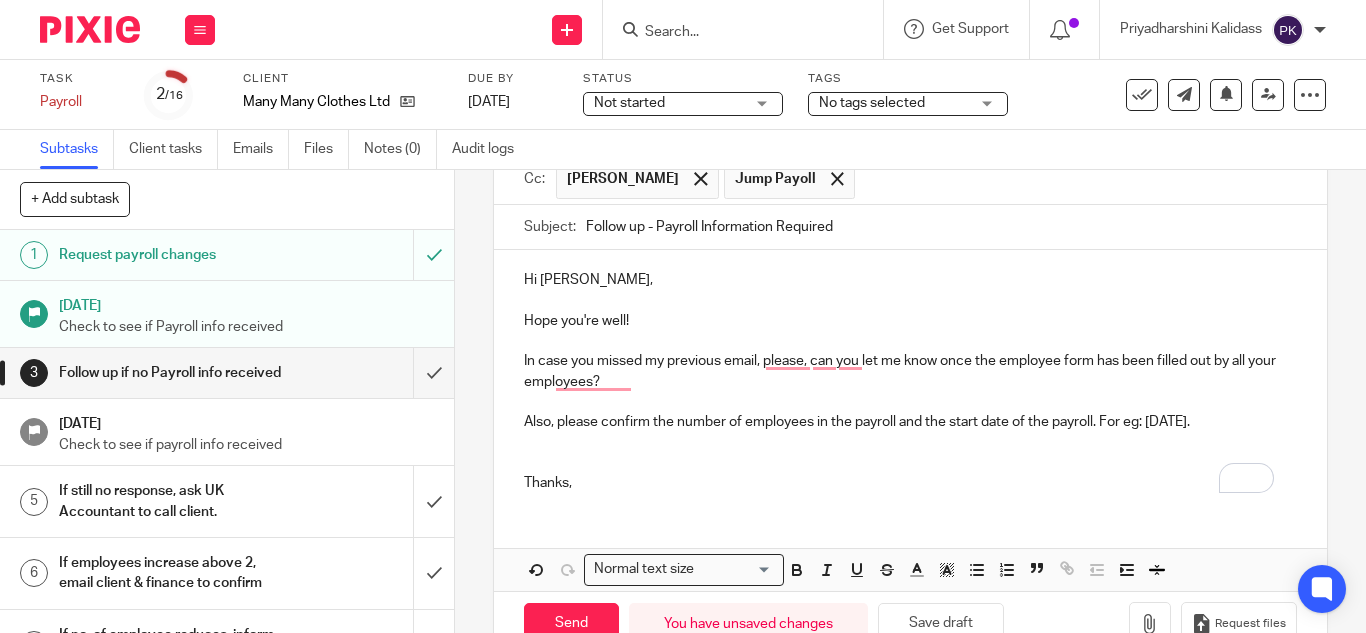 click on "In case you missed my previous email, please, can you let me know once the employee form has been filled out by all your employees?" at bounding box center (910, 371) 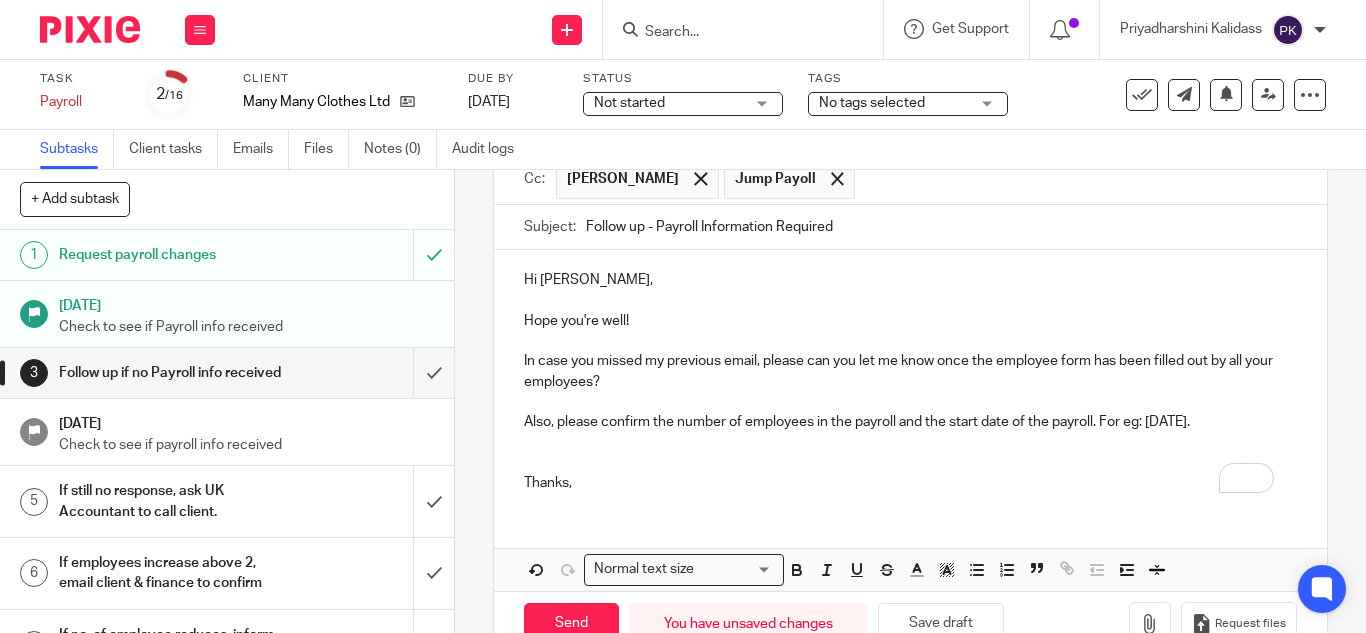click on "In case you missed my previous email, please can you let me know once the employee form has been filled out by all your employees?" at bounding box center (910, 371) 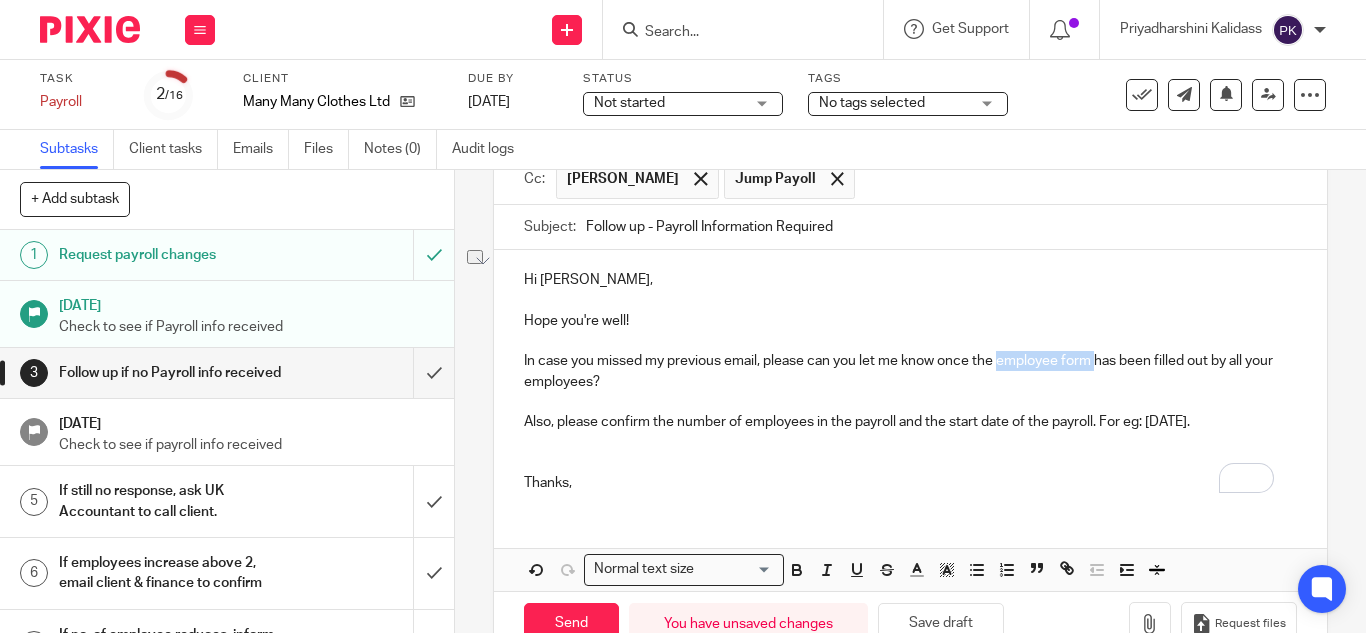 drag, startPoint x: 1093, startPoint y: 362, endPoint x: 996, endPoint y: 357, distance: 97.128784 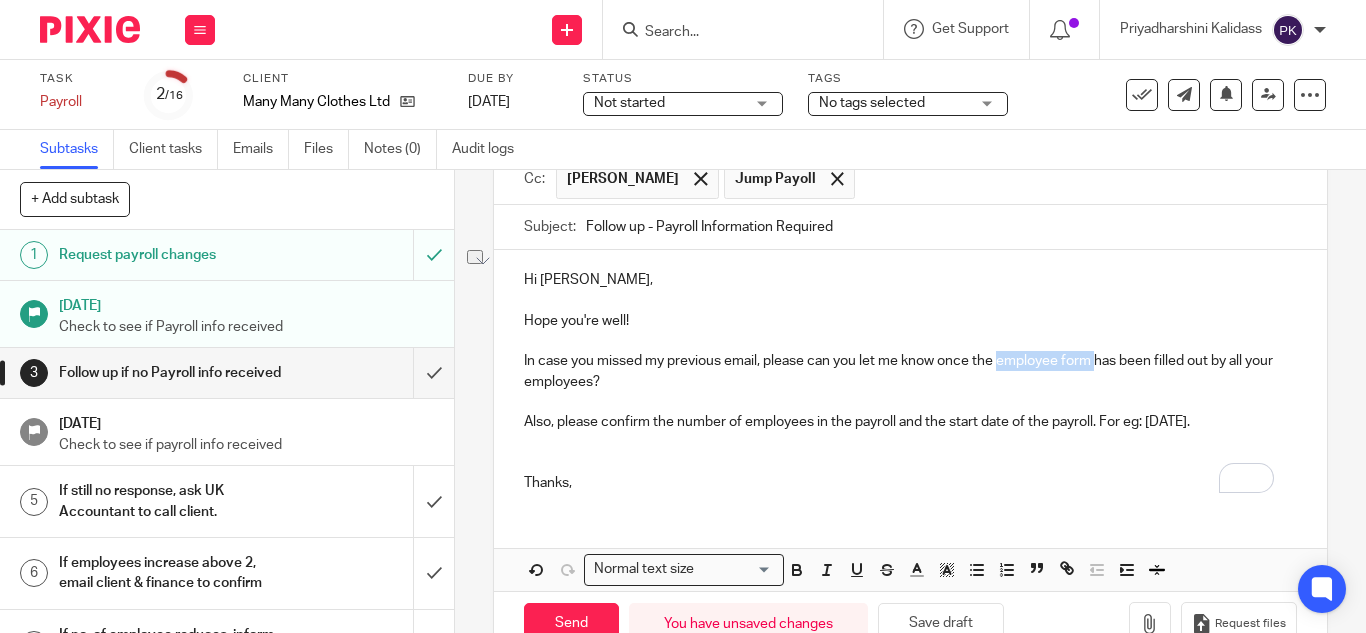 click on "In case you missed my previous email, please can you let me know once the employee form has been filled out by all your employees?" at bounding box center [910, 371] 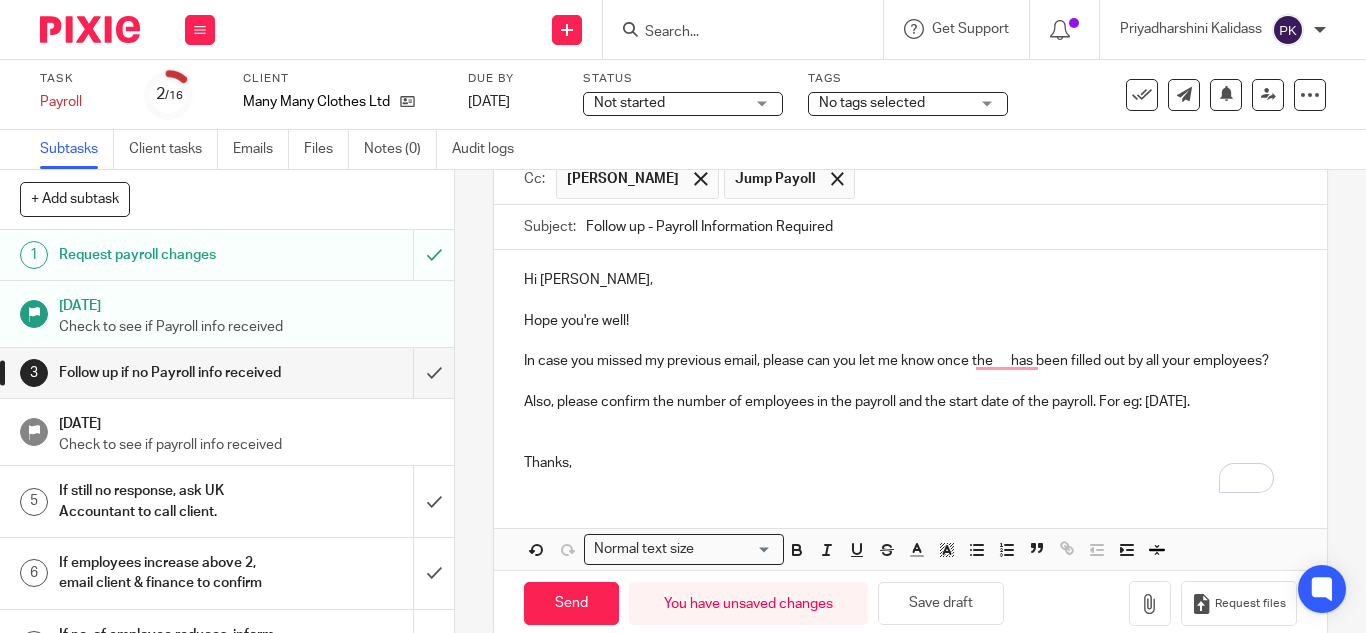 click at bounding box center (910, 422) 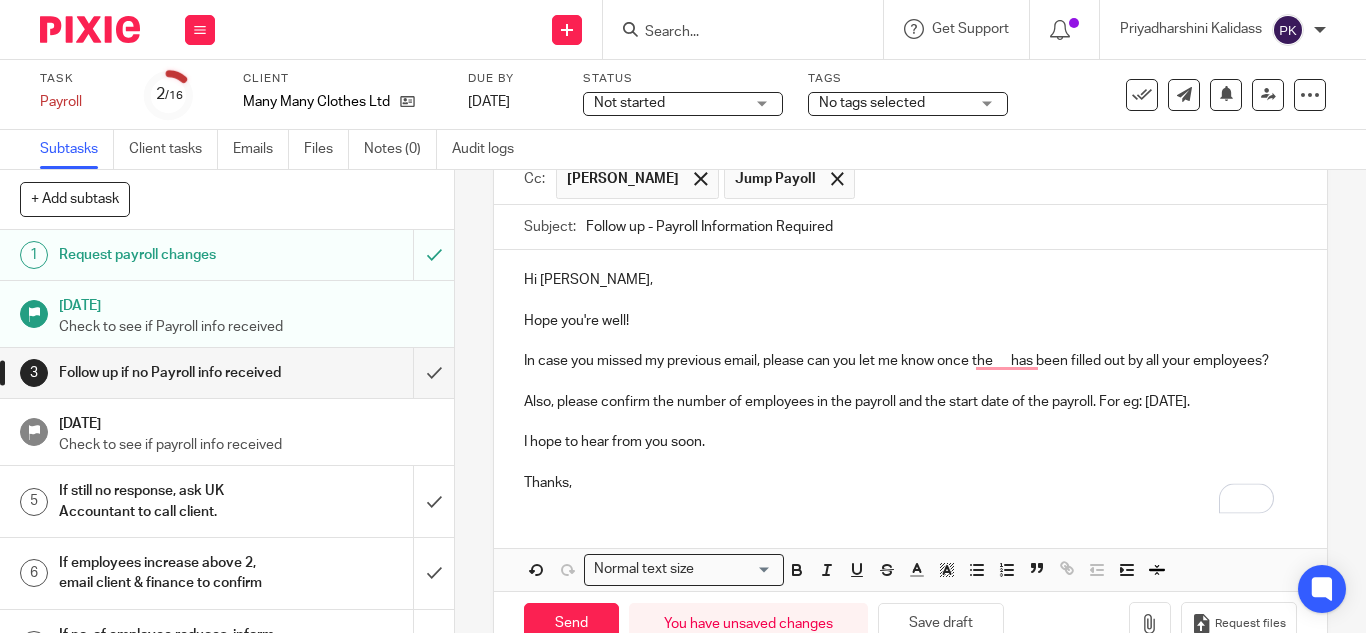click on "Hope you're well!" at bounding box center [910, 321] 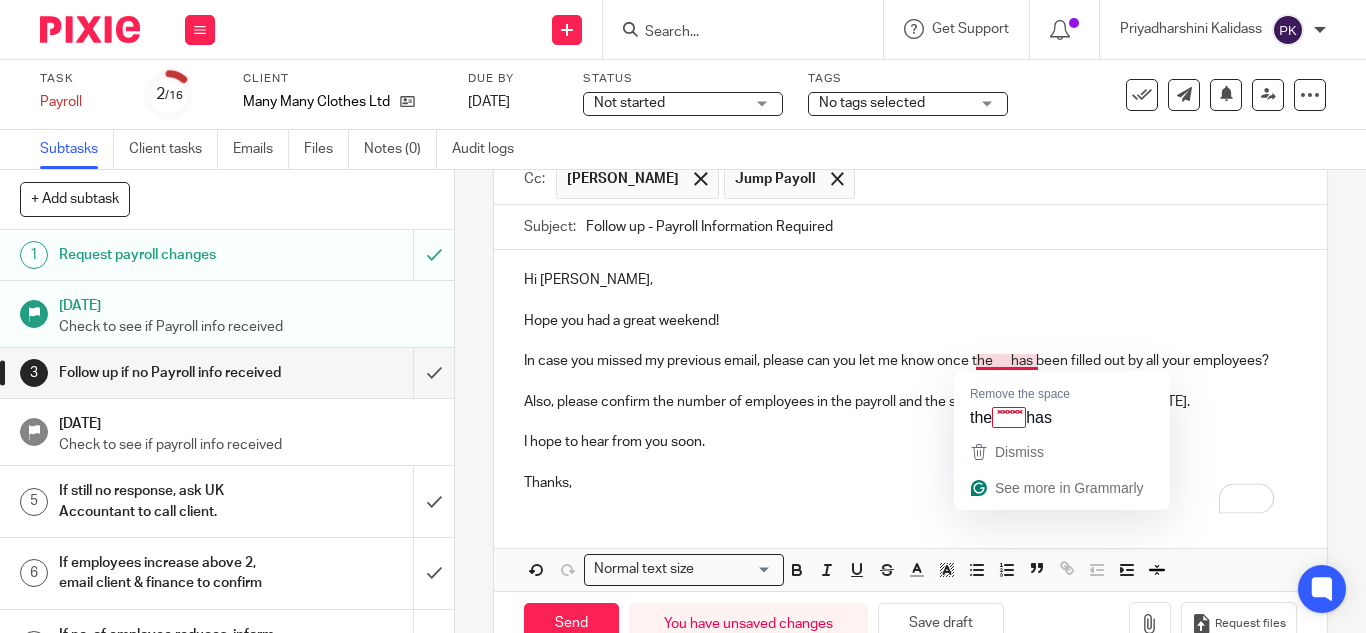 click on "In case you missed my previous email, please can you let me know once the      has been filled out by all your employees?" at bounding box center [910, 361] 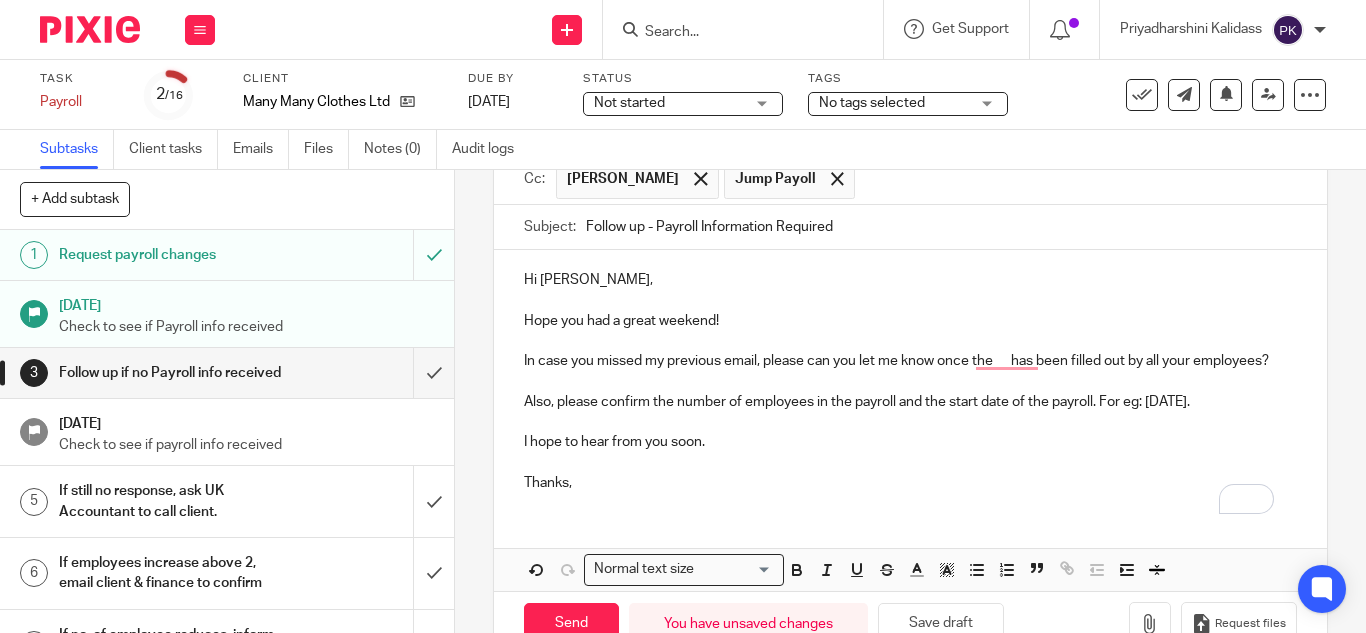 type on "https://forms.gle/75PWJwGXXXuxbUUH8" 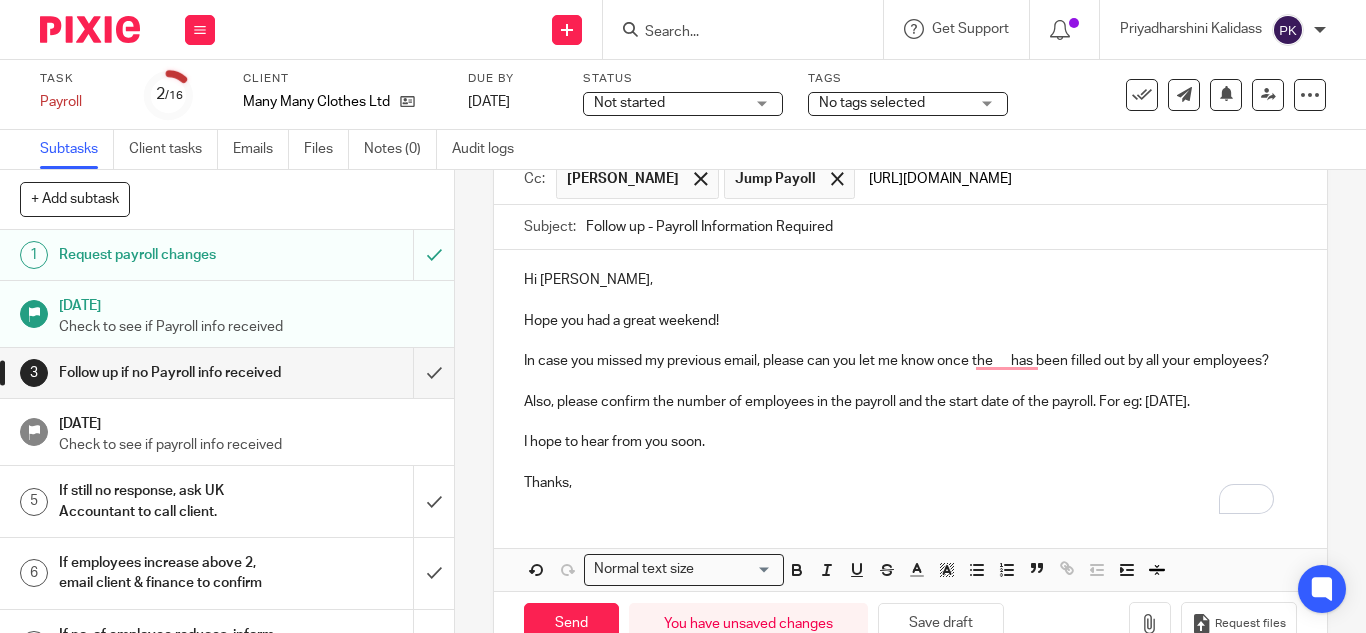 scroll, scrollTop: 149, scrollLeft: 0, axis: vertical 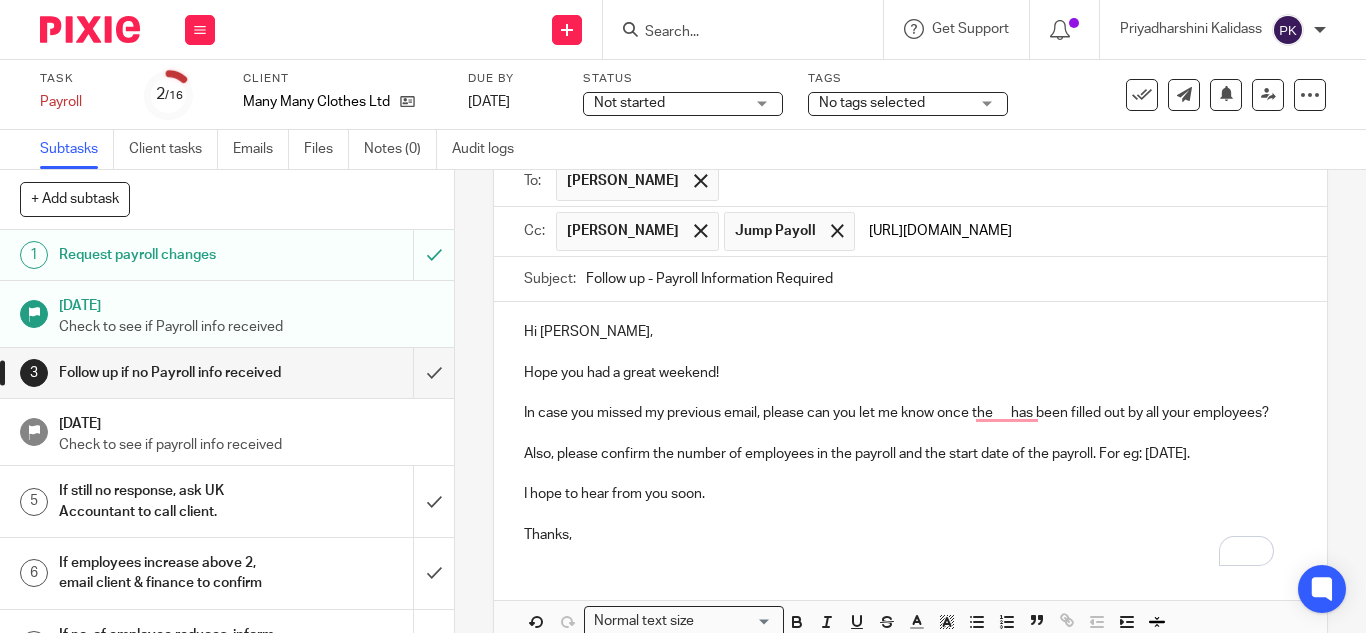 click on "https://forms.gle/75PWJwGXXXuxbUUH8" at bounding box center [1077, 231] 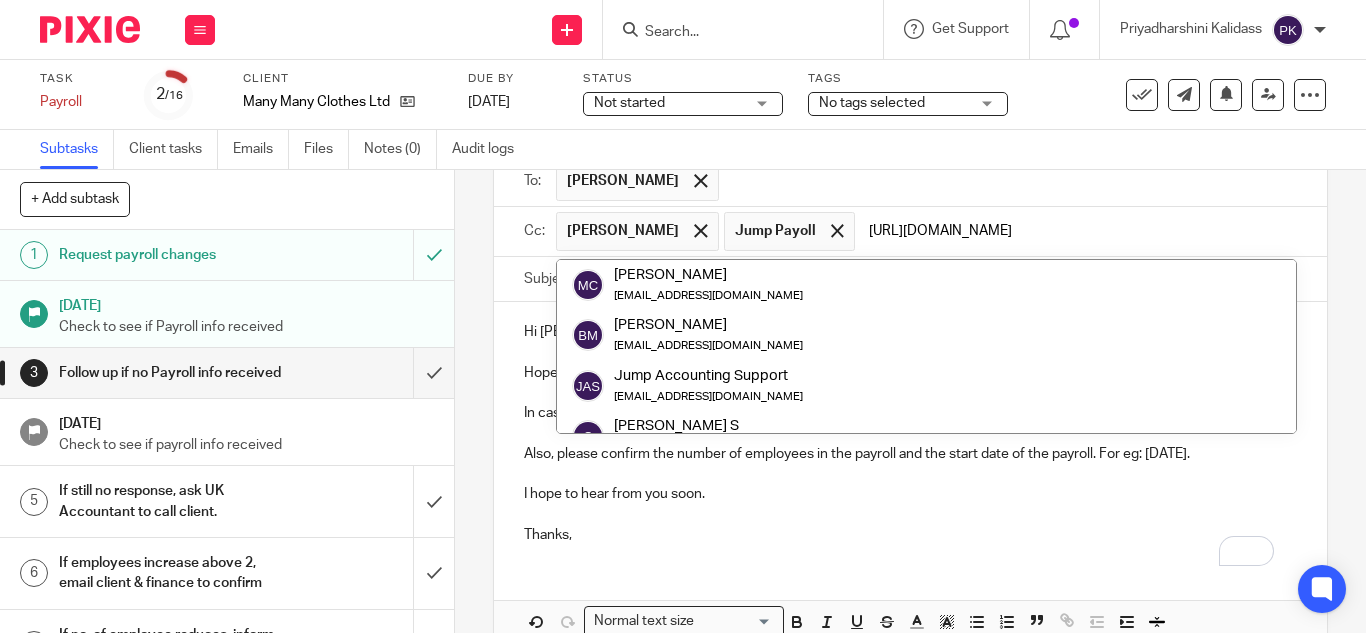 drag, startPoint x: 812, startPoint y: 230, endPoint x: 1084, endPoint y: 225, distance: 272.04596 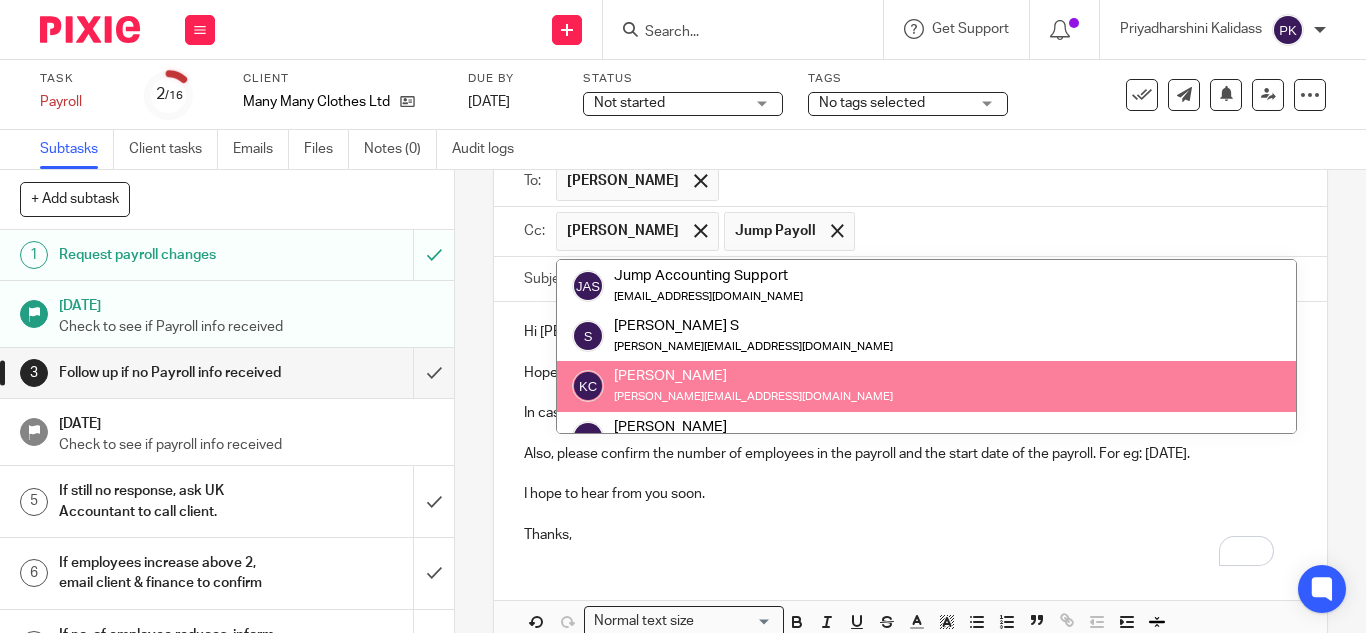 scroll, scrollTop: 200, scrollLeft: 0, axis: vertical 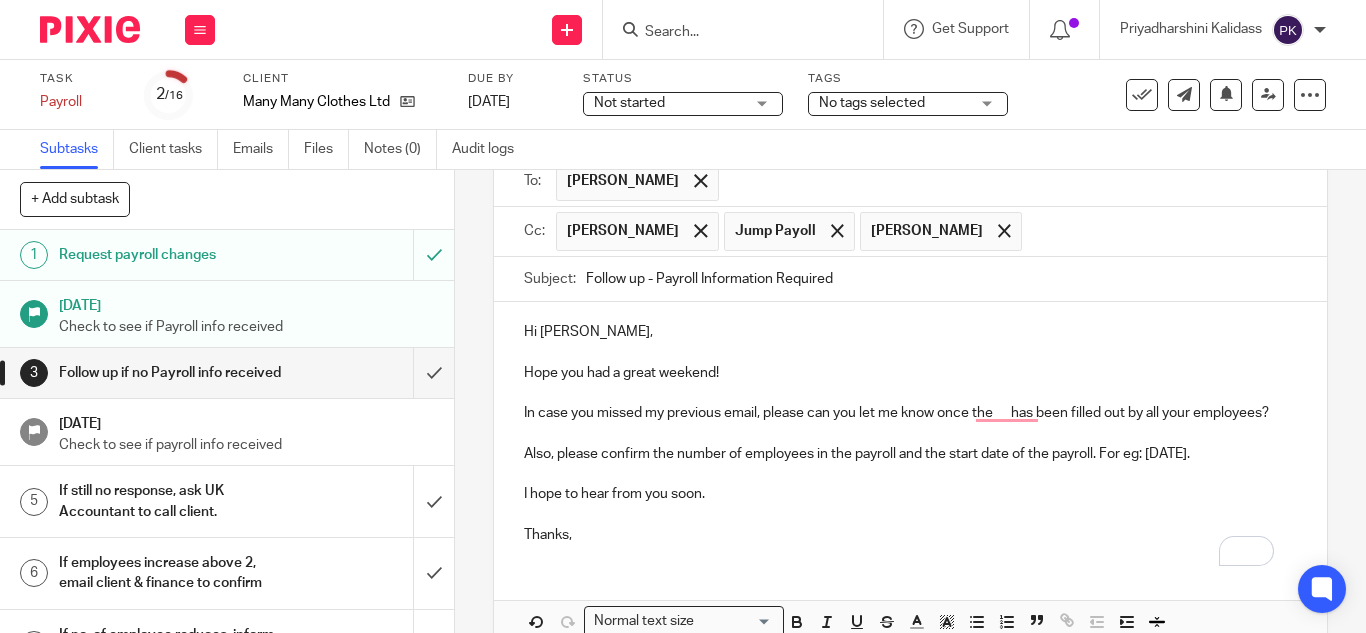 click on "I hope to hear from you soon." at bounding box center (910, 494) 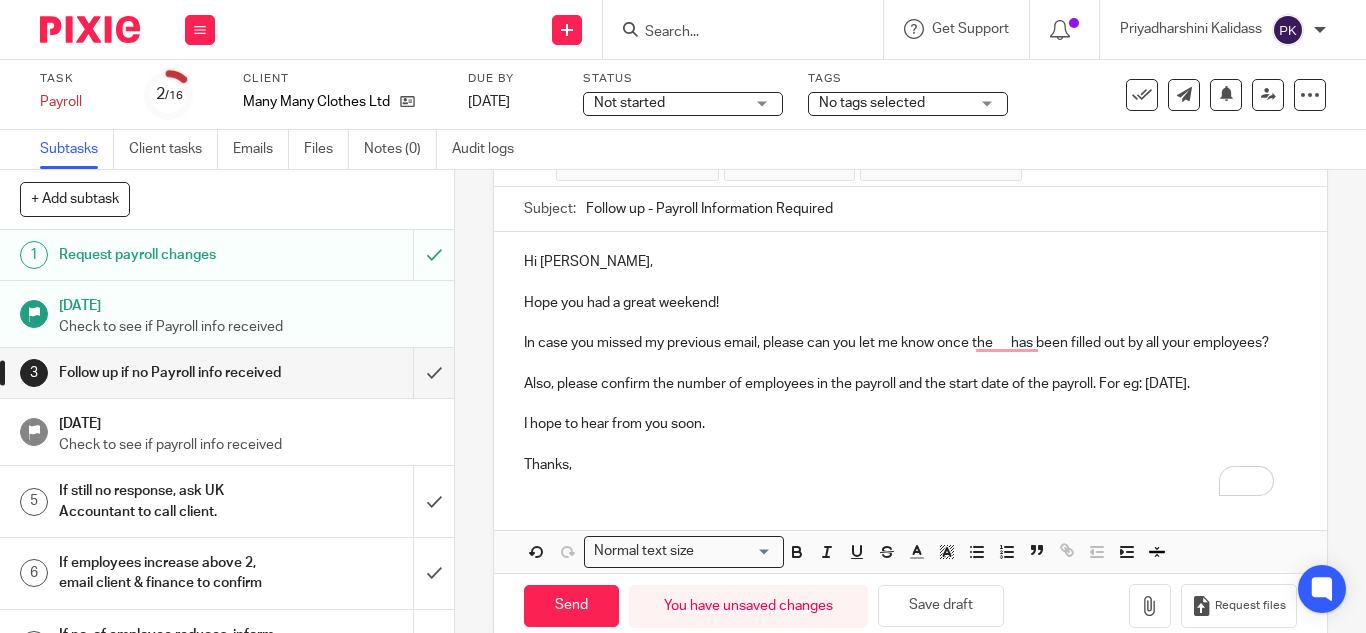 scroll, scrollTop: 220, scrollLeft: 0, axis: vertical 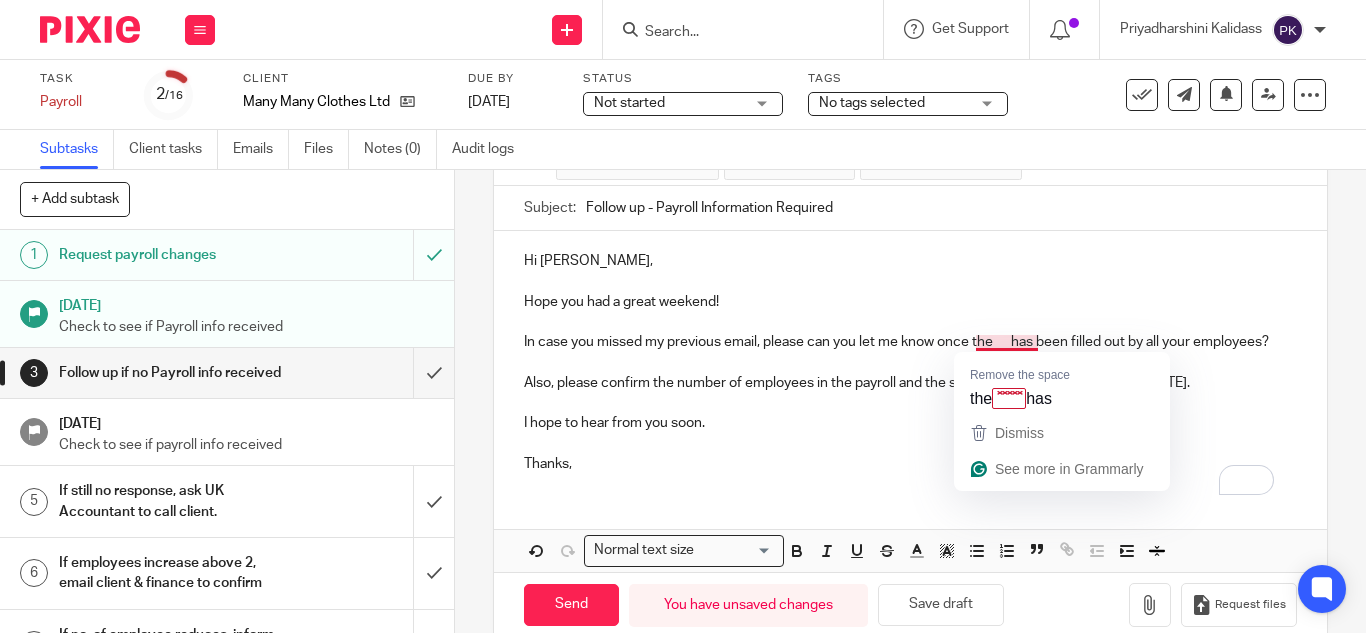 click on "In case you missed my previous email, please can you let me know once the      has been filled out by all your employees?" at bounding box center [910, 342] 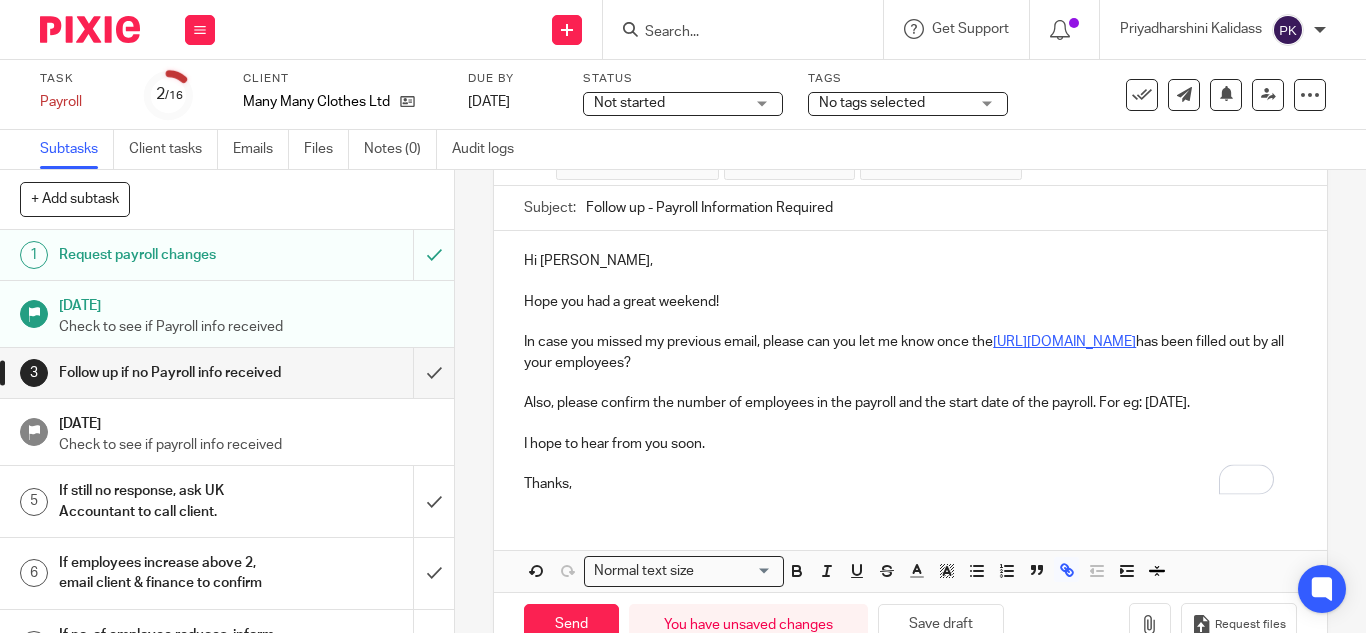 click on "https://forms.gle/75PWJwGXXXuxbUUH8" at bounding box center (1064, 342) 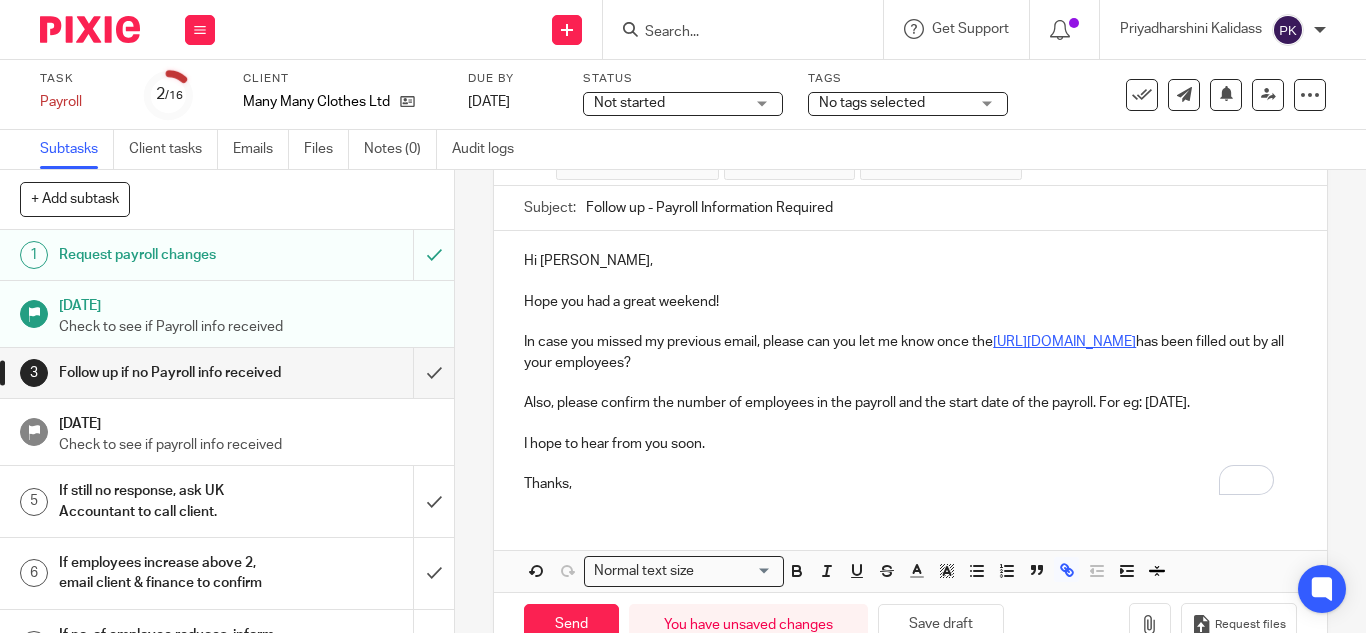 click on "https://forms.gle/75PWJwGXXXuxbUUH8" at bounding box center [1064, 342] 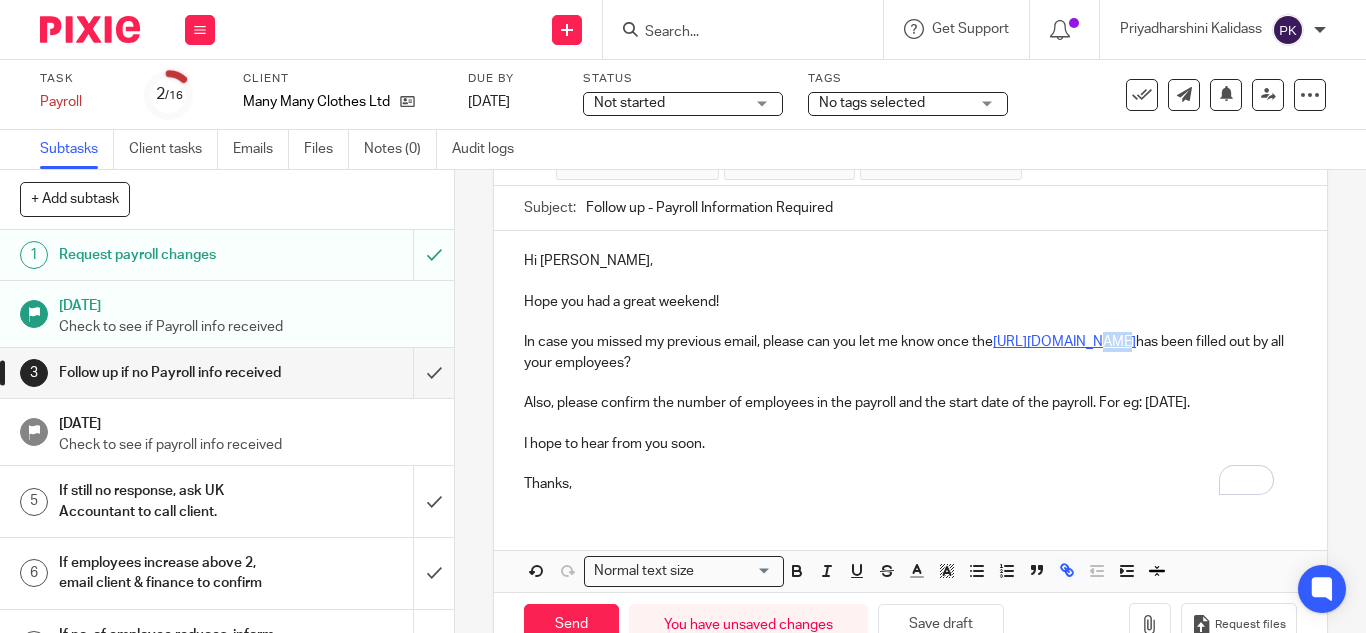 click on "https://forms.gle/75PWJwGXXXuxbUUH8" at bounding box center [1064, 342] 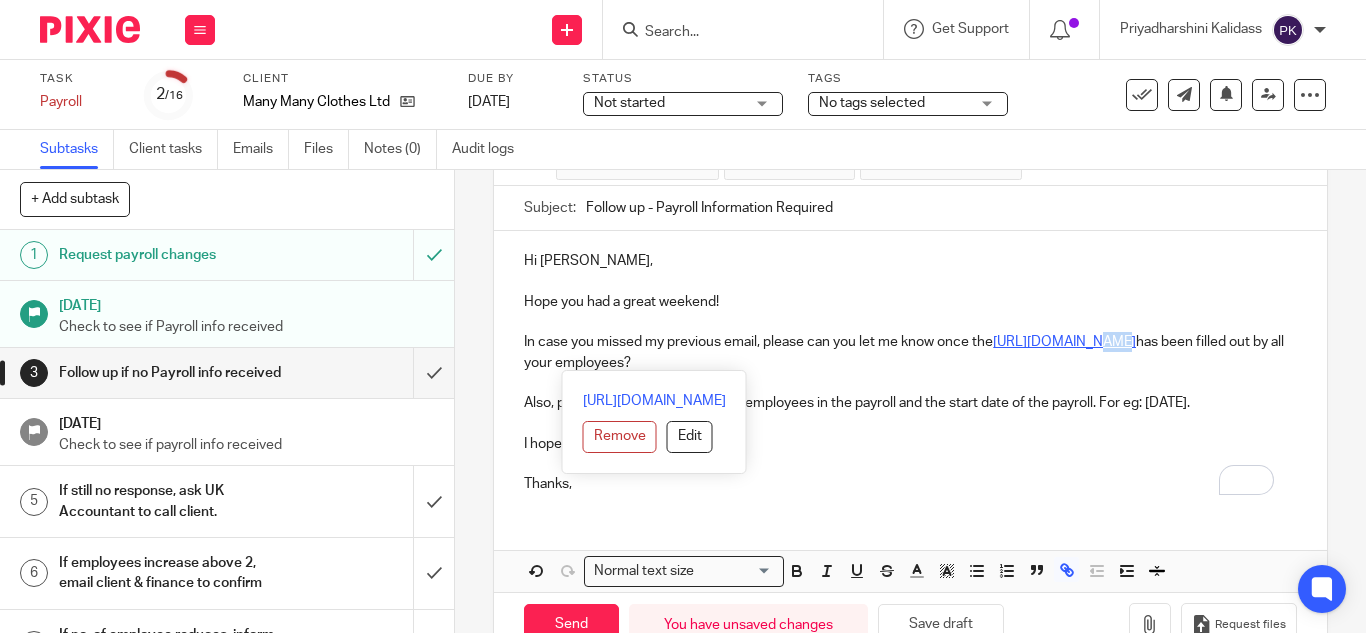 click on "https://forms.gle/75PWJwGXXXuxbUUH8" at bounding box center (1064, 342) 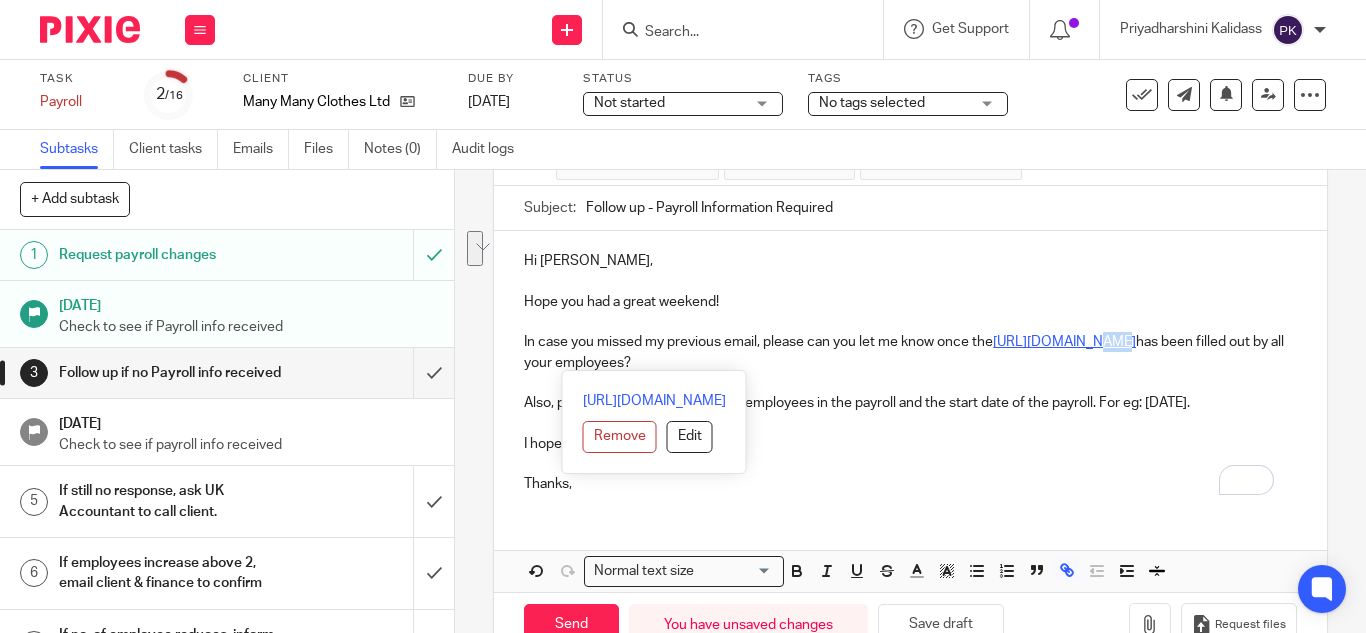 click on "https://forms.gle/75PWJwGXXXuxbUUH8" at bounding box center (1064, 342) 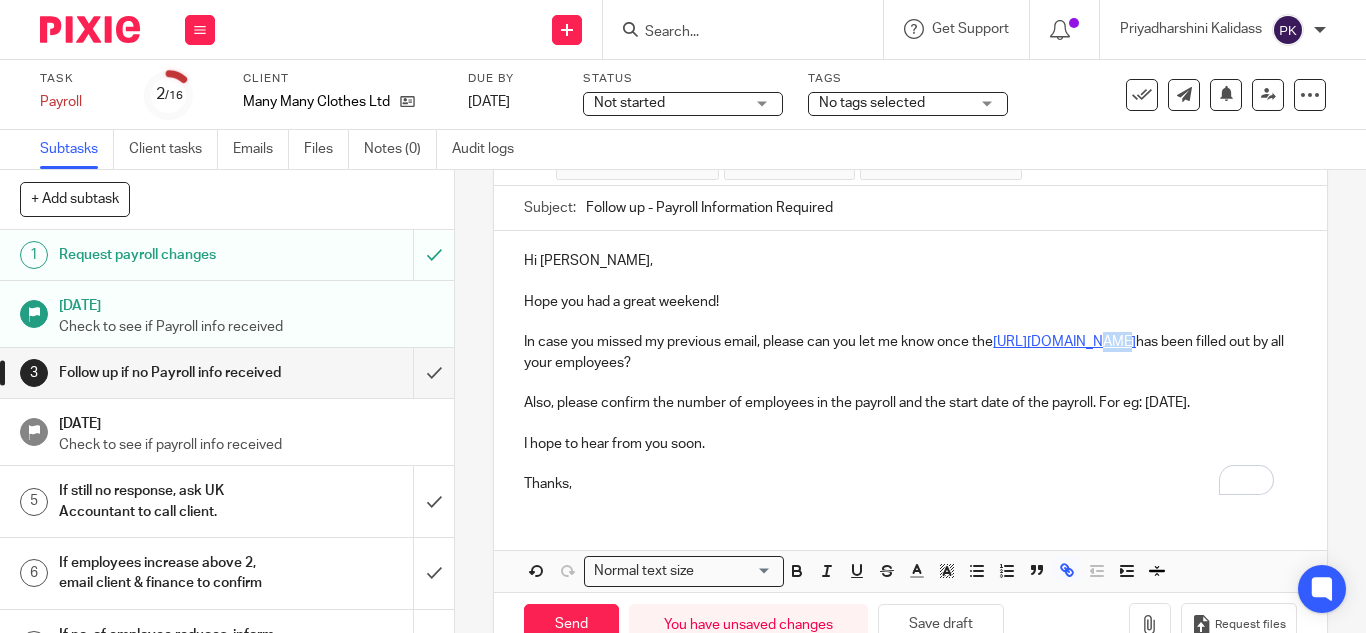 click on "https://forms.gle/75PWJwGXXXuxbUUH8" at bounding box center (1064, 342) 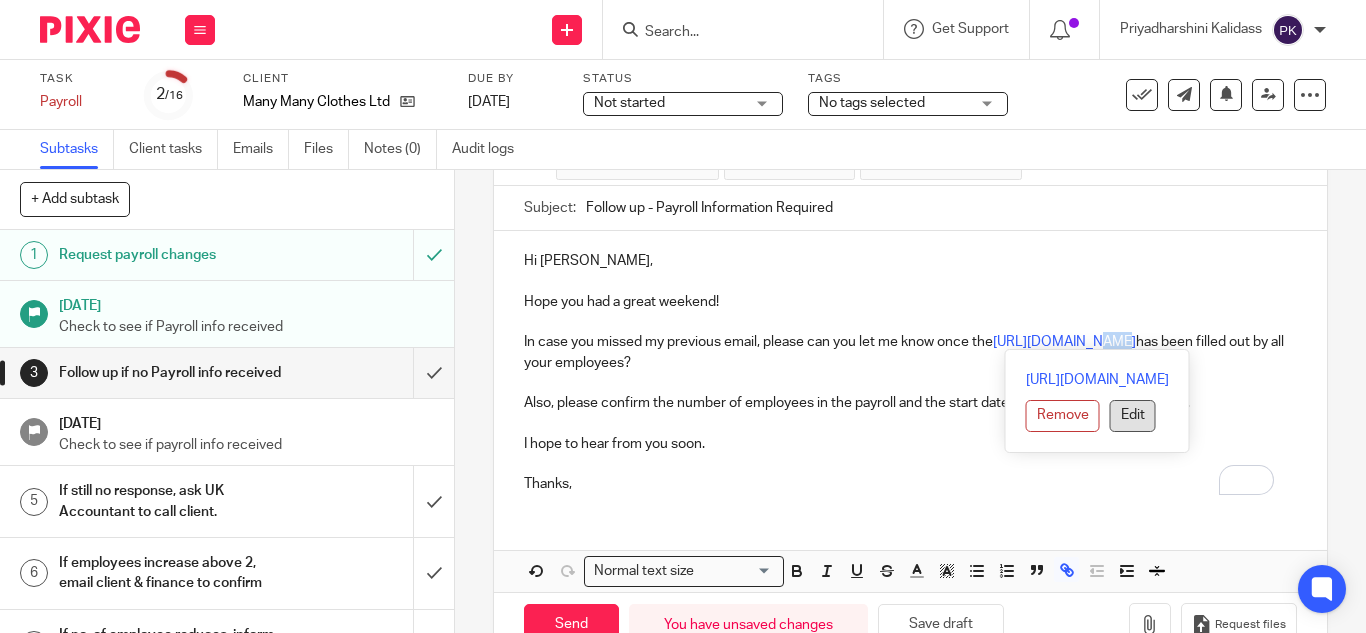 click on "Edit" at bounding box center [1133, 416] 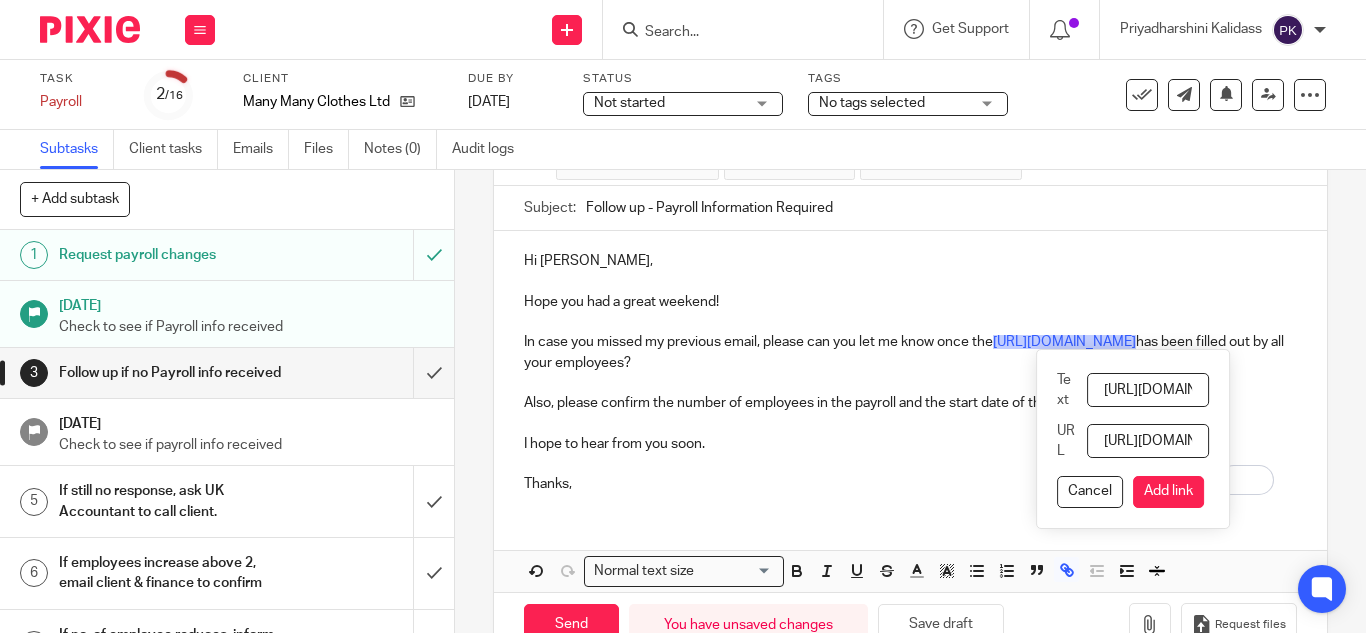scroll, scrollTop: 0, scrollLeft: 195, axis: horizontal 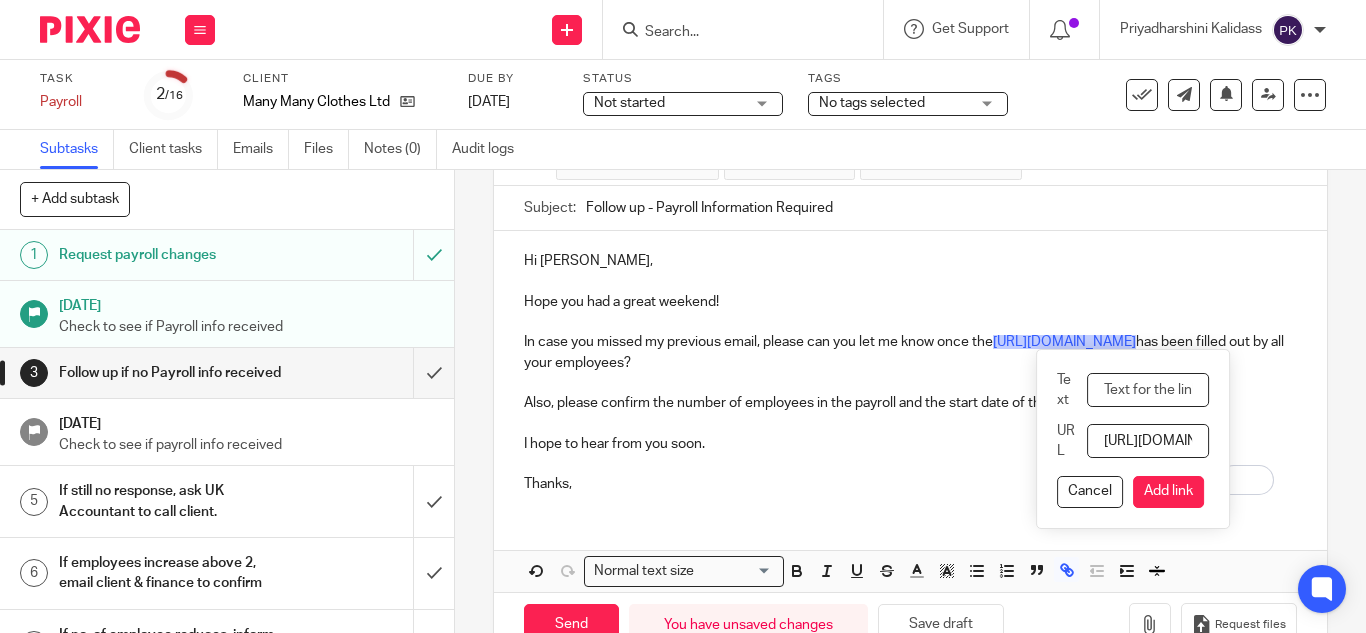type on "n" 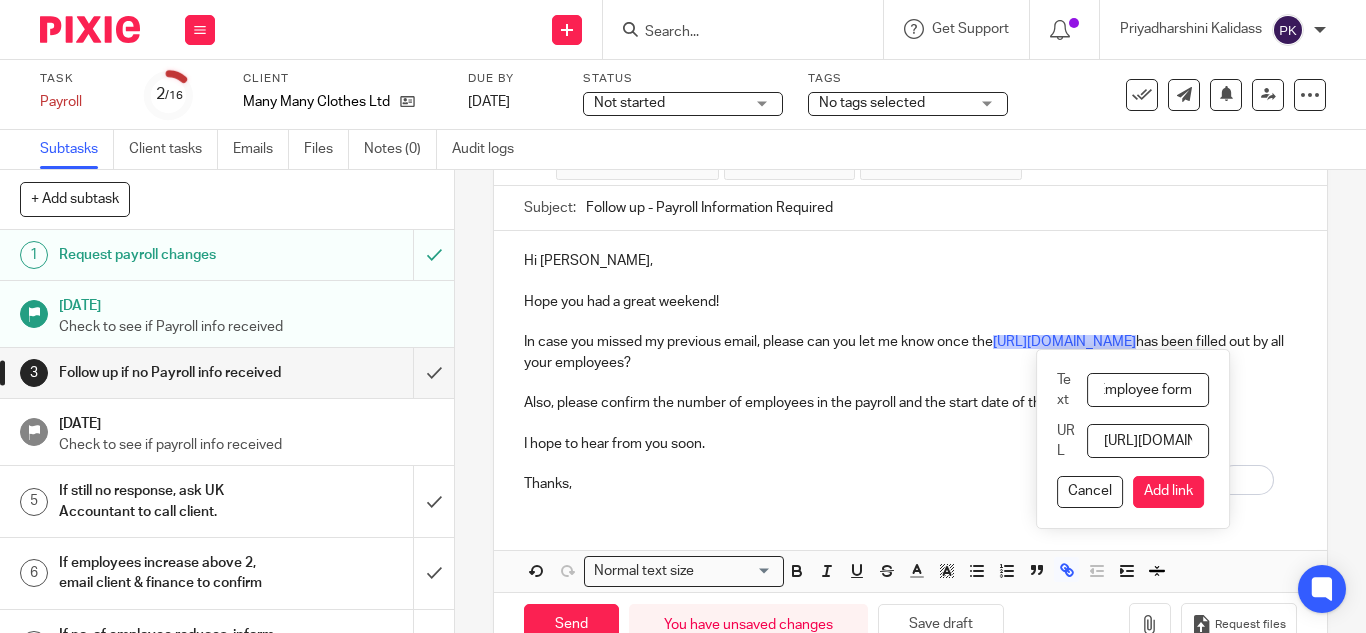 scroll, scrollTop: 0, scrollLeft: 62, axis: horizontal 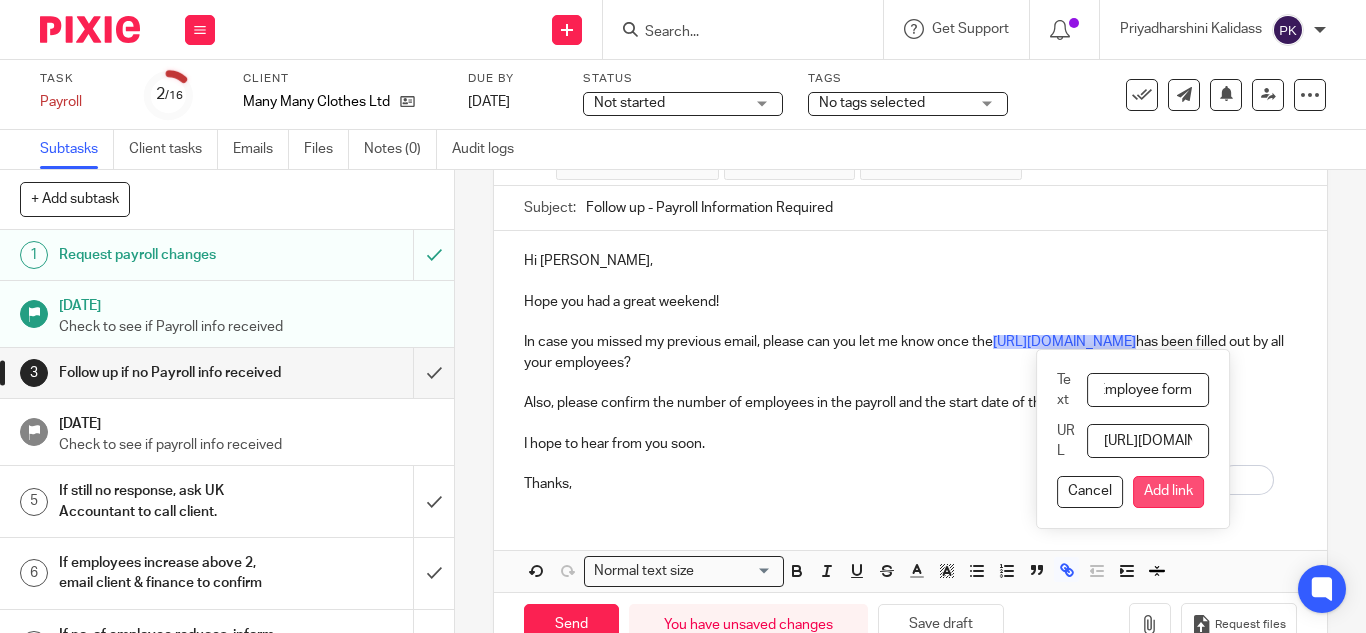 type on "New Employee form" 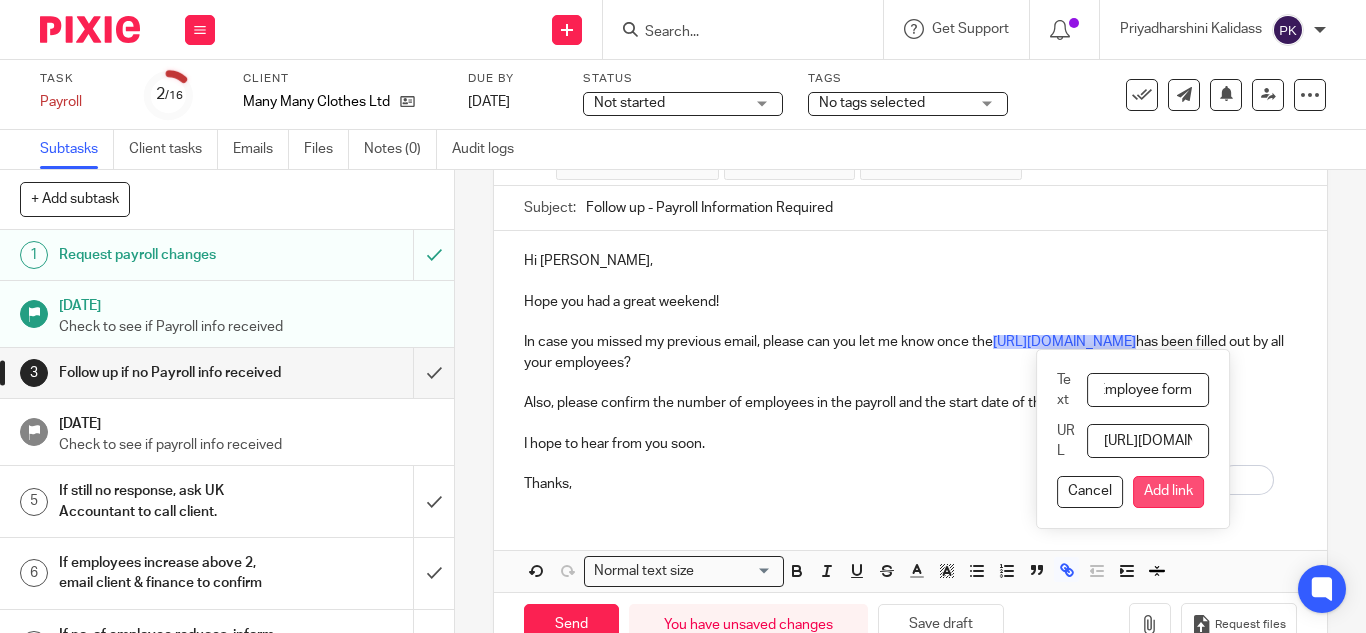 scroll, scrollTop: 0, scrollLeft: 0, axis: both 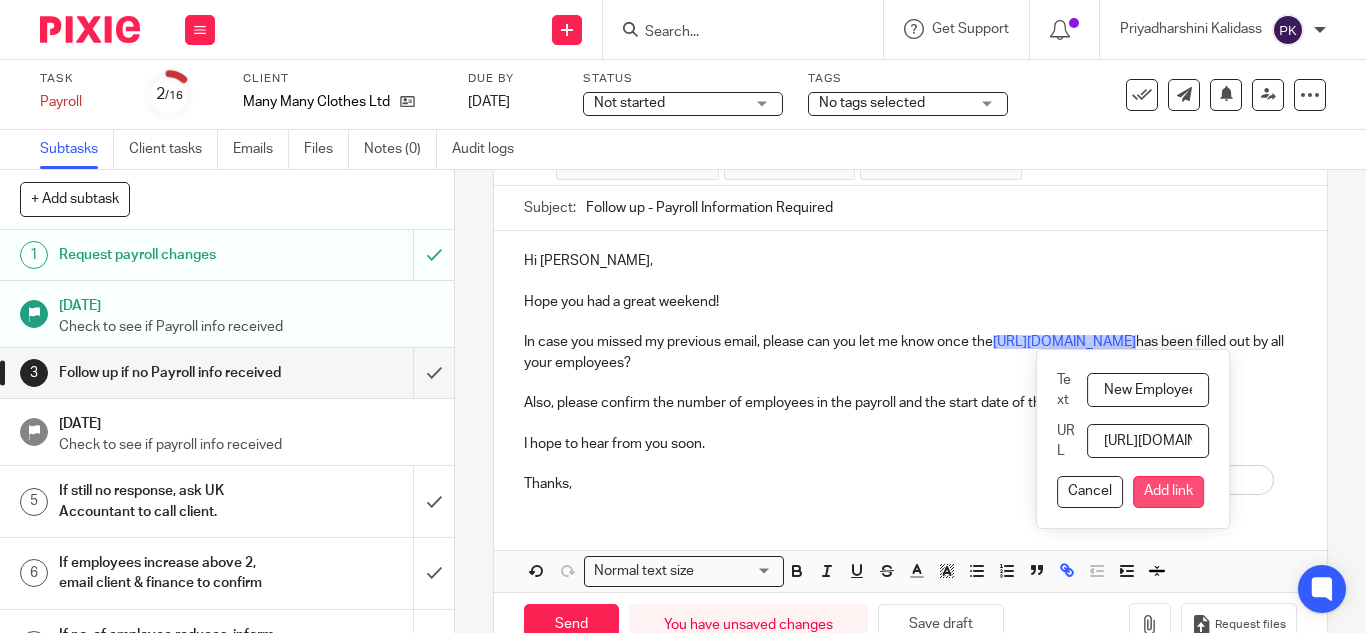 click on "Add link" at bounding box center [1168, 492] 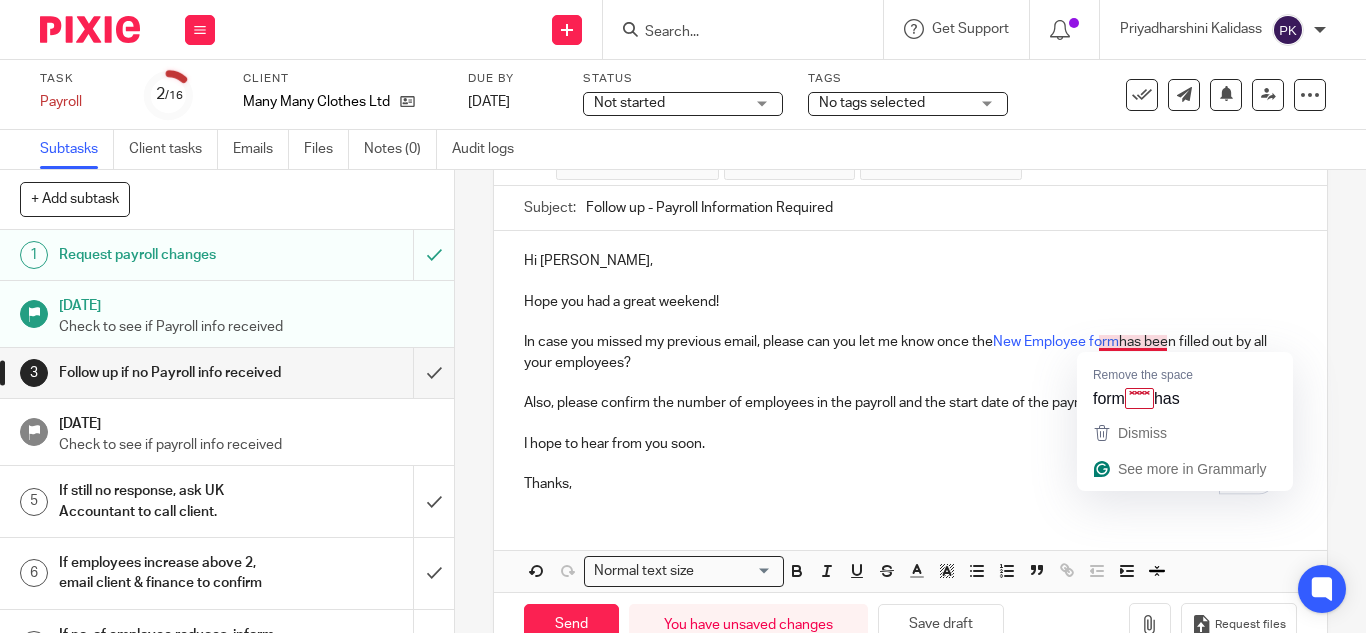 click on "In case you missed my previous email, please can you let me know once the   New Employee form      has been filled out by all your employees?" at bounding box center [910, 352] 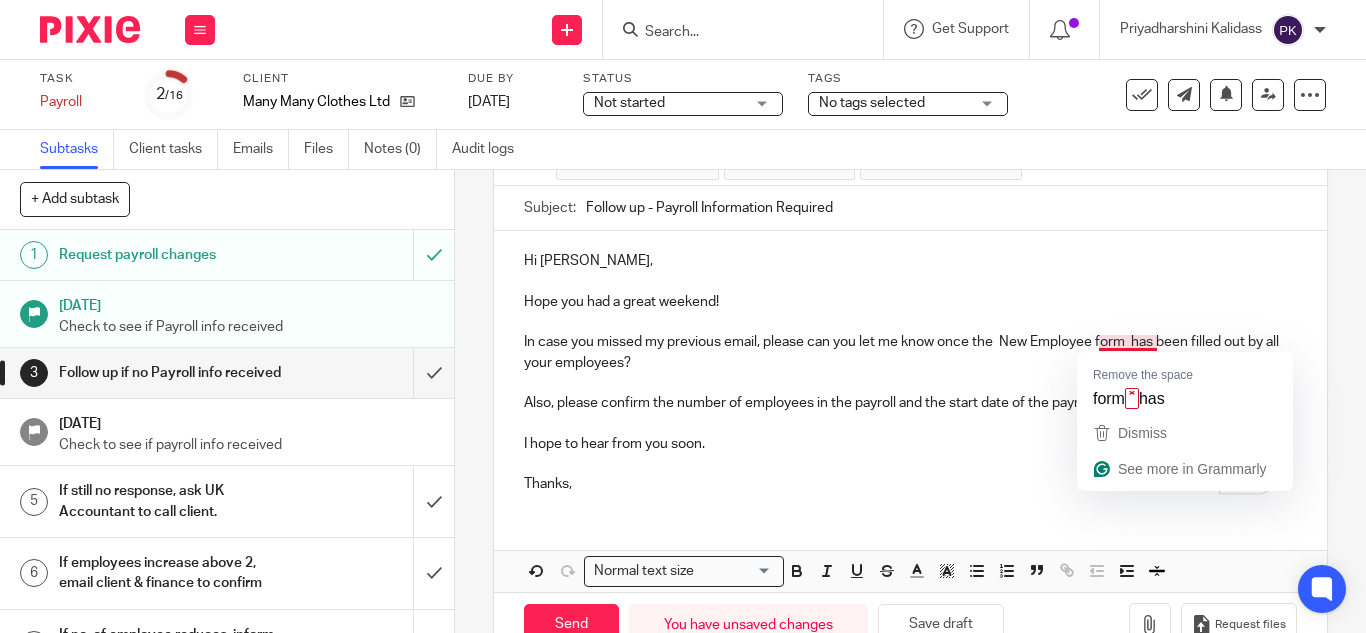 click on "In case you missed my previous email, please can you let me know once the  New Employee form  has been filled out by all your employees?" at bounding box center [910, 352] 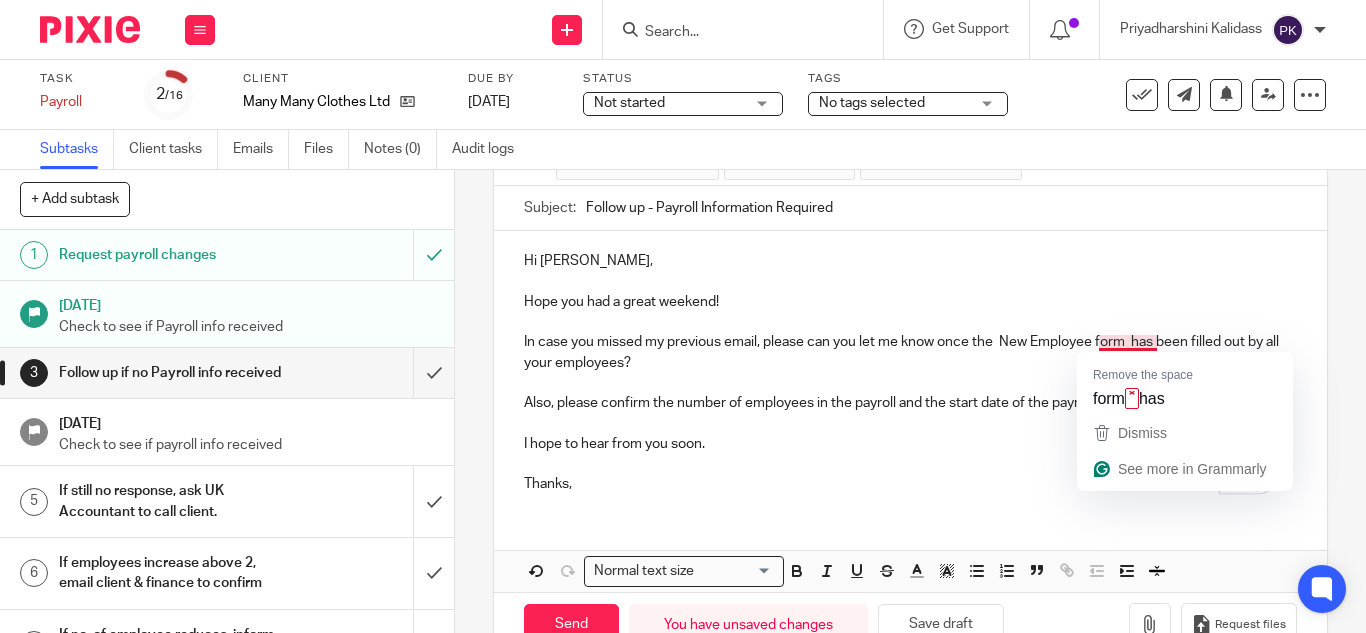 click on "In case you missed my previous email, please can you let me know once the  New Employee form  has been filled out by all your employees?" at bounding box center (910, 352) 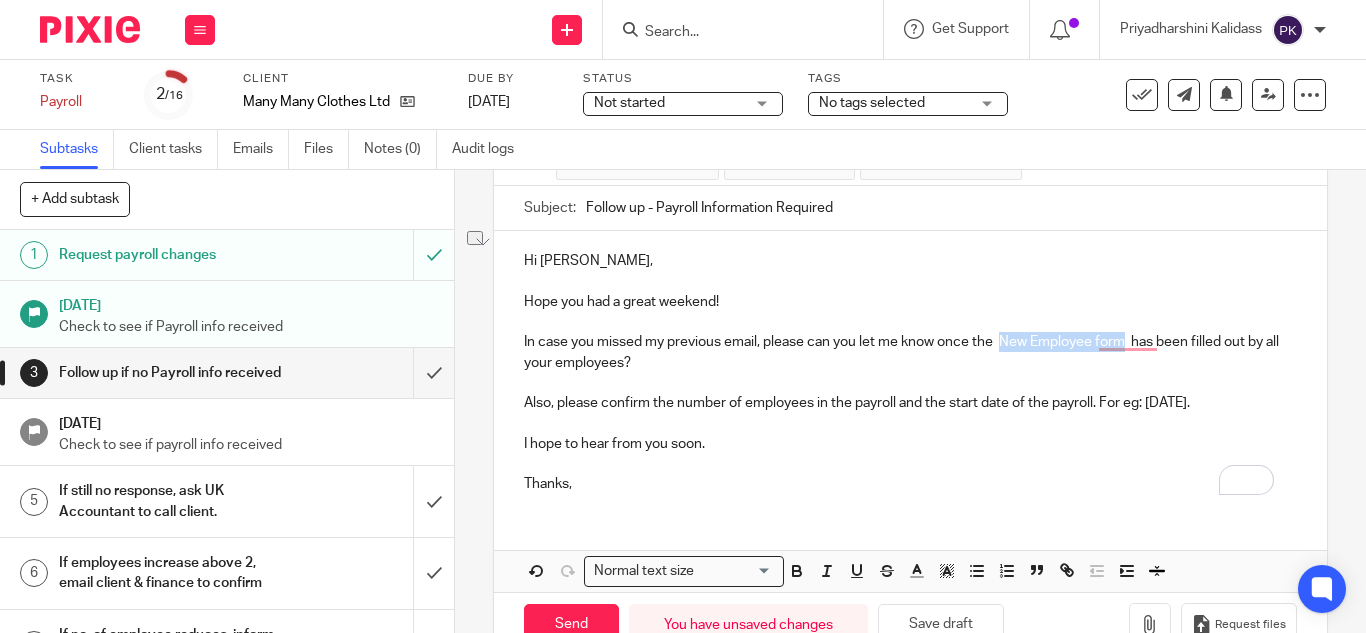 drag, startPoint x: 1122, startPoint y: 343, endPoint x: 997, endPoint y: 337, distance: 125.14392 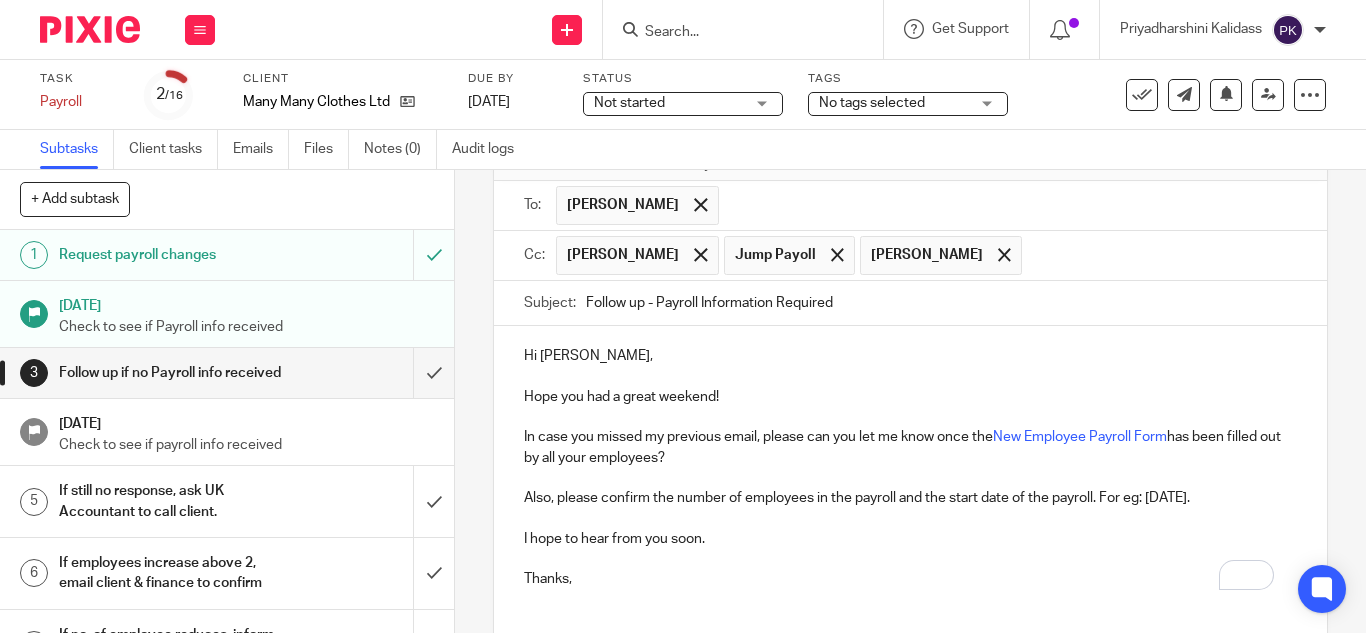 scroll, scrollTop: 124, scrollLeft: 0, axis: vertical 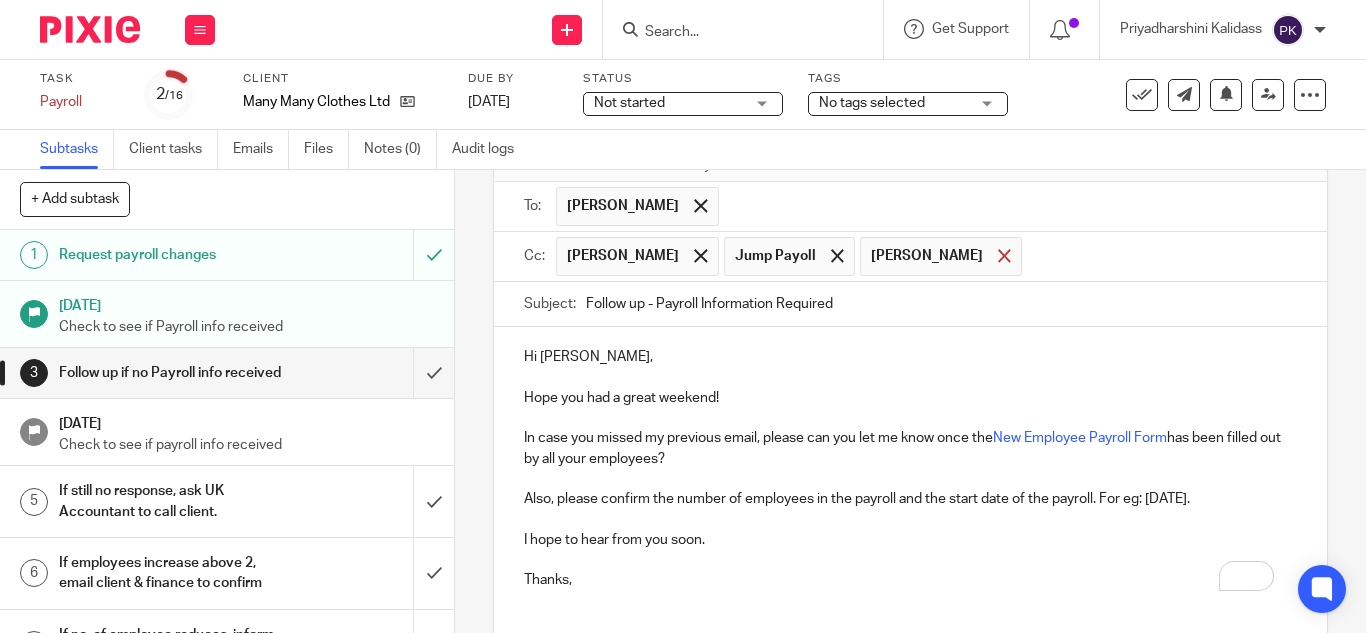 click at bounding box center [1004, 256] 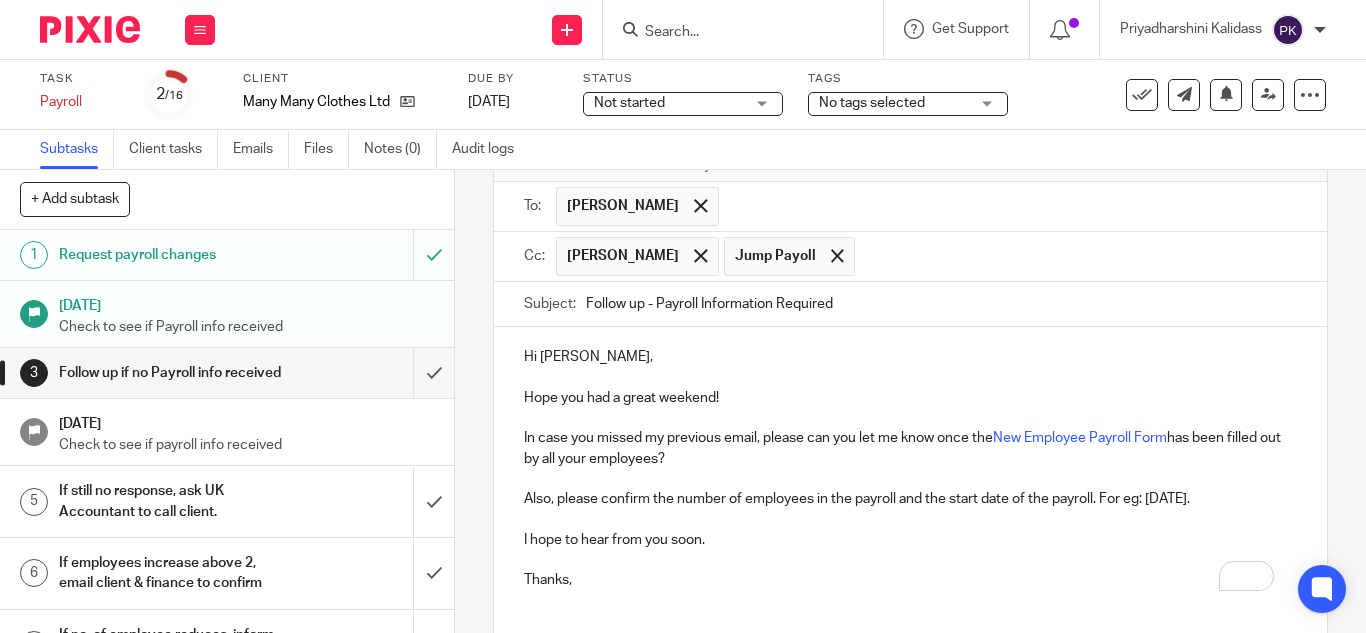 click at bounding box center [1077, 256] 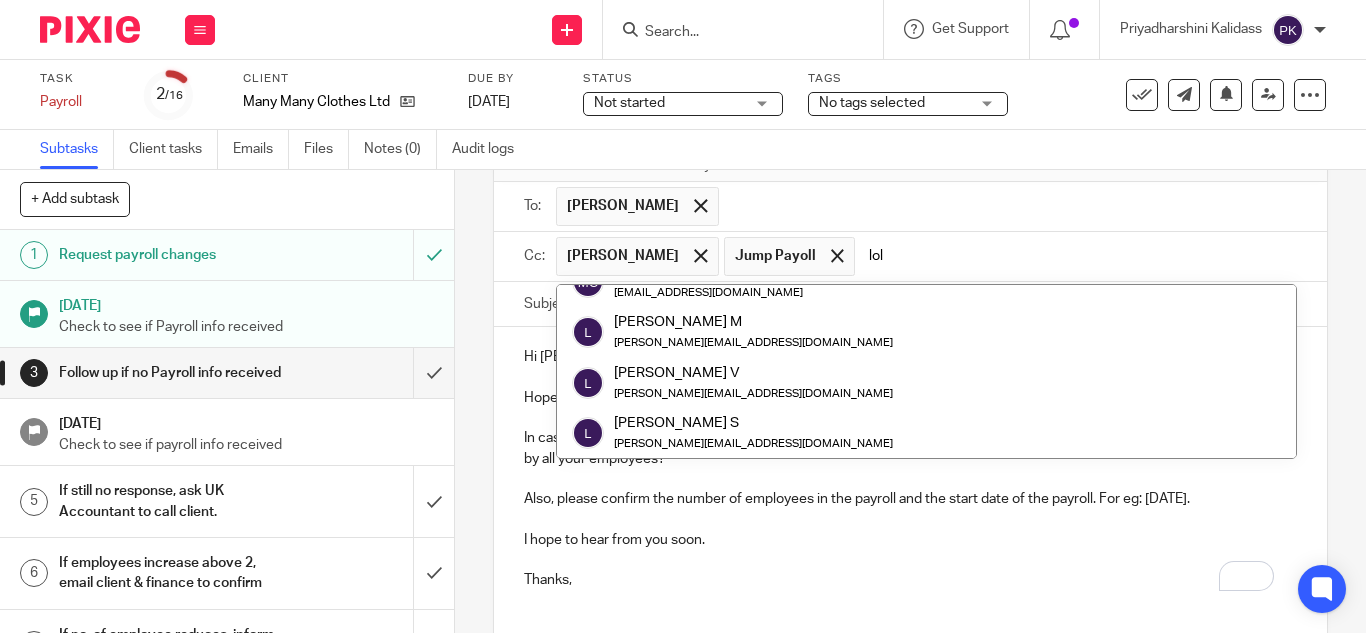 scroll, scrollTop: 0, scrollLeft: 0, axis: both 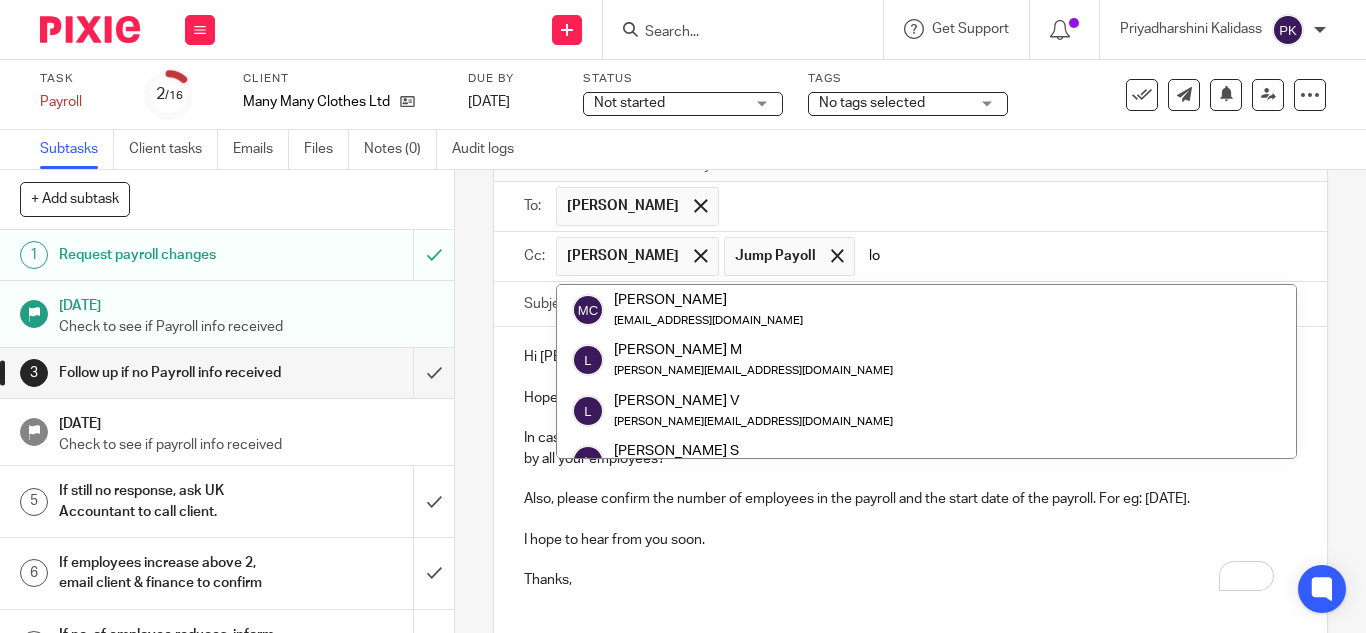 type on "l" 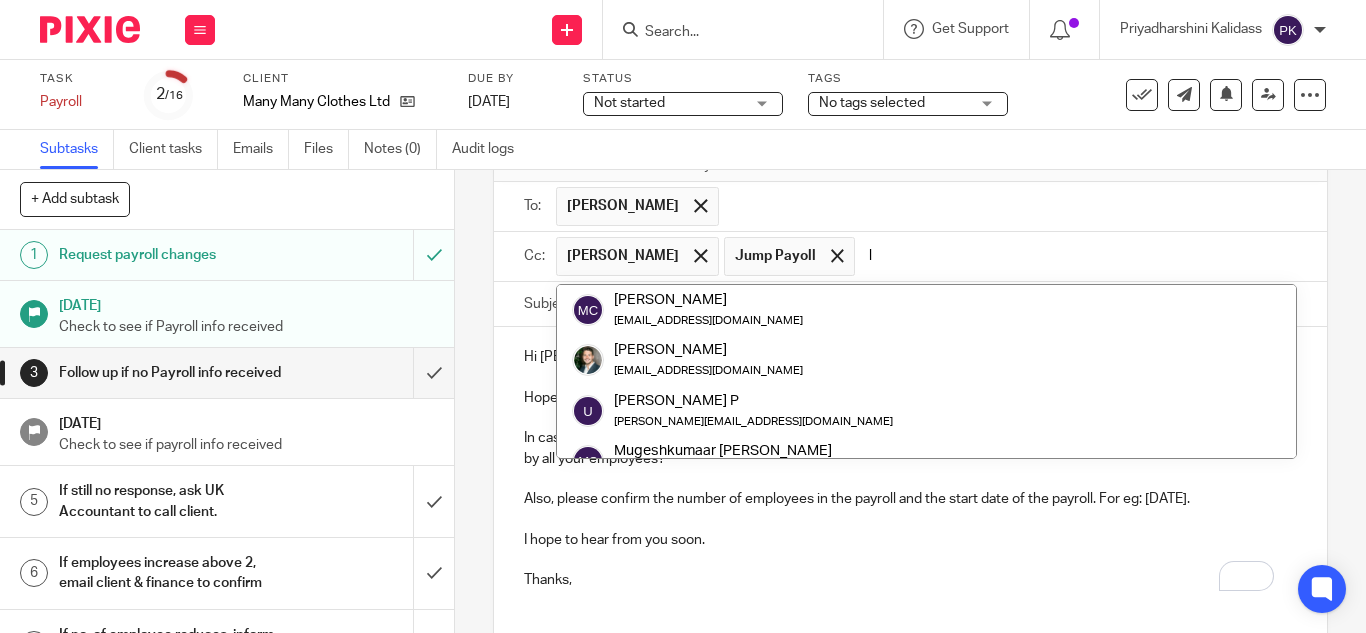 type 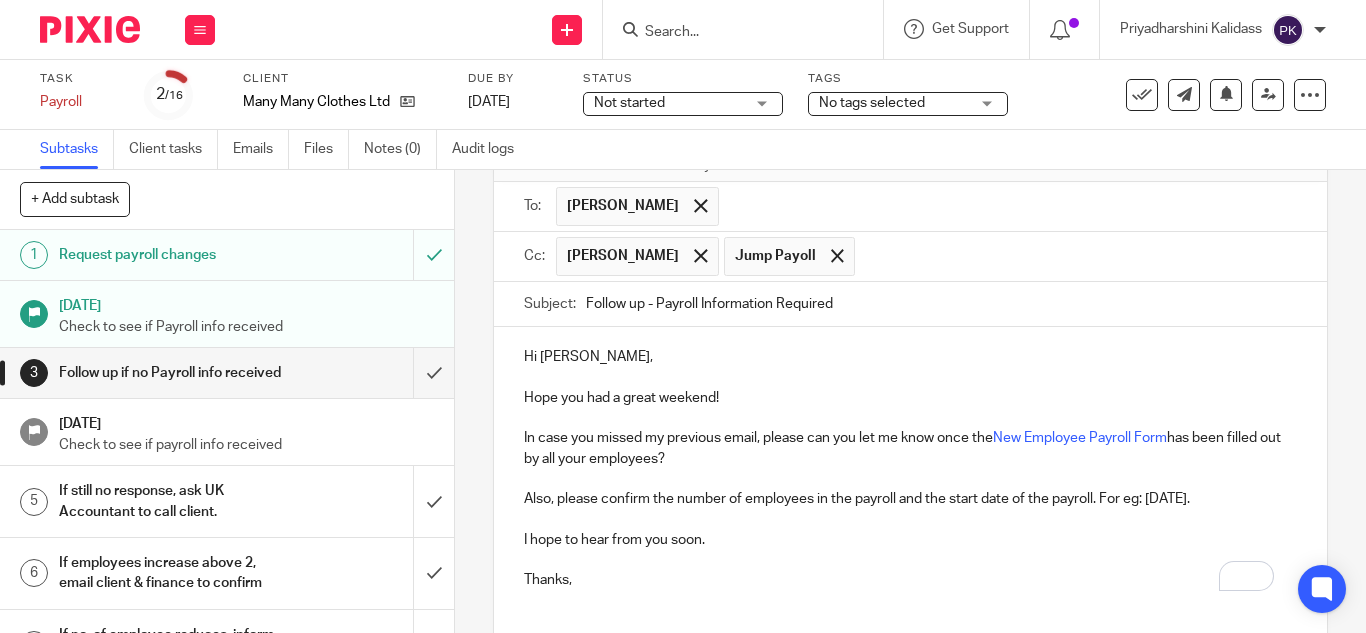click at bounding box center (910, 378) 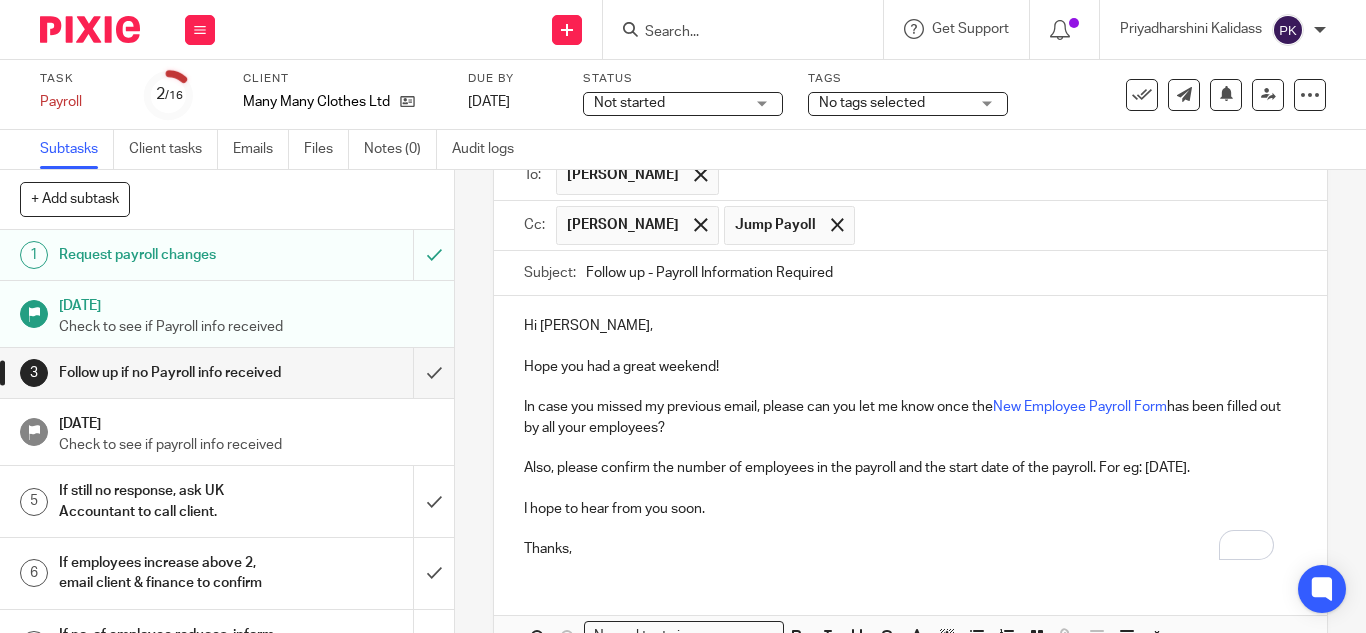scroll, scrollTop: 158, scrollLeft: 0, axis: vertical 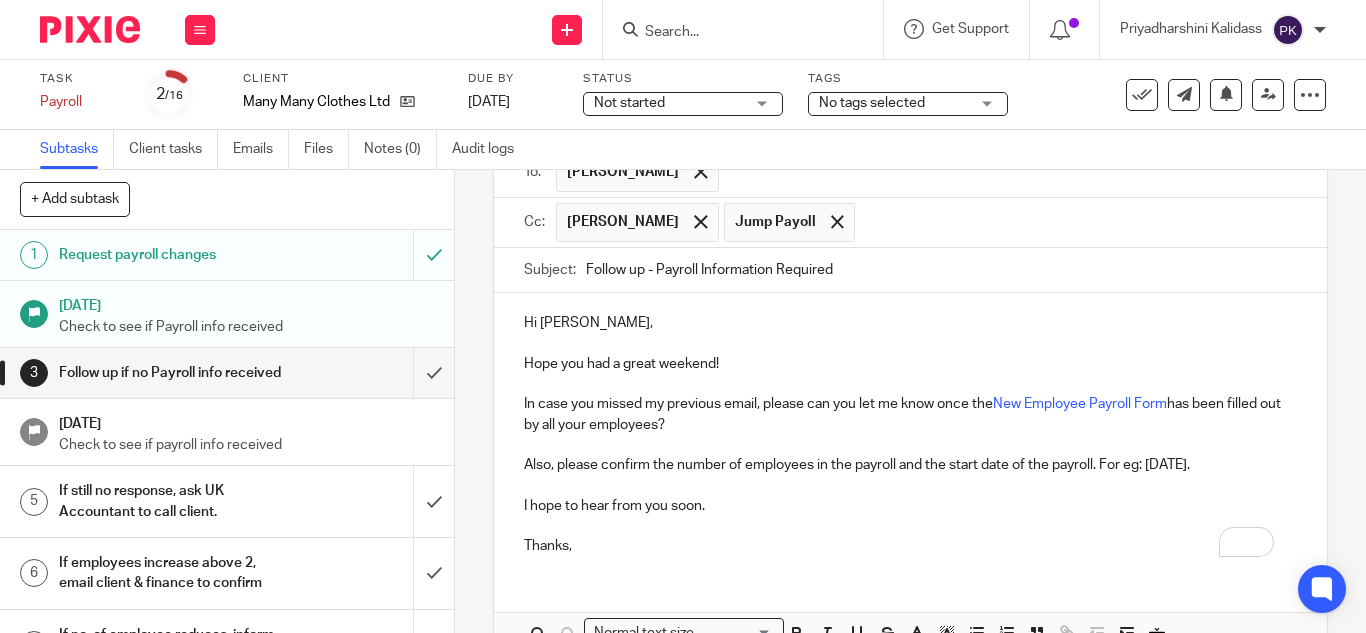 click at bounding box center (1077, 222) 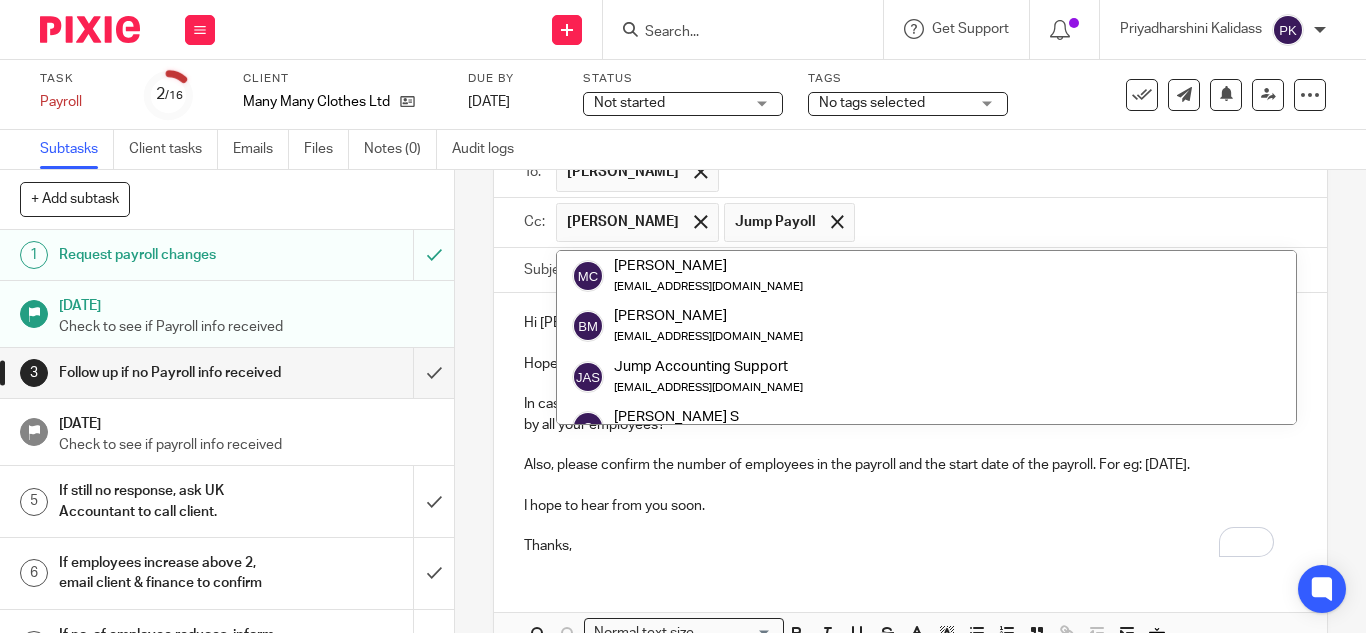 scroll, scrollTop: 100, scrollLeft: 0, axis: vertical 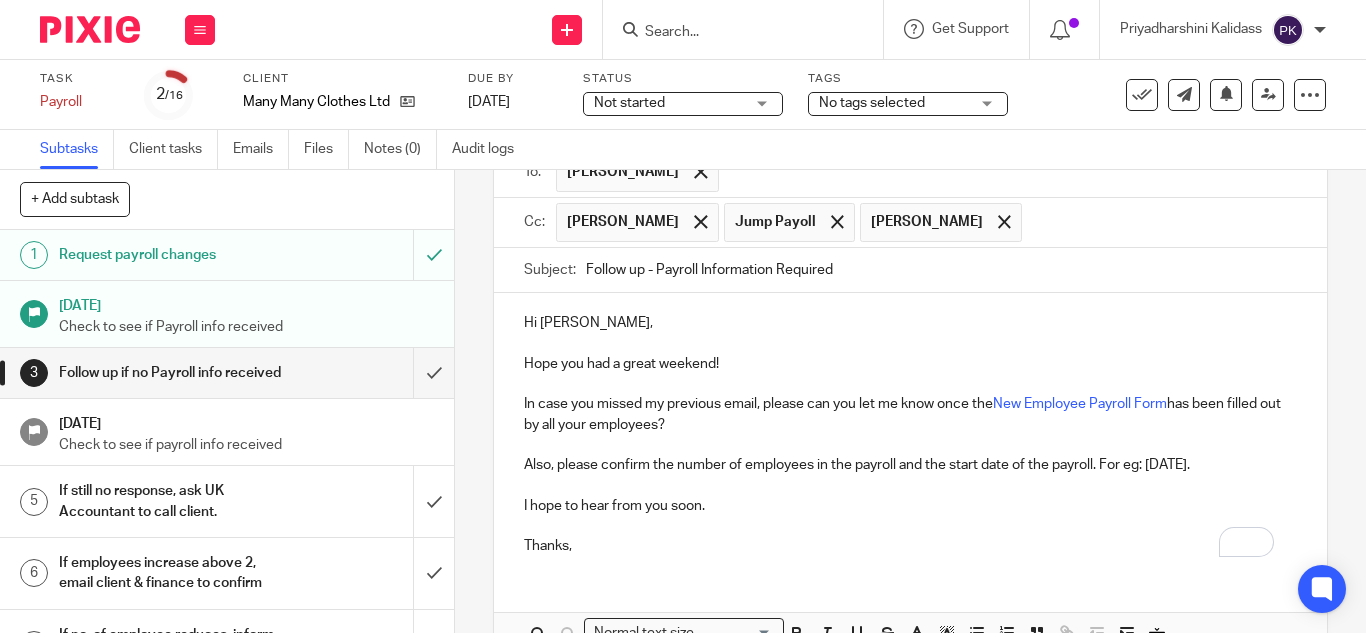 click at bounding box center (910, 526) 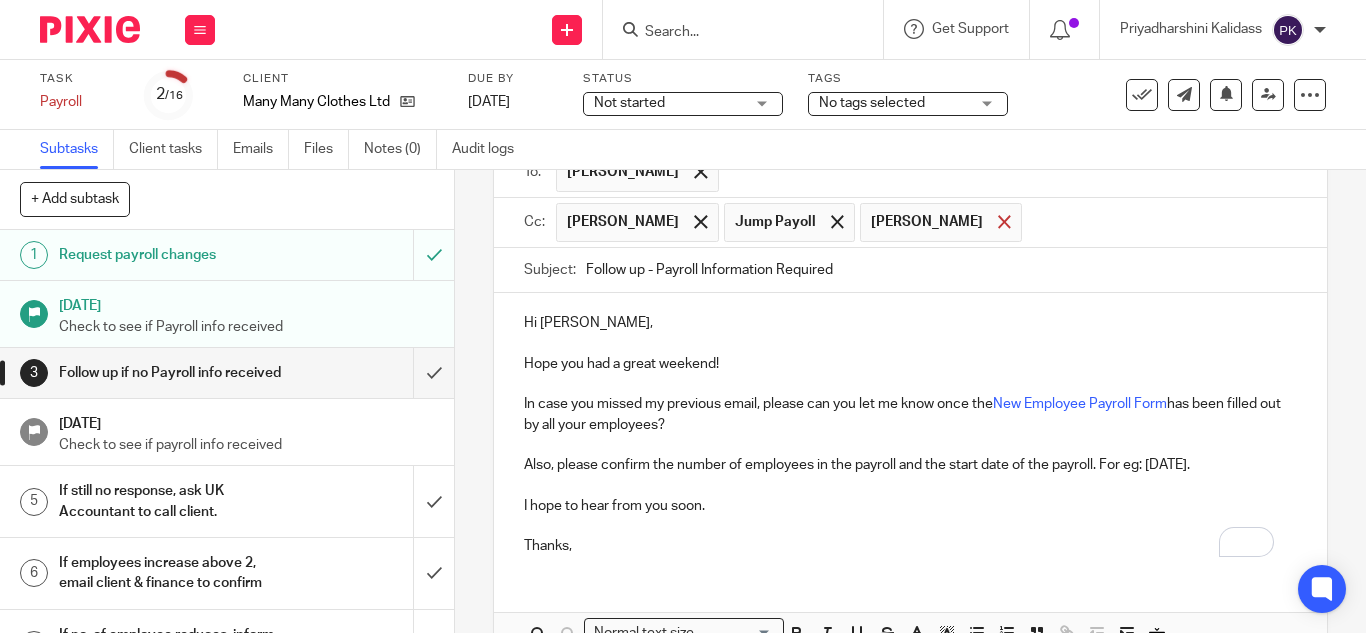 click at bounding box center (1004, 222) 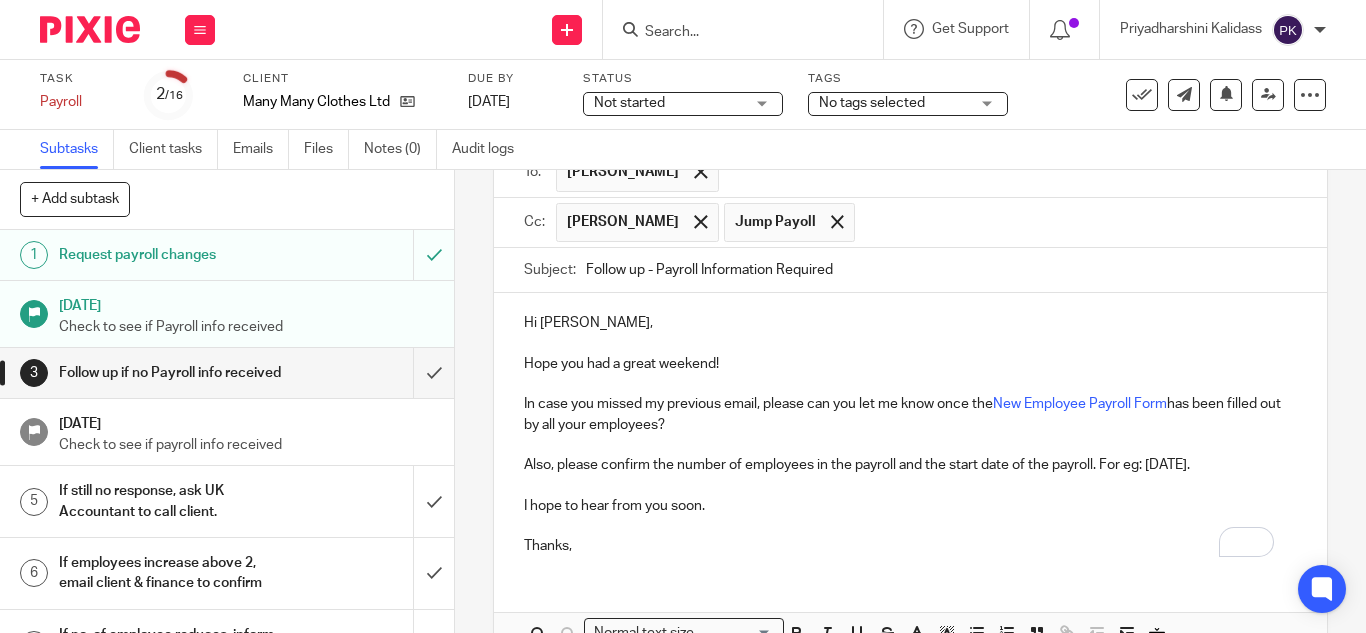 click at bounding box center (910, 526) 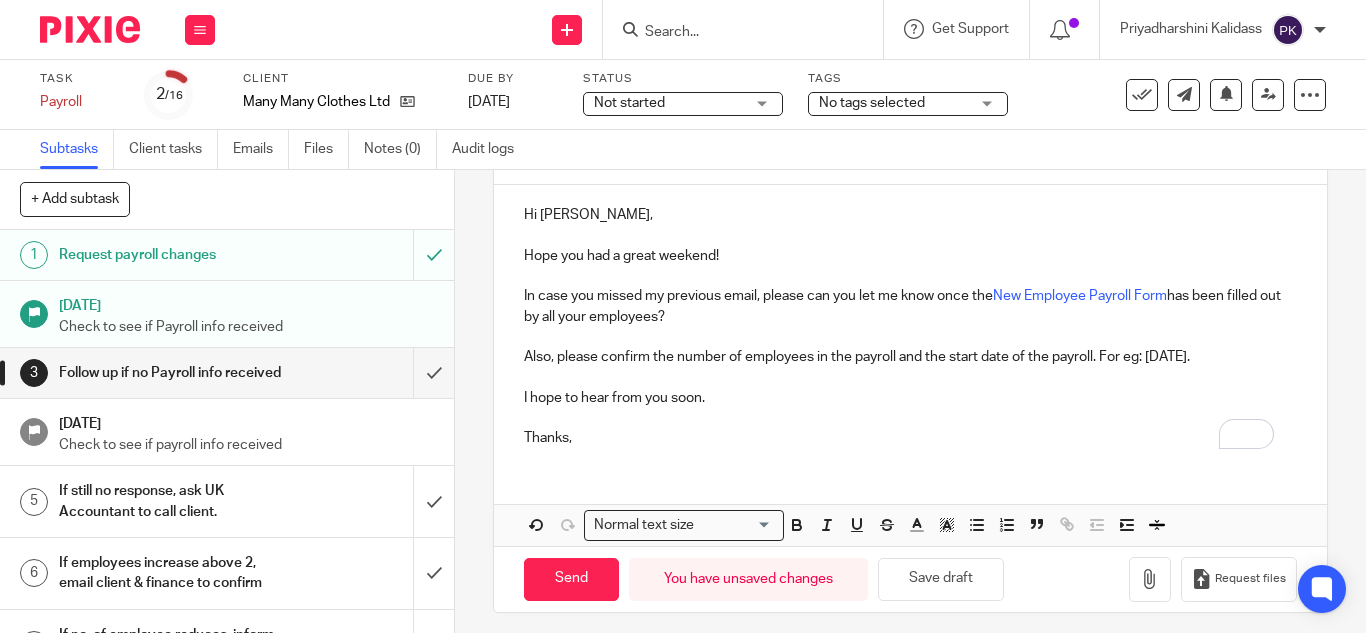 scroll, scrollTop: 267, scrollLeft: 0, axis: vertical 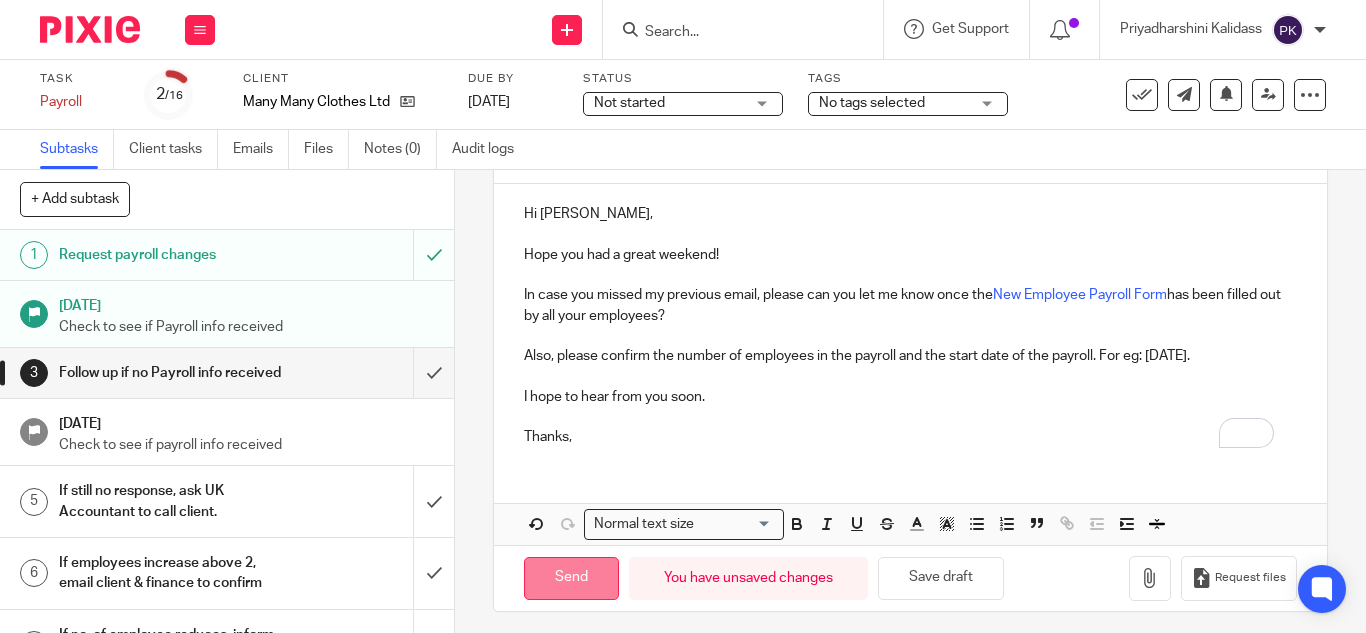 click on "Send" at bounding box center (571, 578) 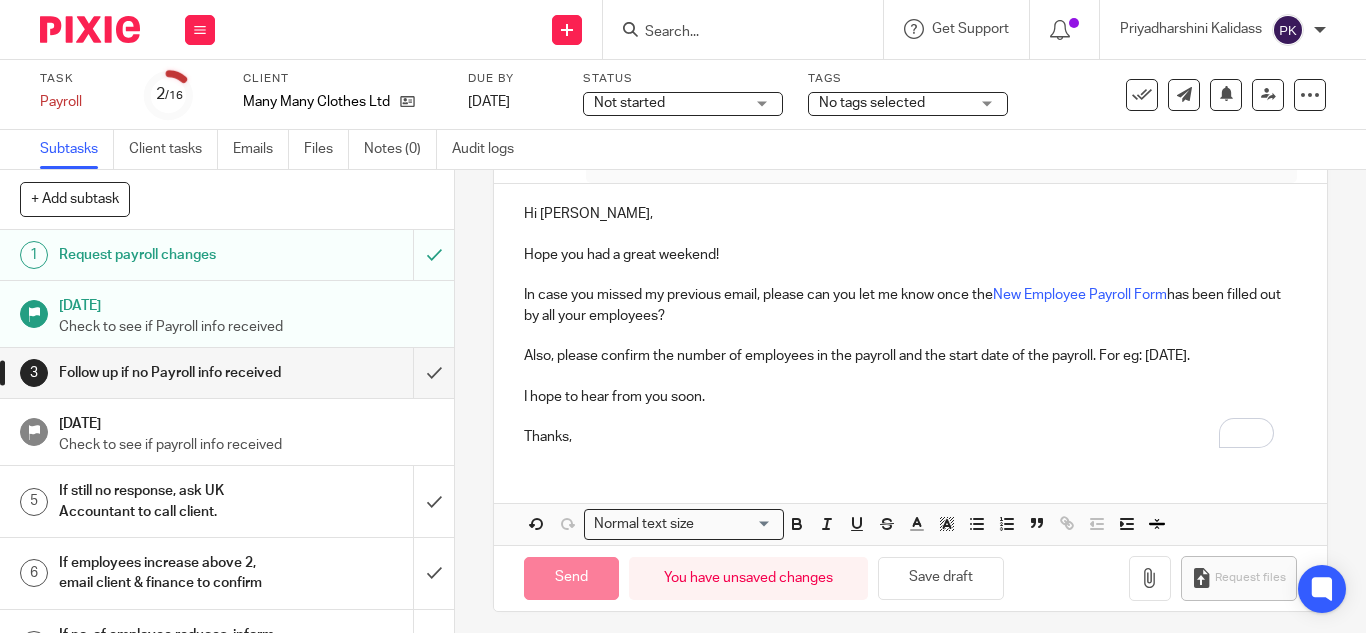 type on "Sent" 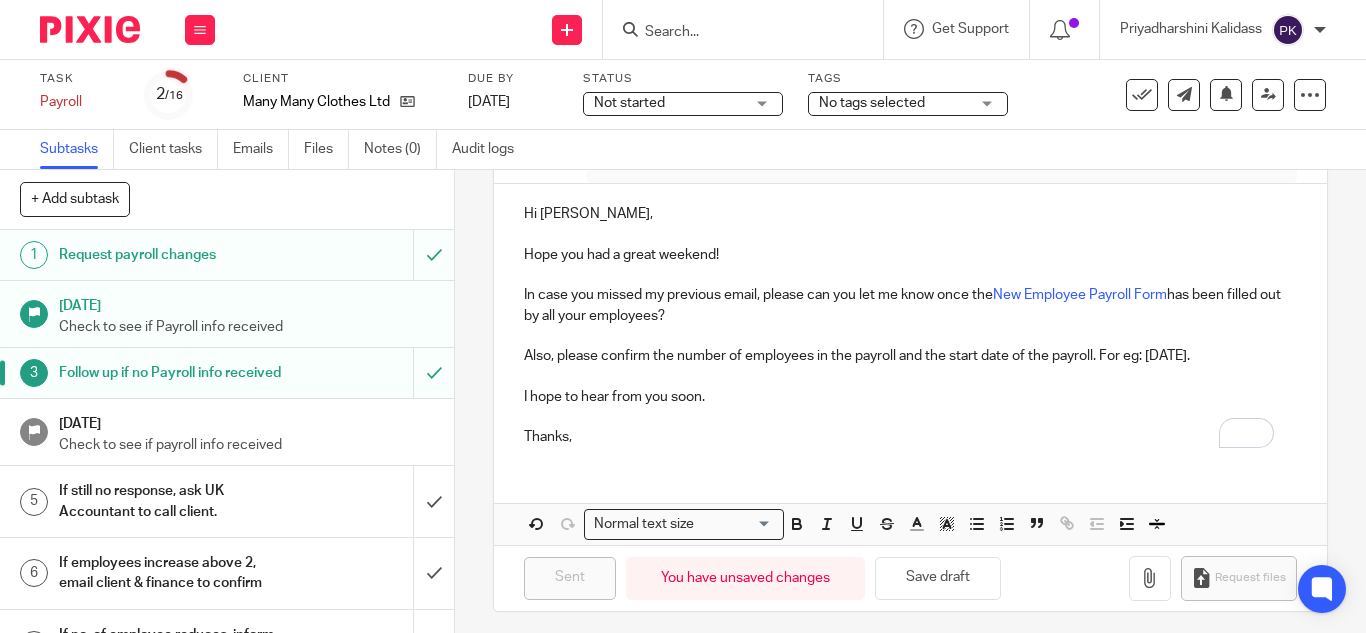 click at bounding box center [743, 29] 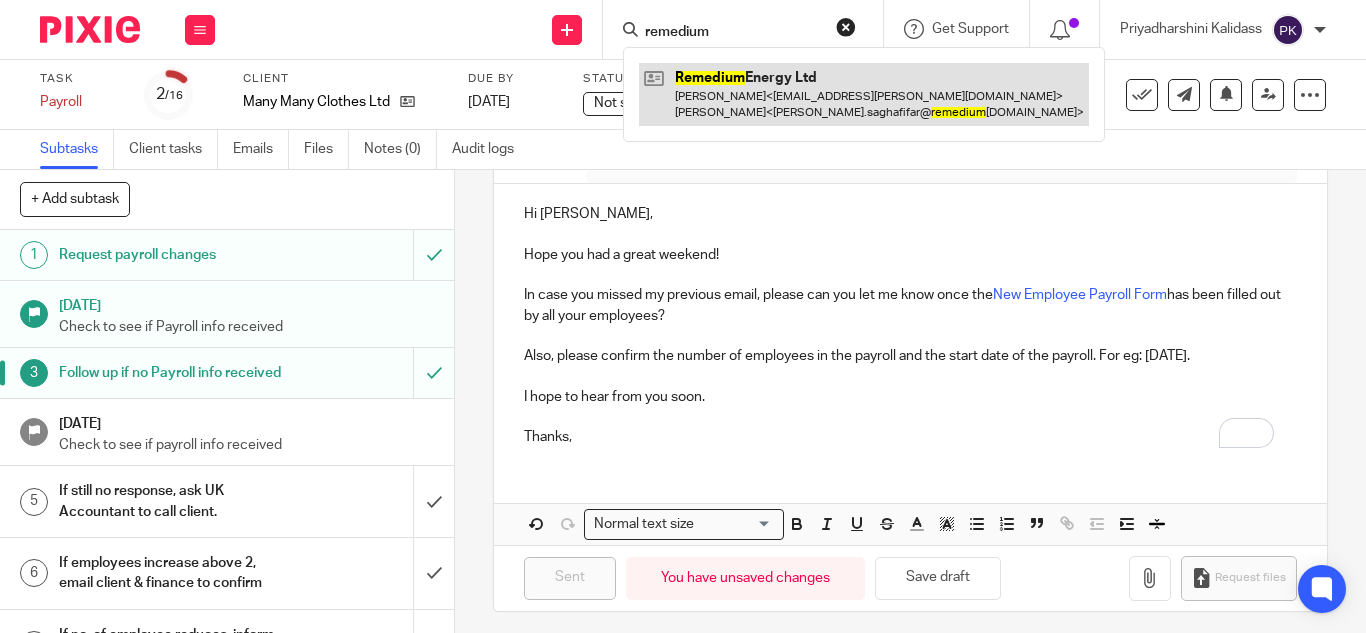 type on "remedium" 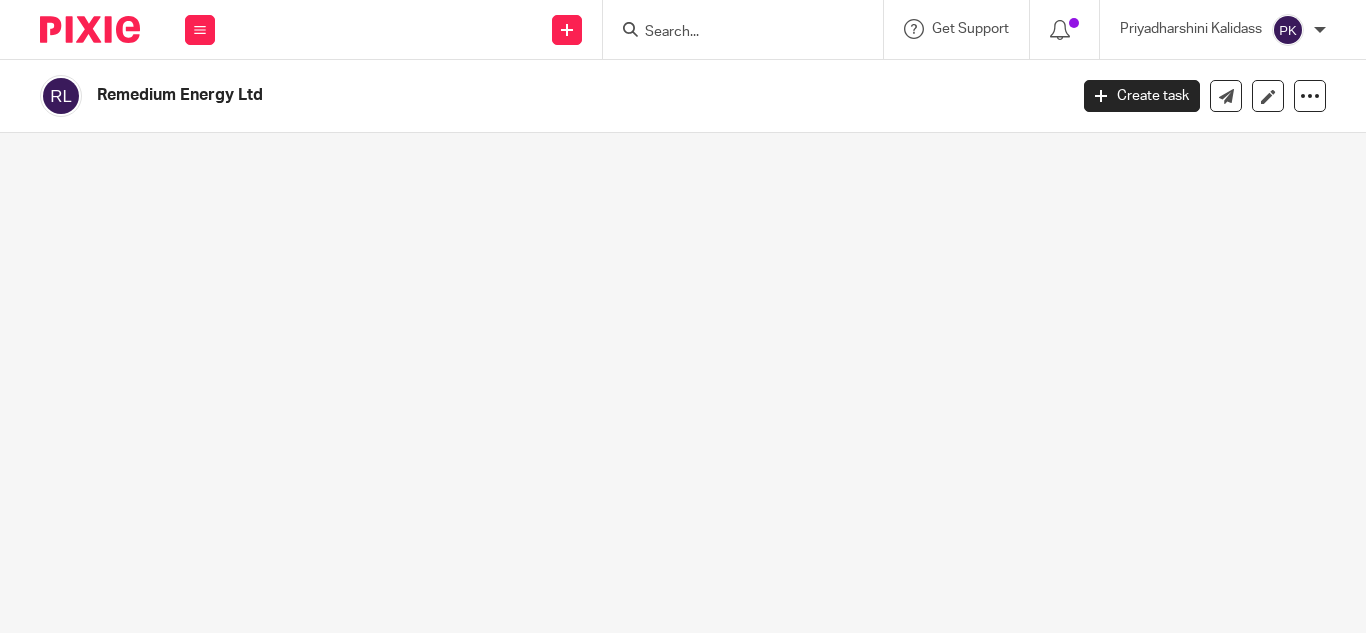 scroll, scrollTop: 0, scrollLeft: 0, axis: both 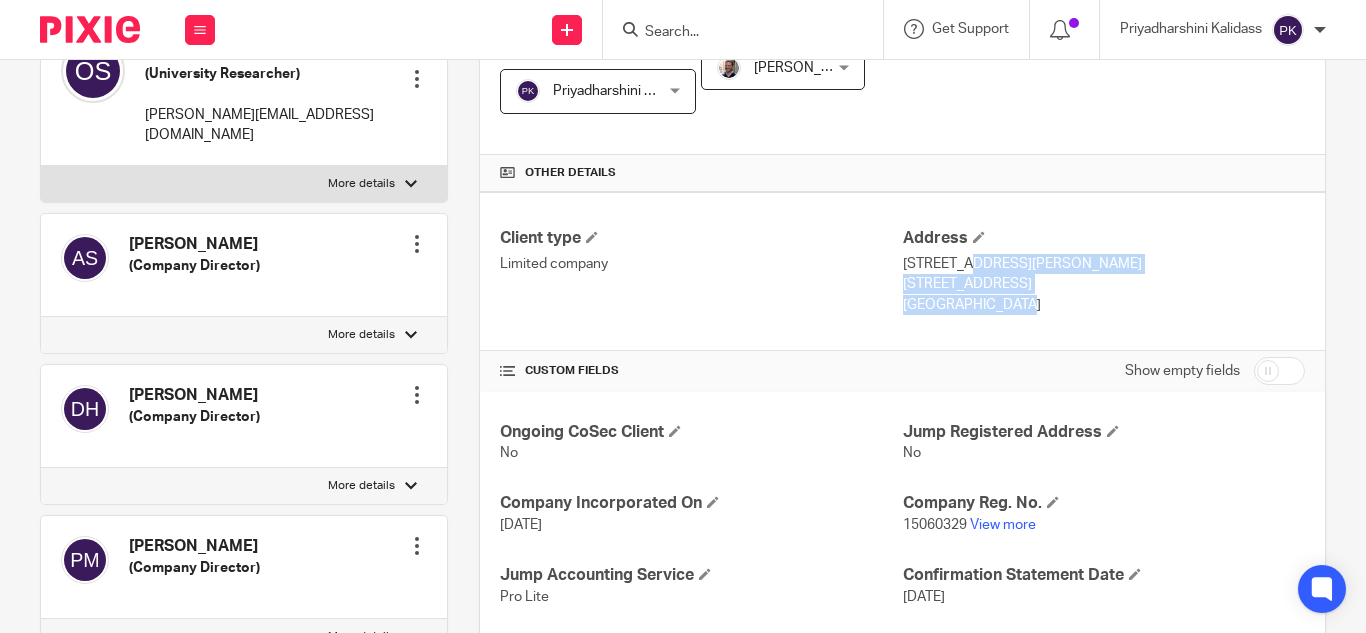 drag, startPoint x: 895, startPoint y: 262, endPoint x: 977, endPoint y: 283, distance: 84.646324 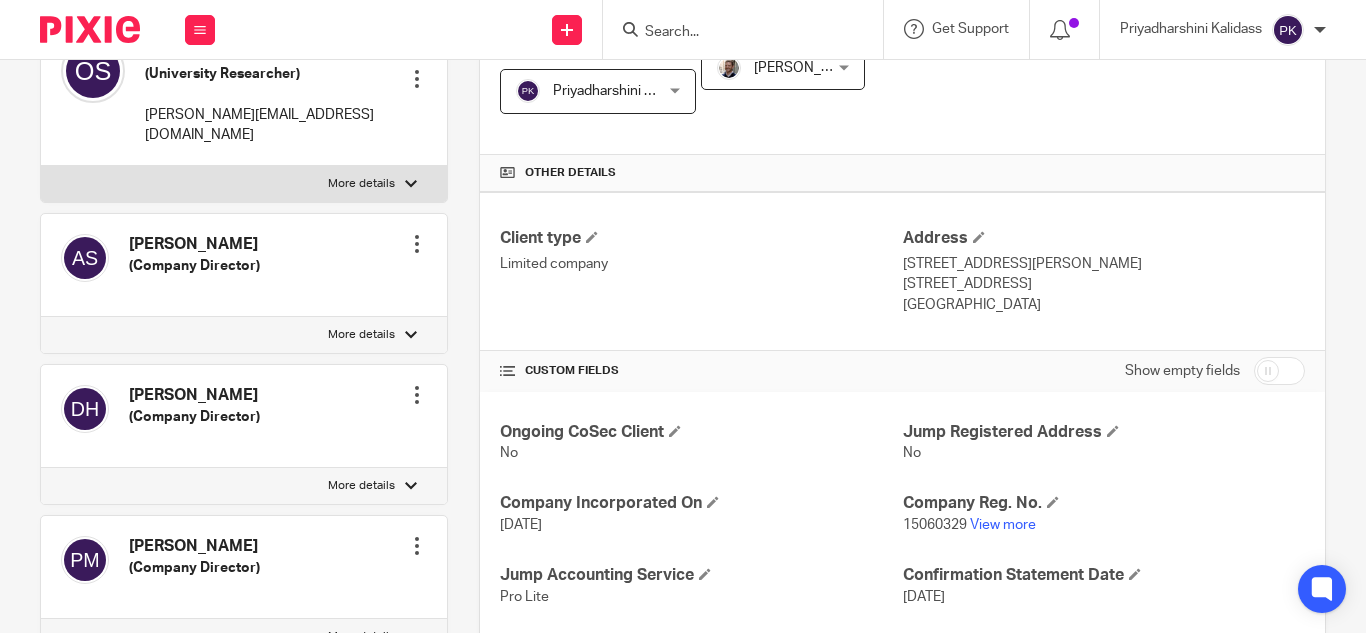 drag, startPoint x: 973, startPoint y: 284, endPoint x: 1040, endPoint y: 287, distance: 67.06713 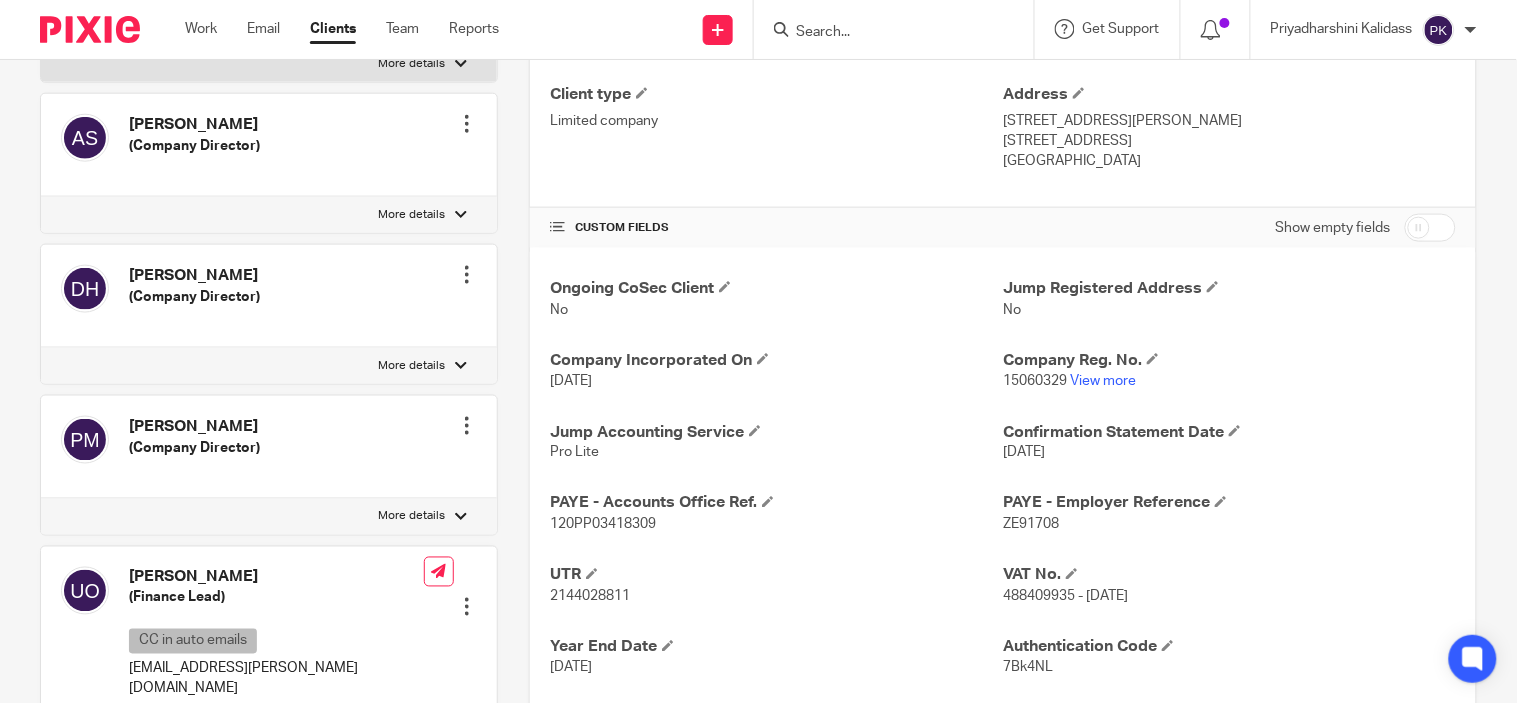 scroll, scrollTop: 555, scrollLeft: 0, axis: vertical 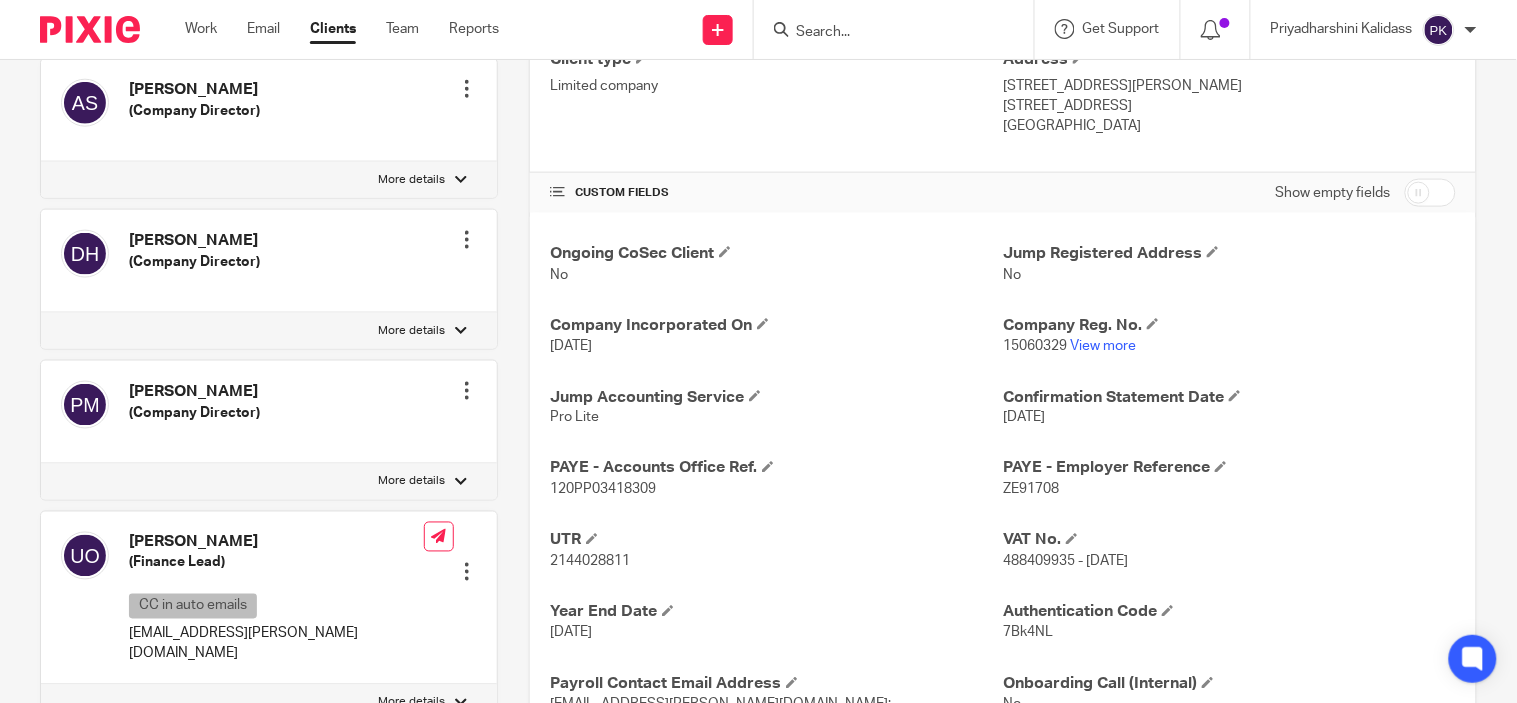 click on "15060329   View more" at bounding box center (1229, 346) 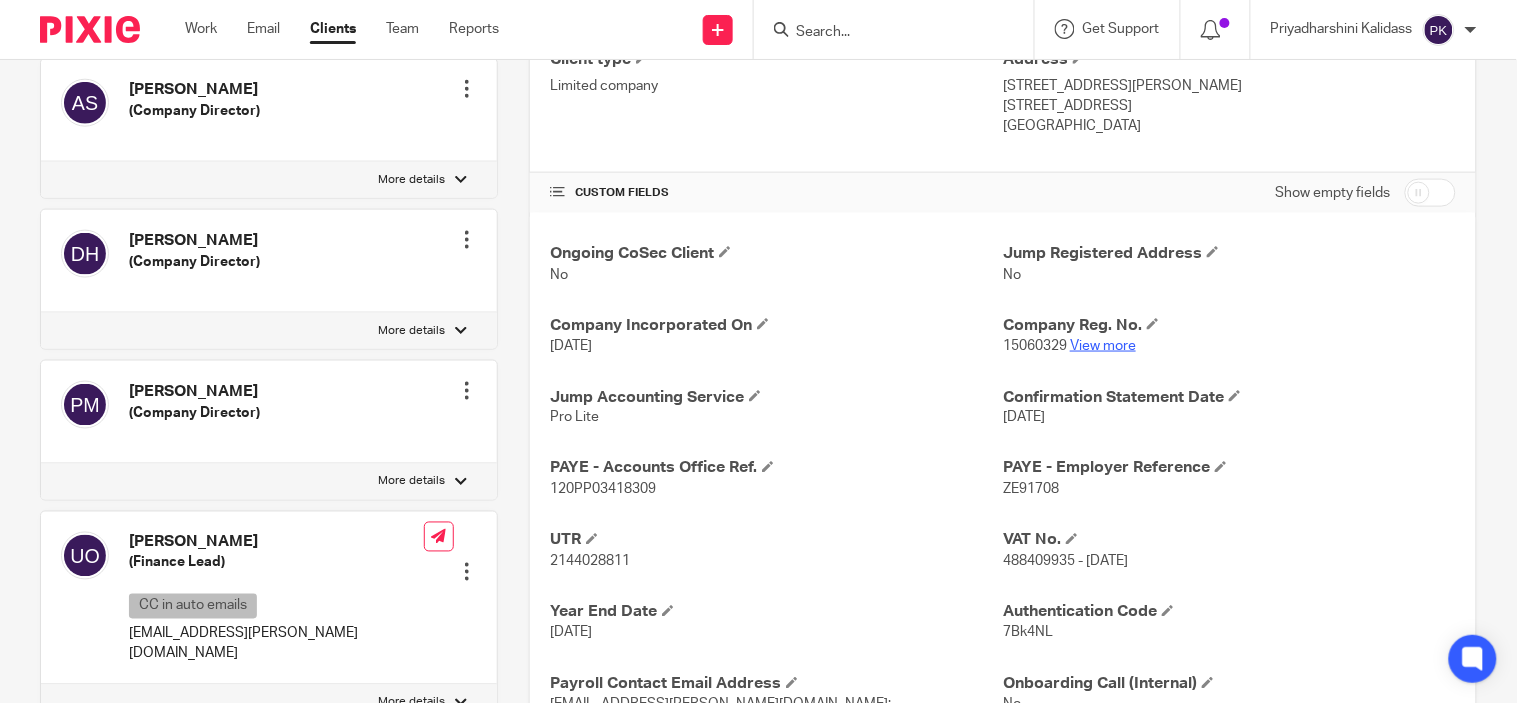 click on "View more" at bounding box center [1103, 346] 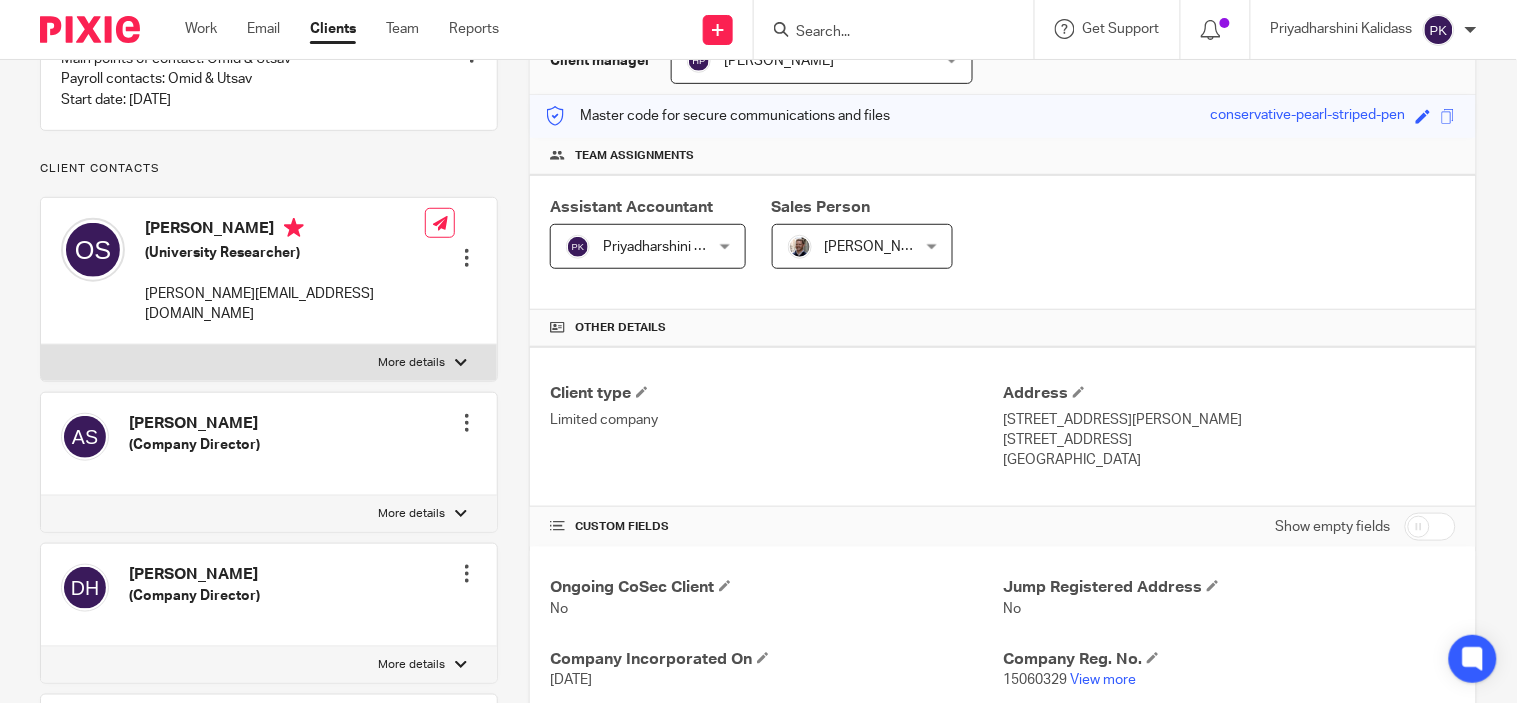 scroll, scrollTop: 222, scrollLeft: 0, axis: vertical 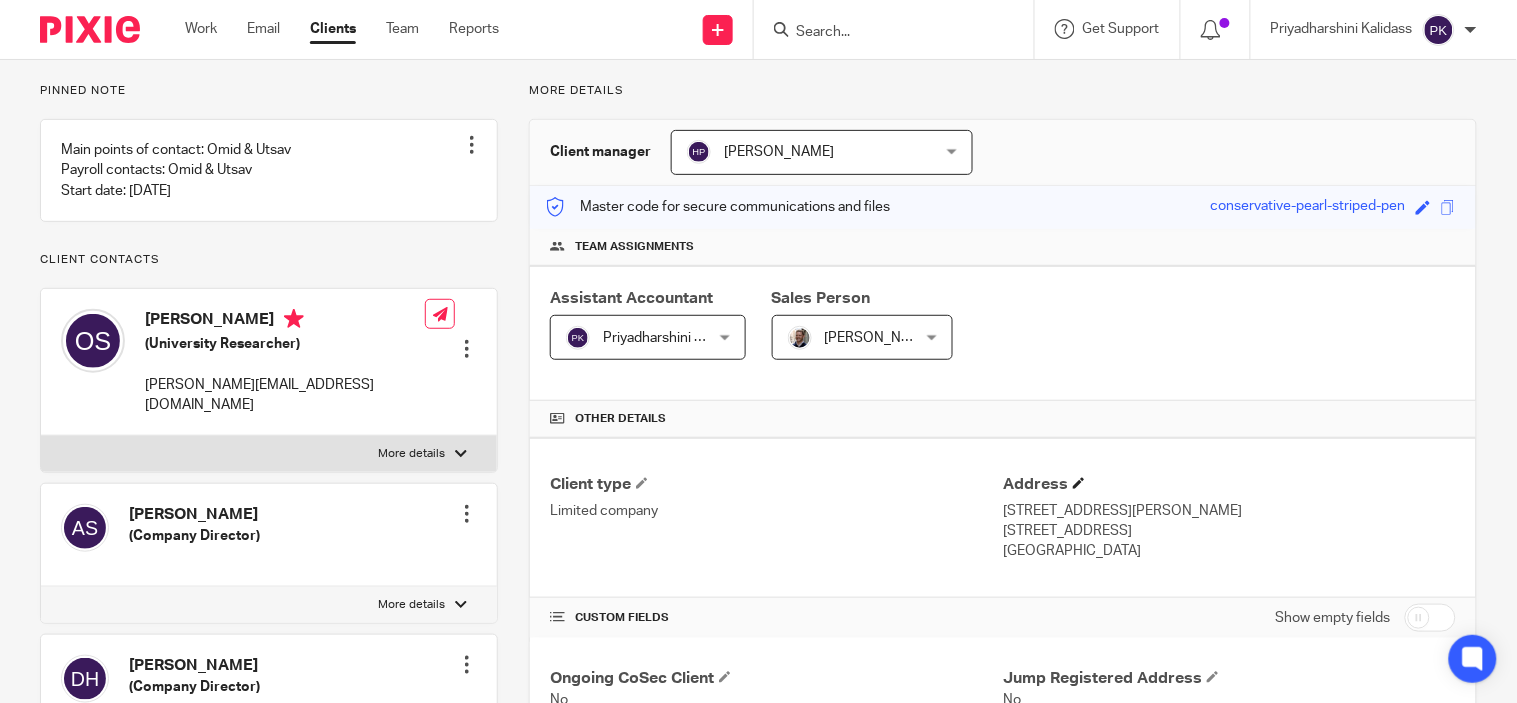 click on "Address" at bounding box center (1229, 484) 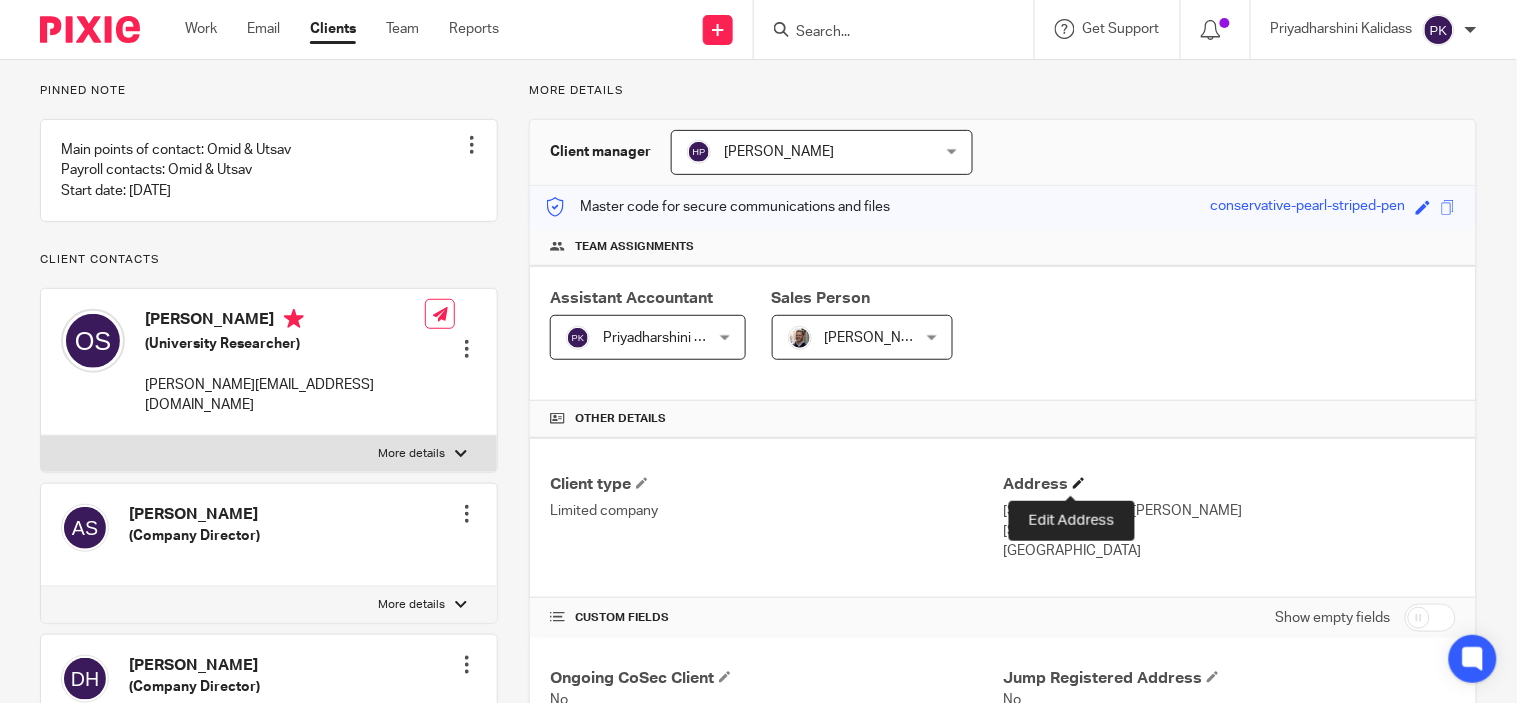 click at bounding box center (1079, 483) 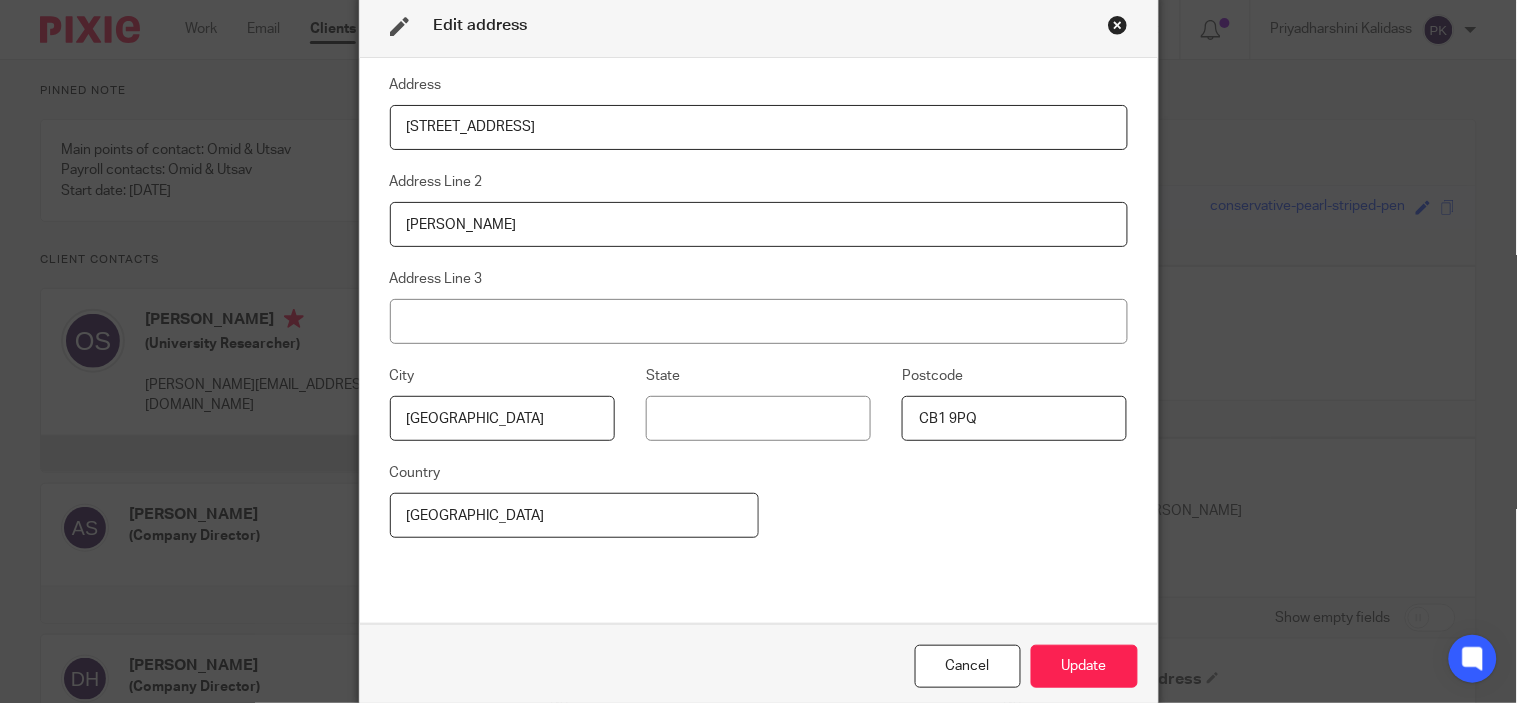 click on "CB1 9PQ" at bounding box center (1014, 418) 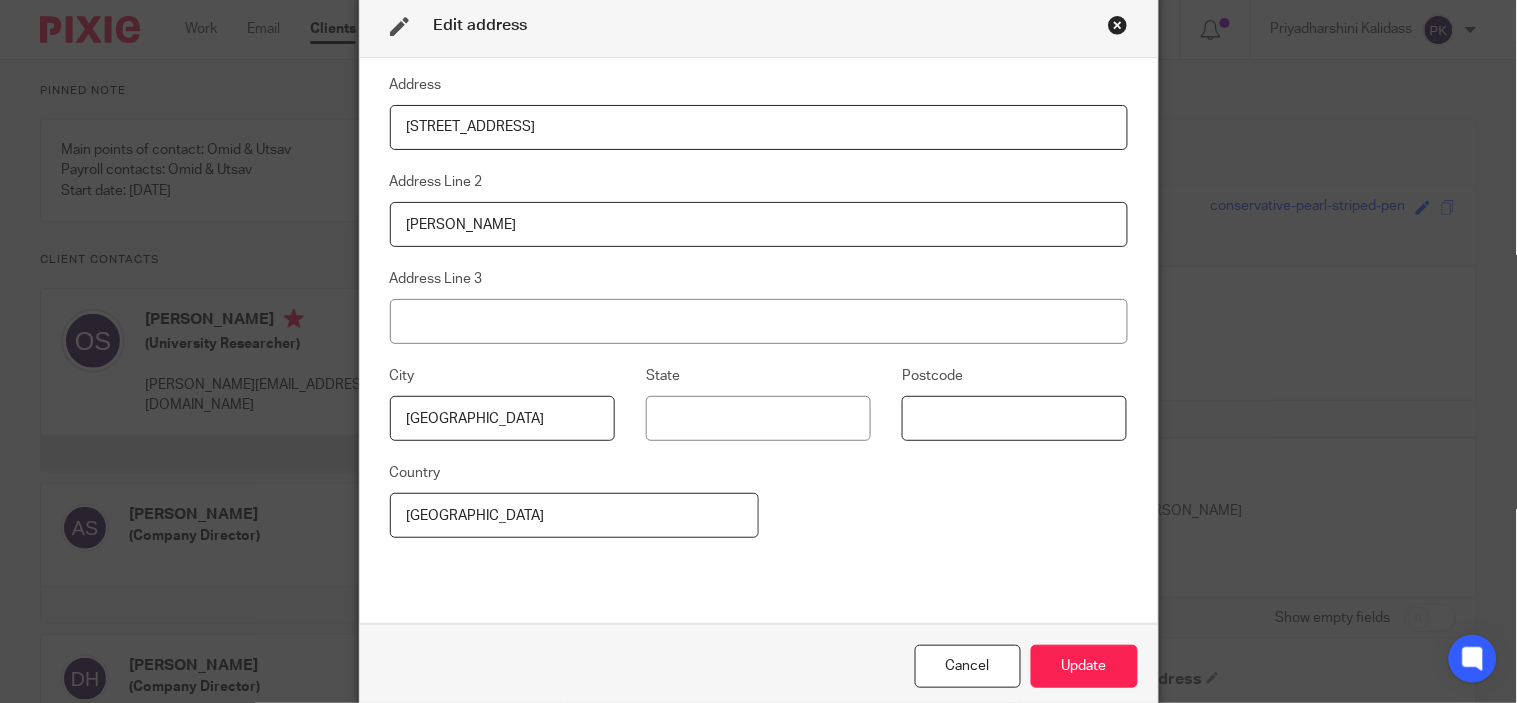 paste on "CB4 1UR" 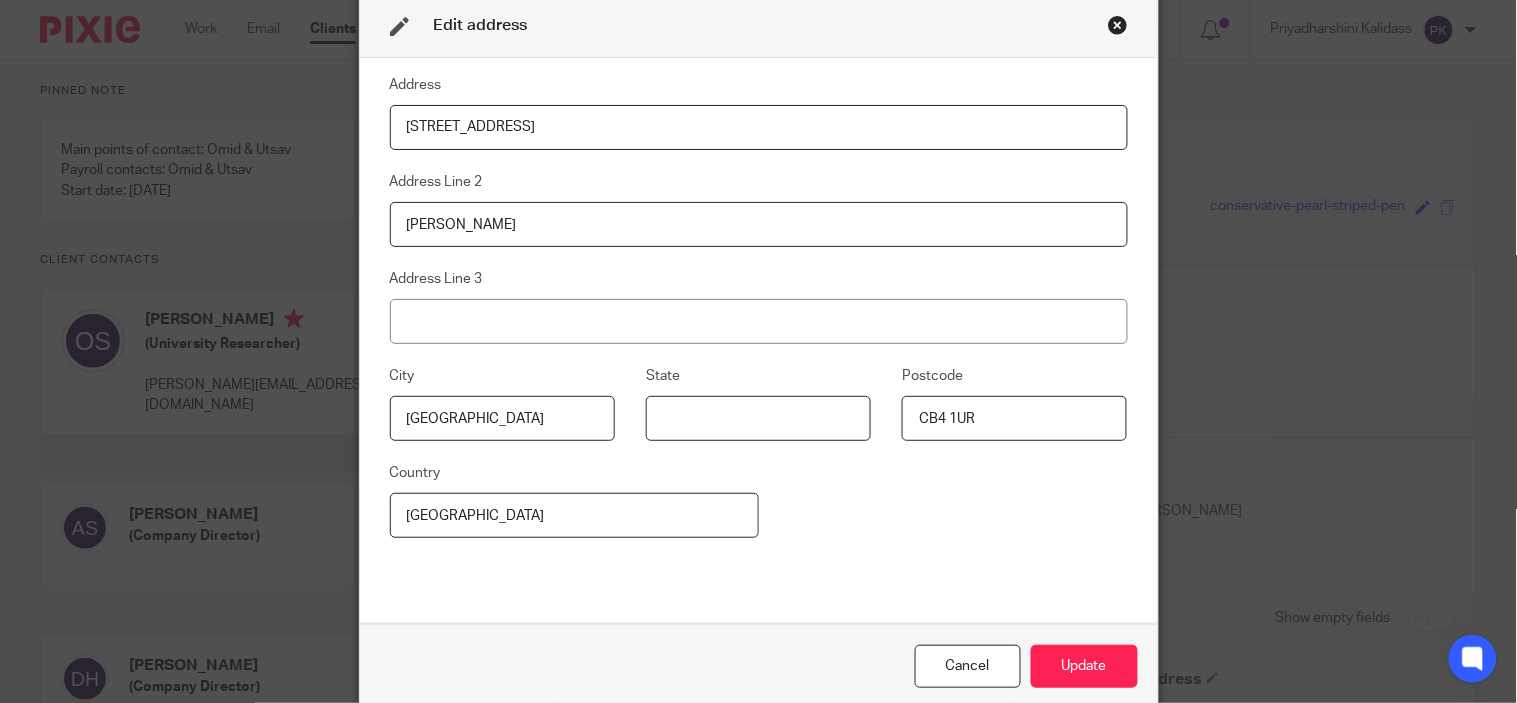 type on "[GEOGRAPHIC_DATA]" 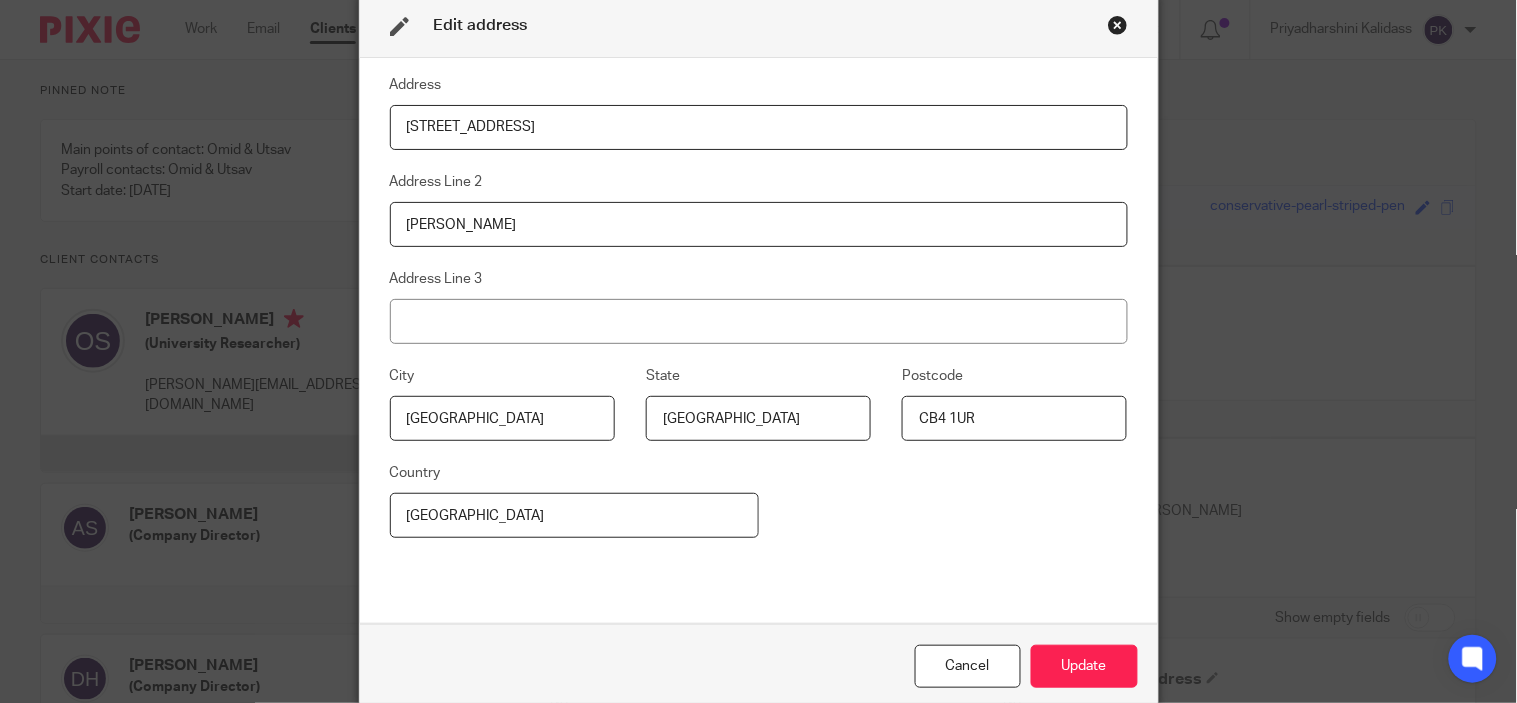 type on "CB4 1UR" 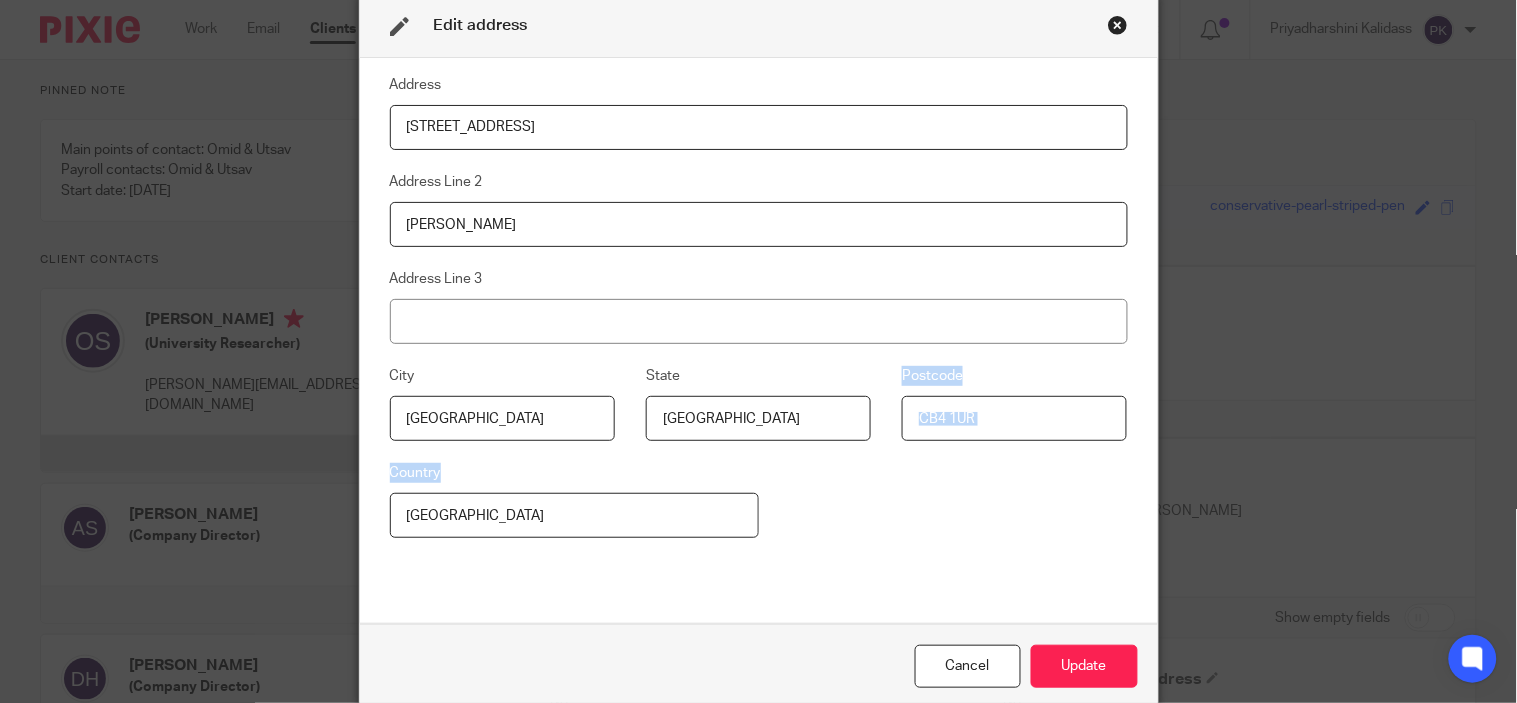 drag, startPoint x: 864, startPoint y: 515, endPoint x: 754, endPoint y: 417, distance: 147.32277 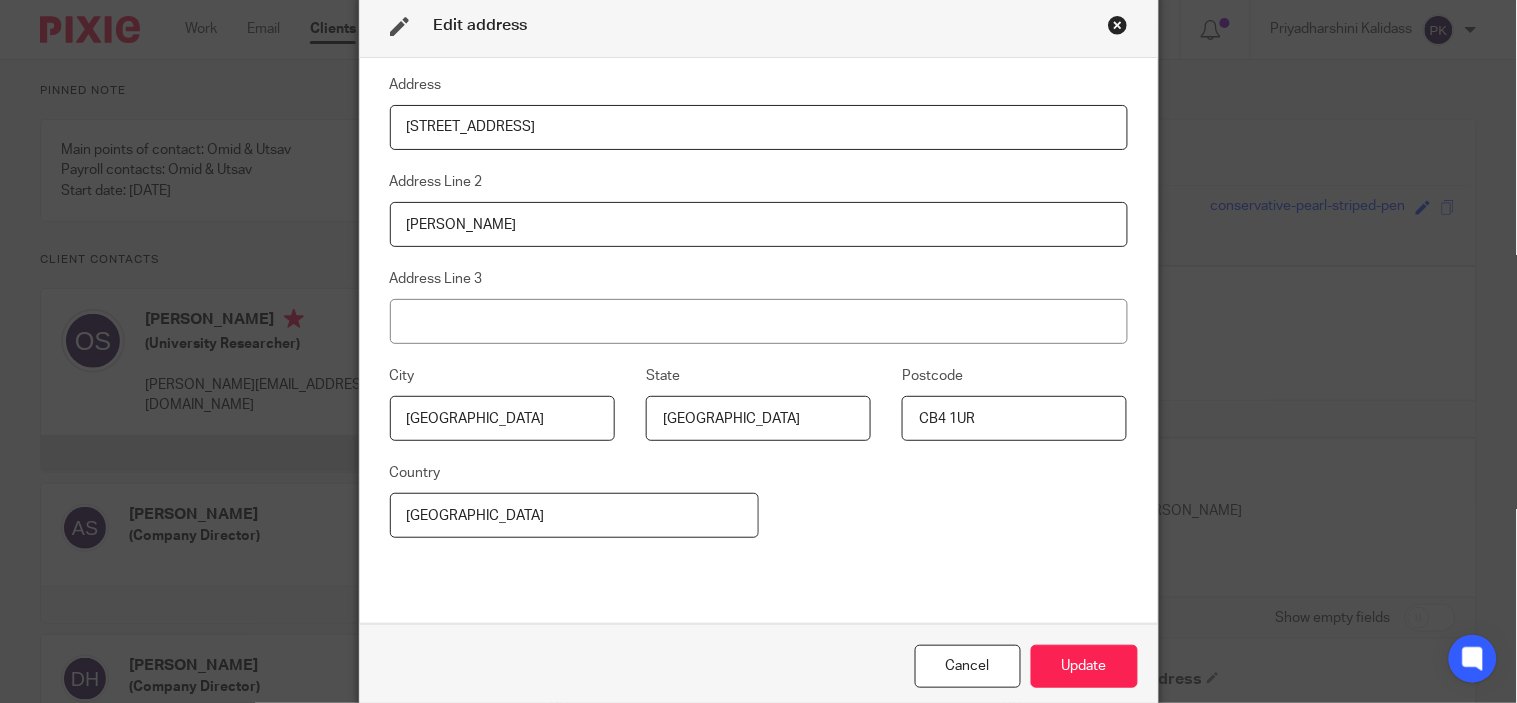 click on "[GEOGRAPHIC_DATA]" at bounding box center [758, 418] 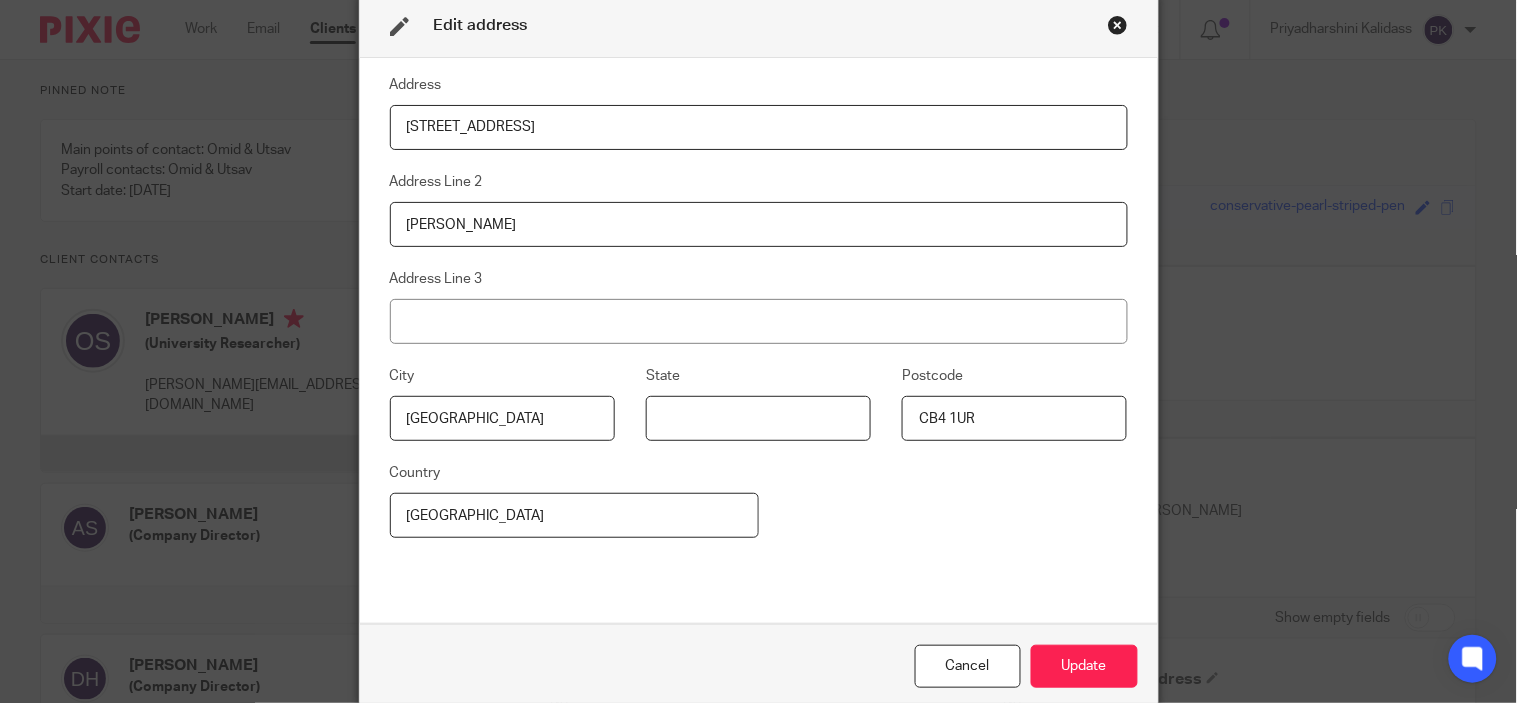 type 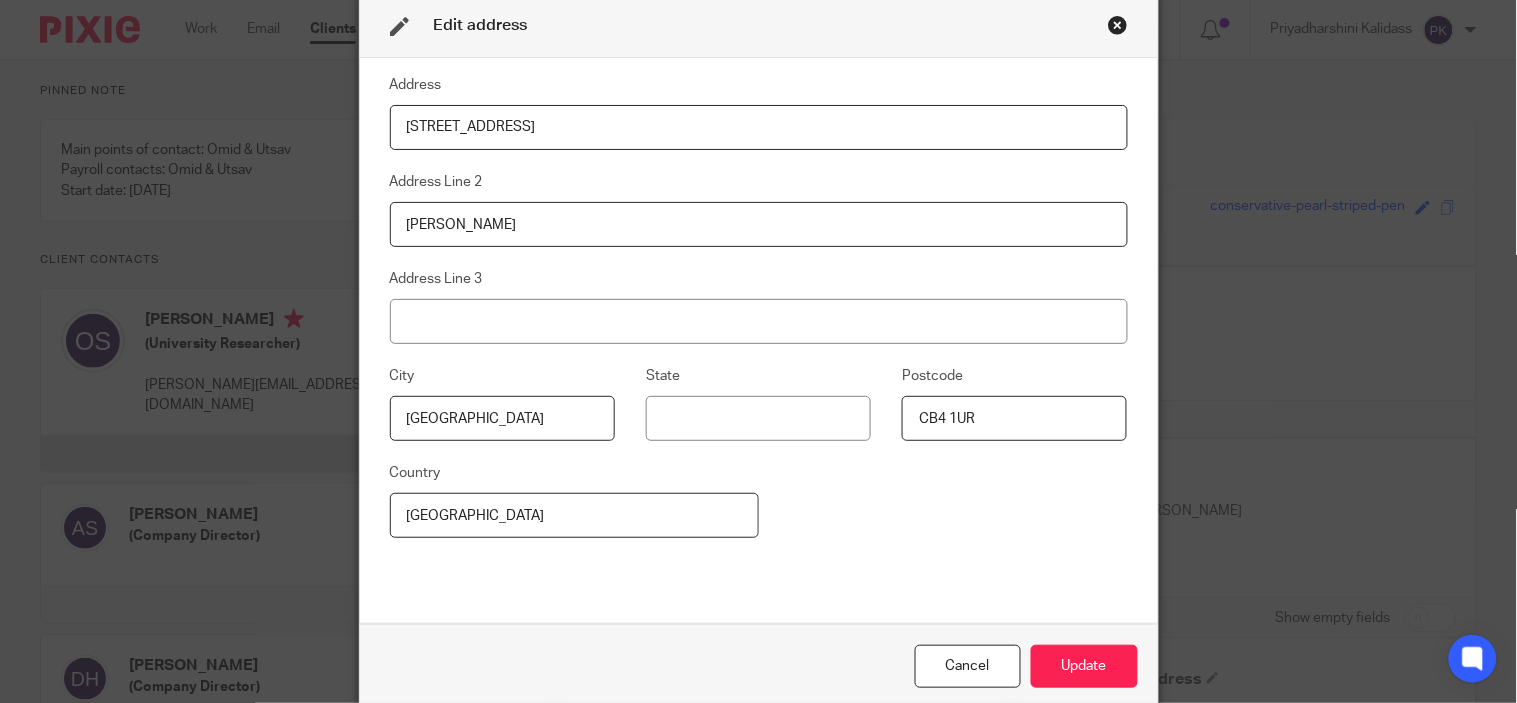 click on "[GEOGRAPHIC_DATA]" at bounding box center [502, 418] 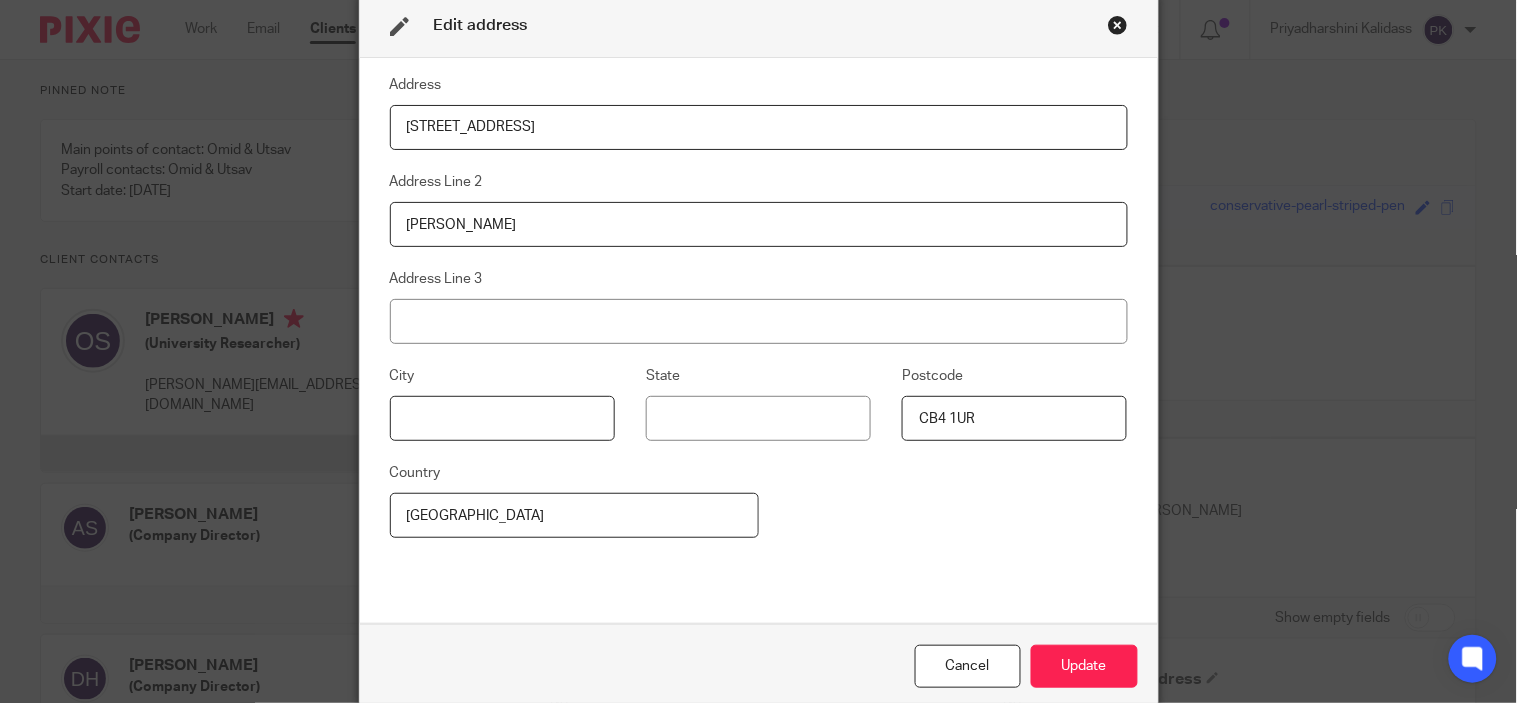 type 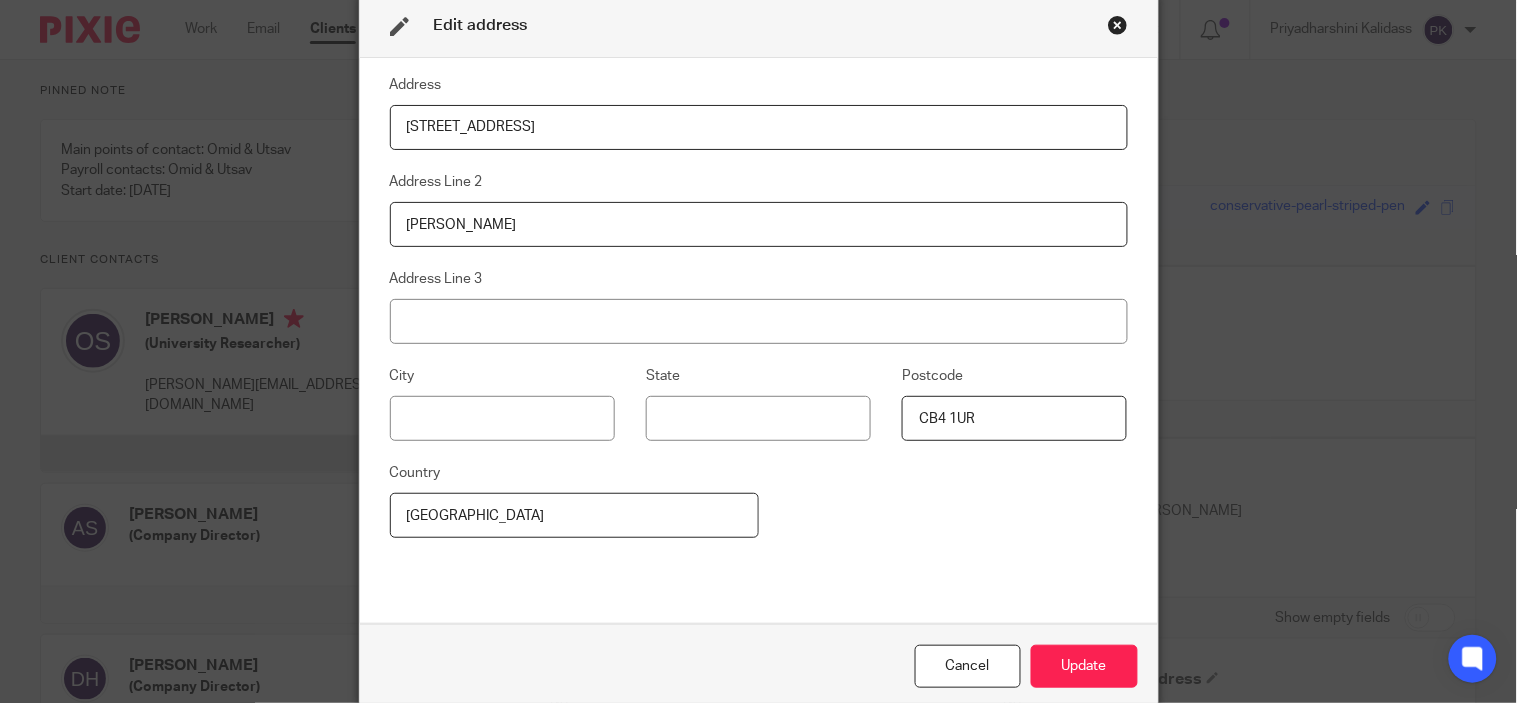 click on "[PERSON_NAME]" at bounding box center (759, 224) 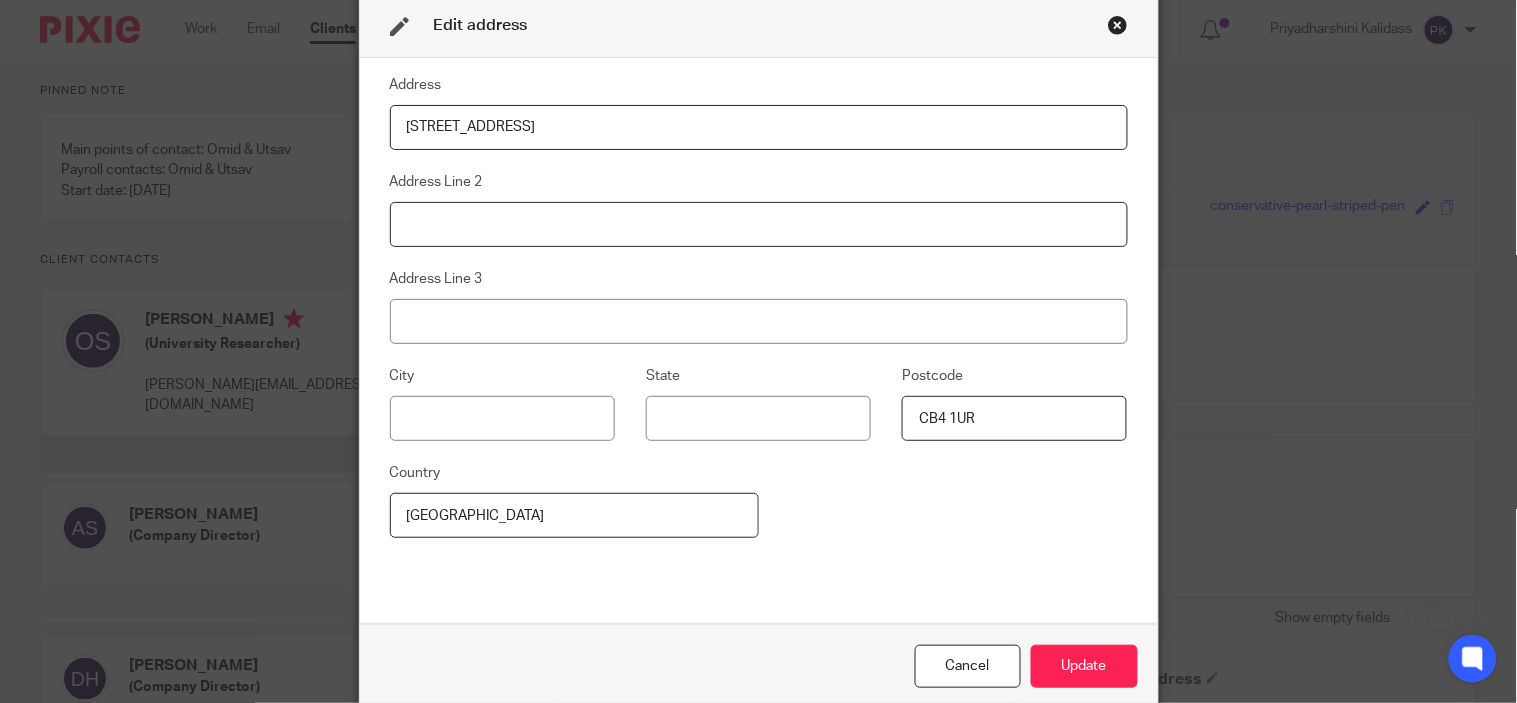type 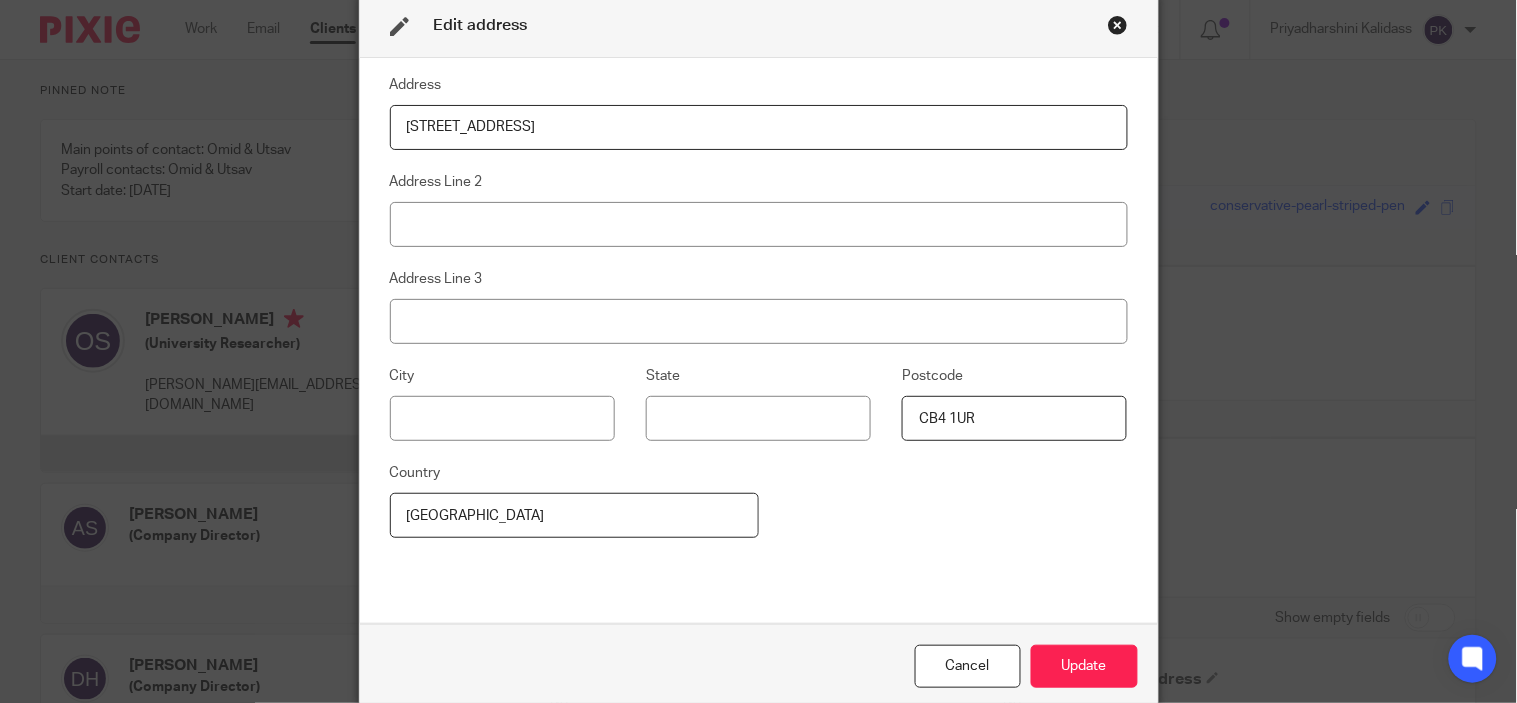 click on "[STREET_ADDRESS]" at bounding box center [759, 127] 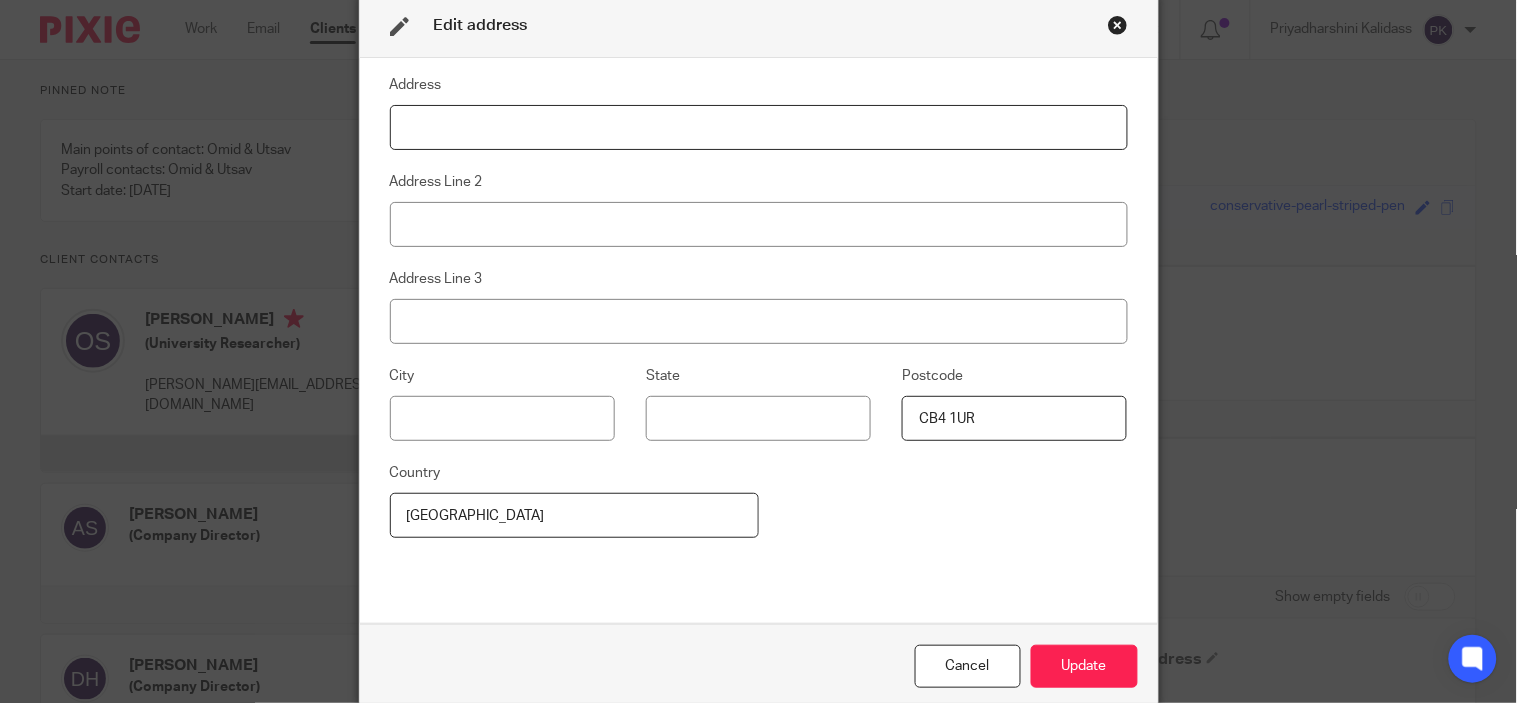 scroll, scrollTop: 6, scrollLeft: 0, axis: vertical 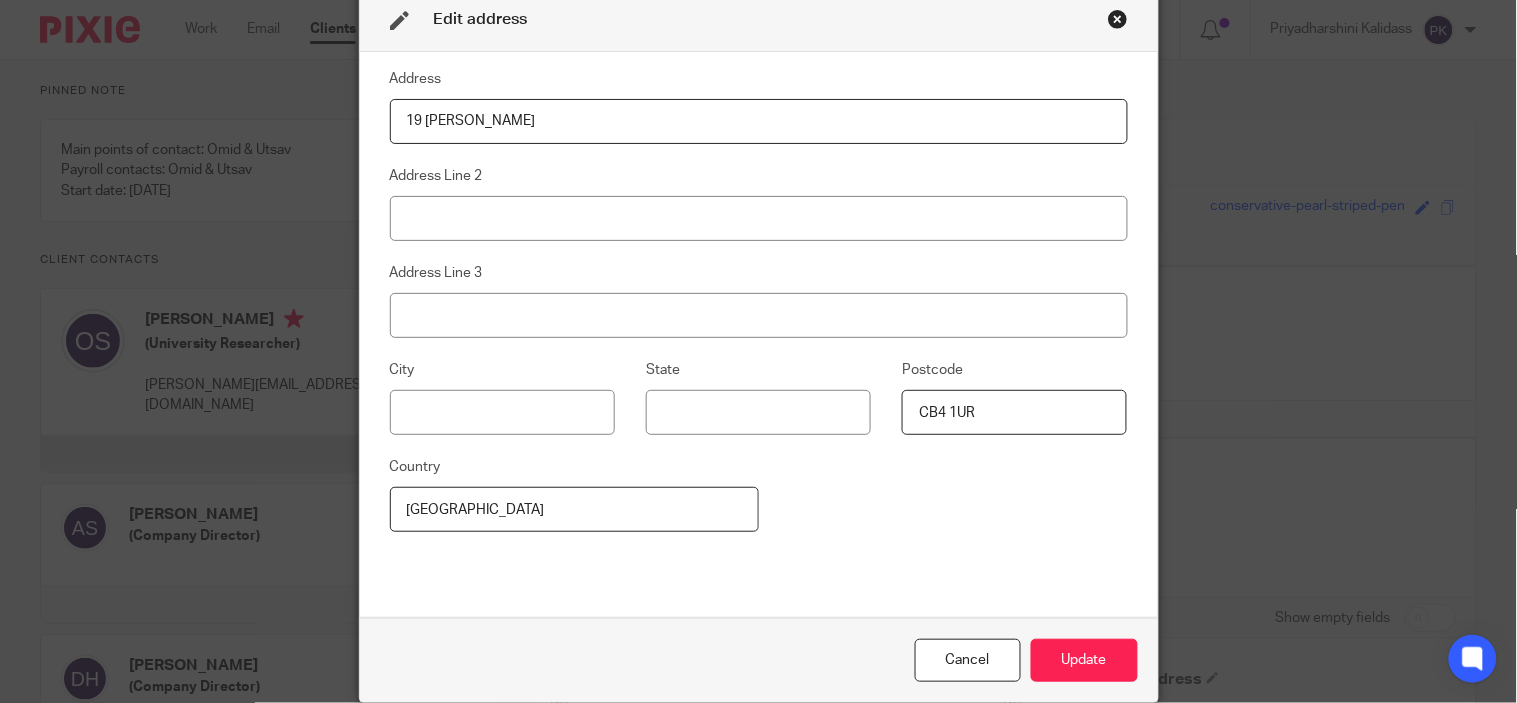 type on "19 [PERSON_NAME] Bank" 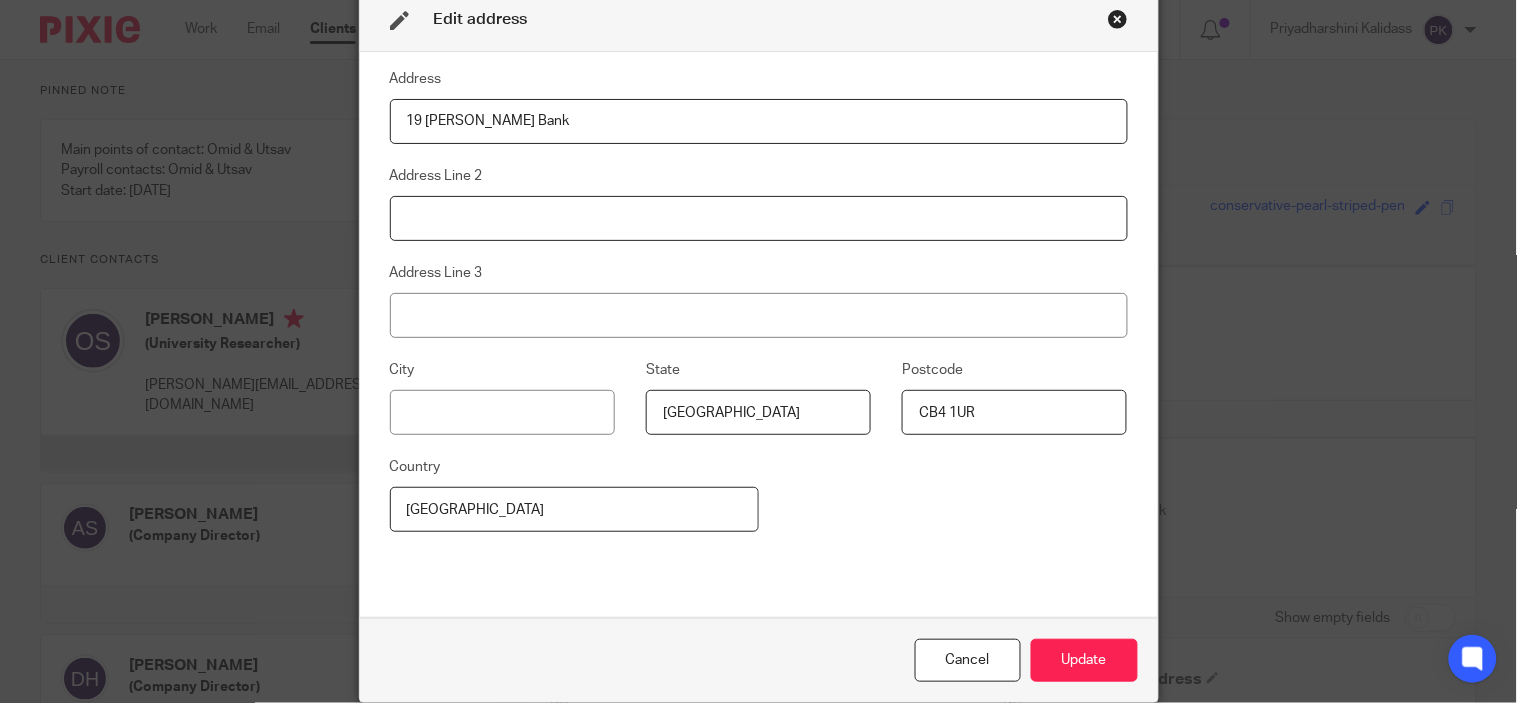 click at bounding box center (759, 218) 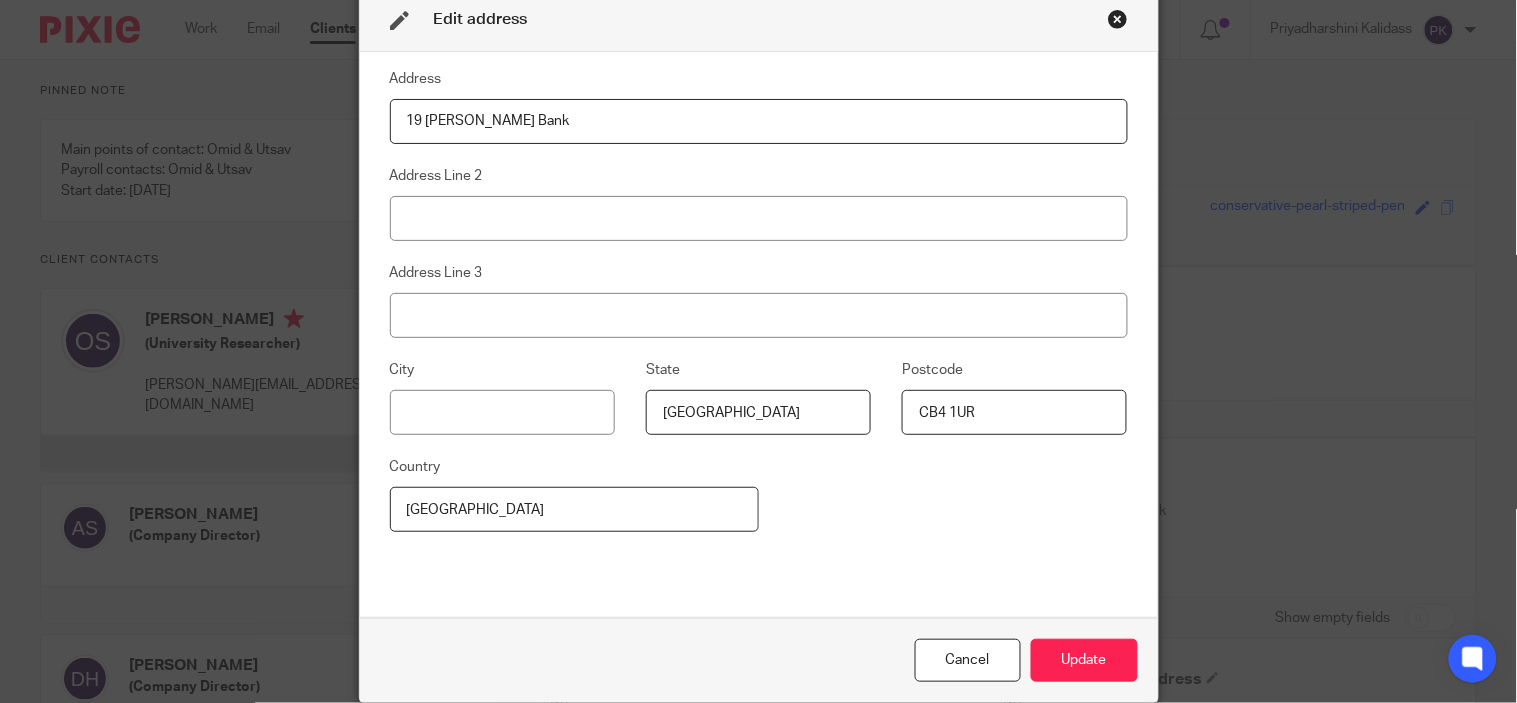 click on "[GEOGRAPHIC_DATA]" at bounding box center (758, 412) 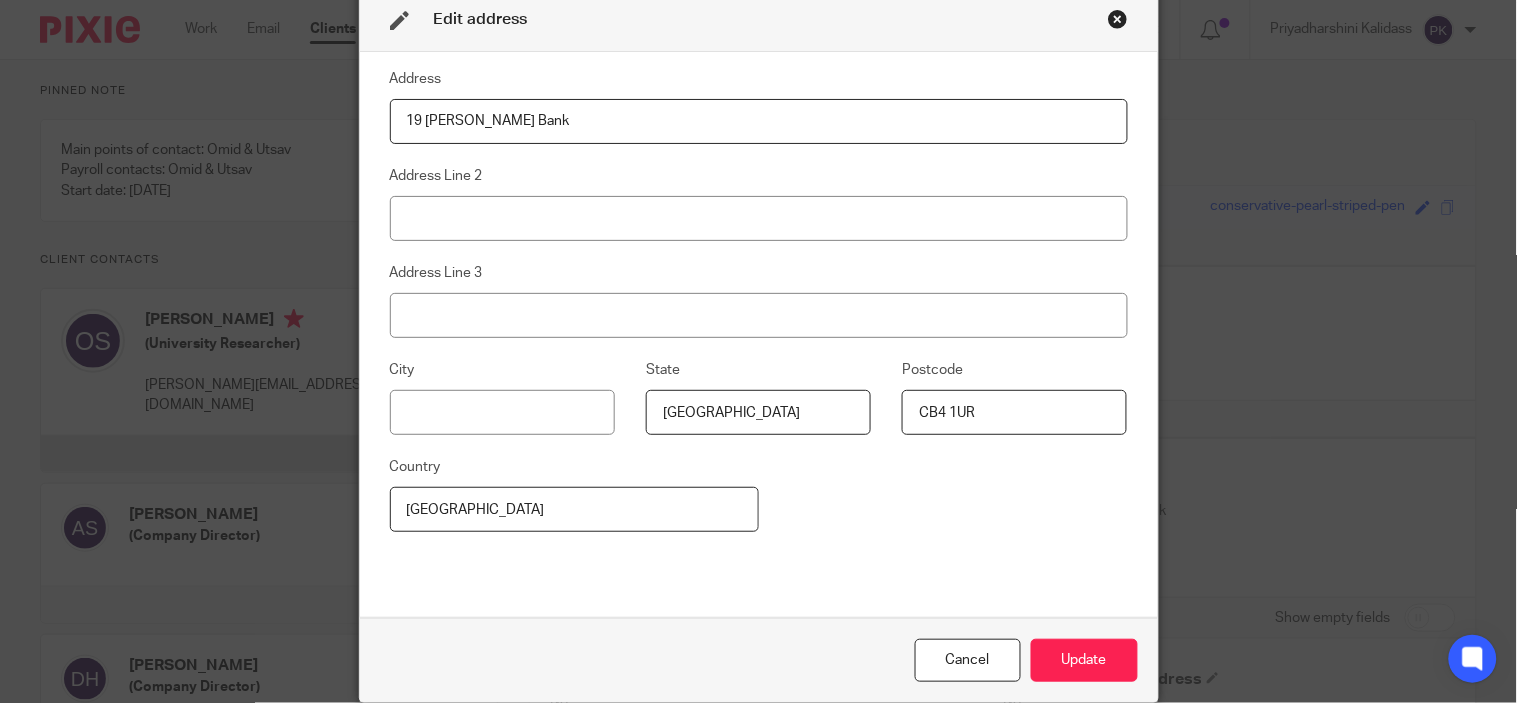click on "[GEOGRAPHIC_DATA]" at bounding box center [758, 412] 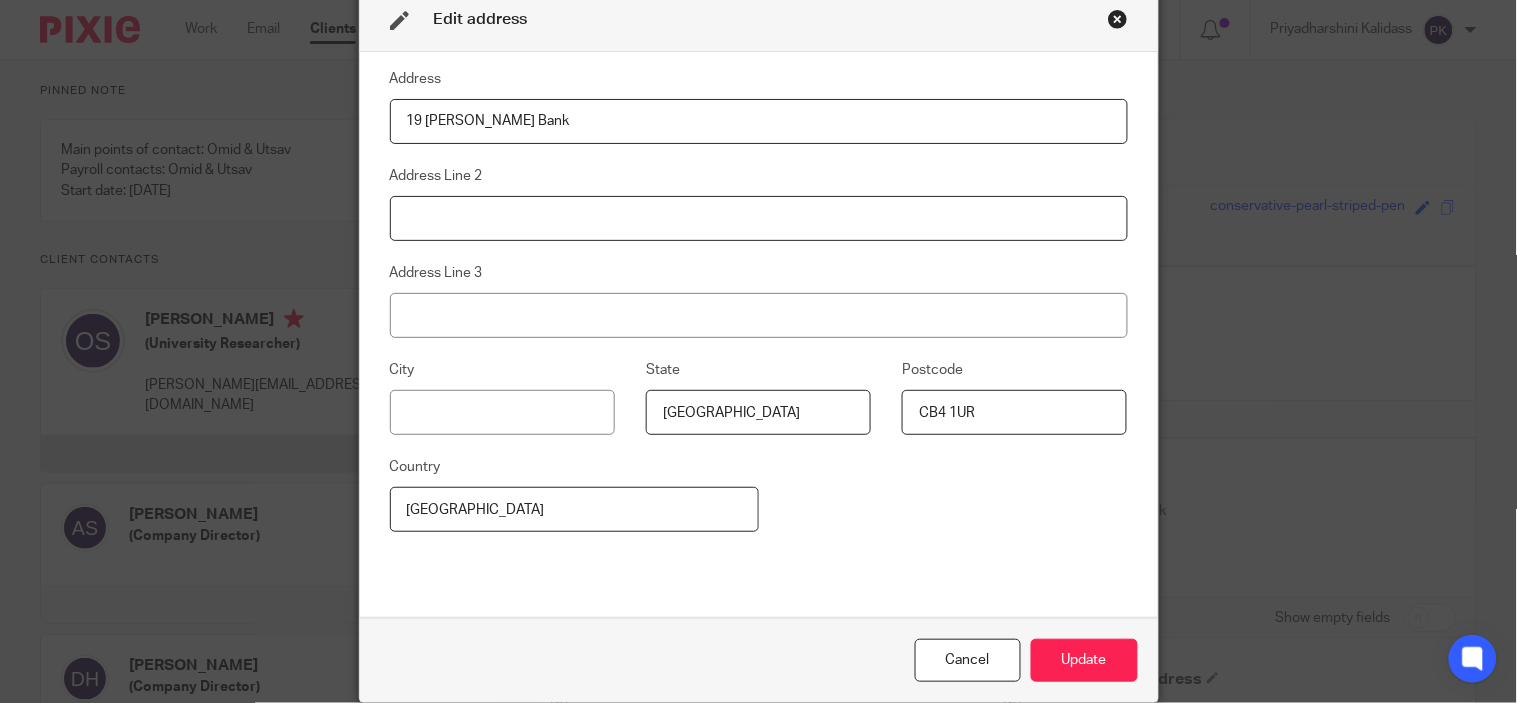 click at bounding box center (759, 218) 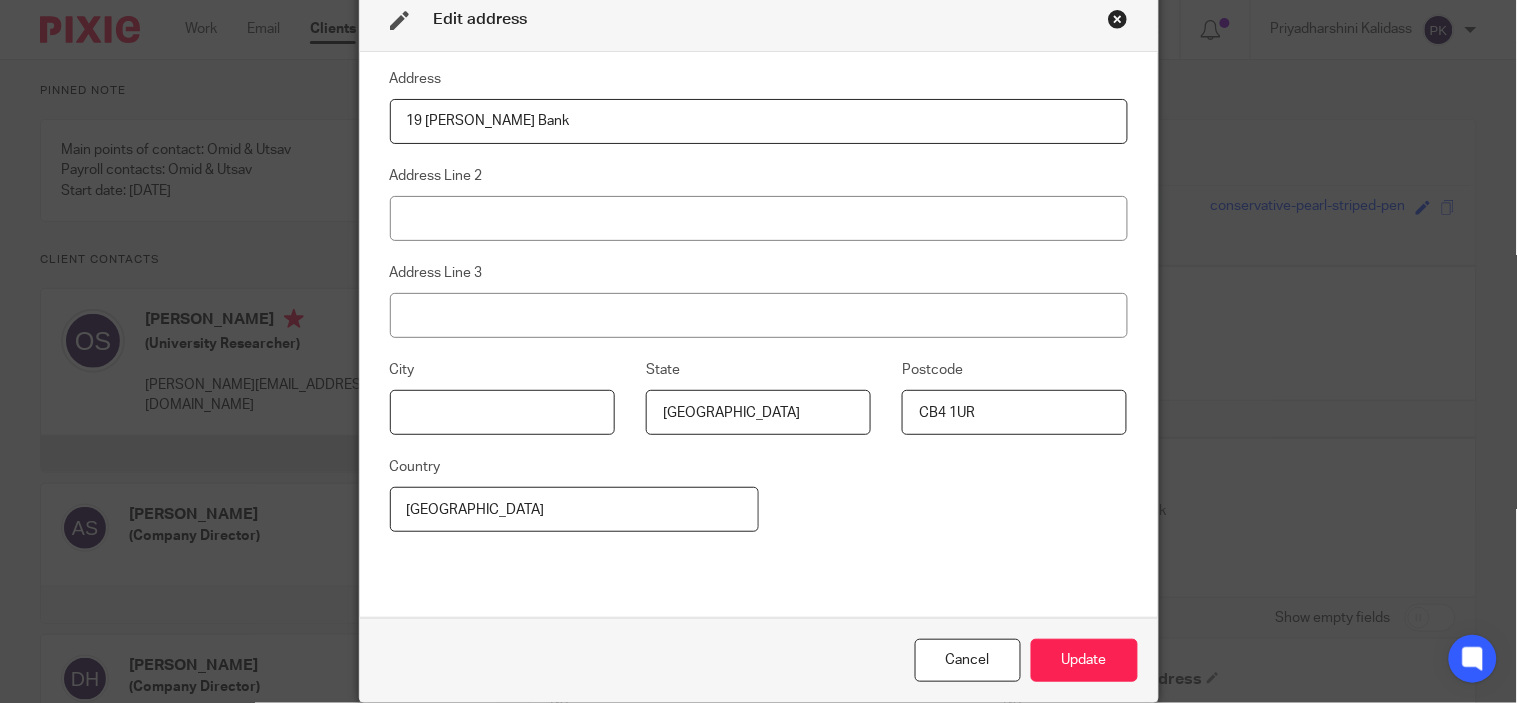 click at bounding box center (502, 412) 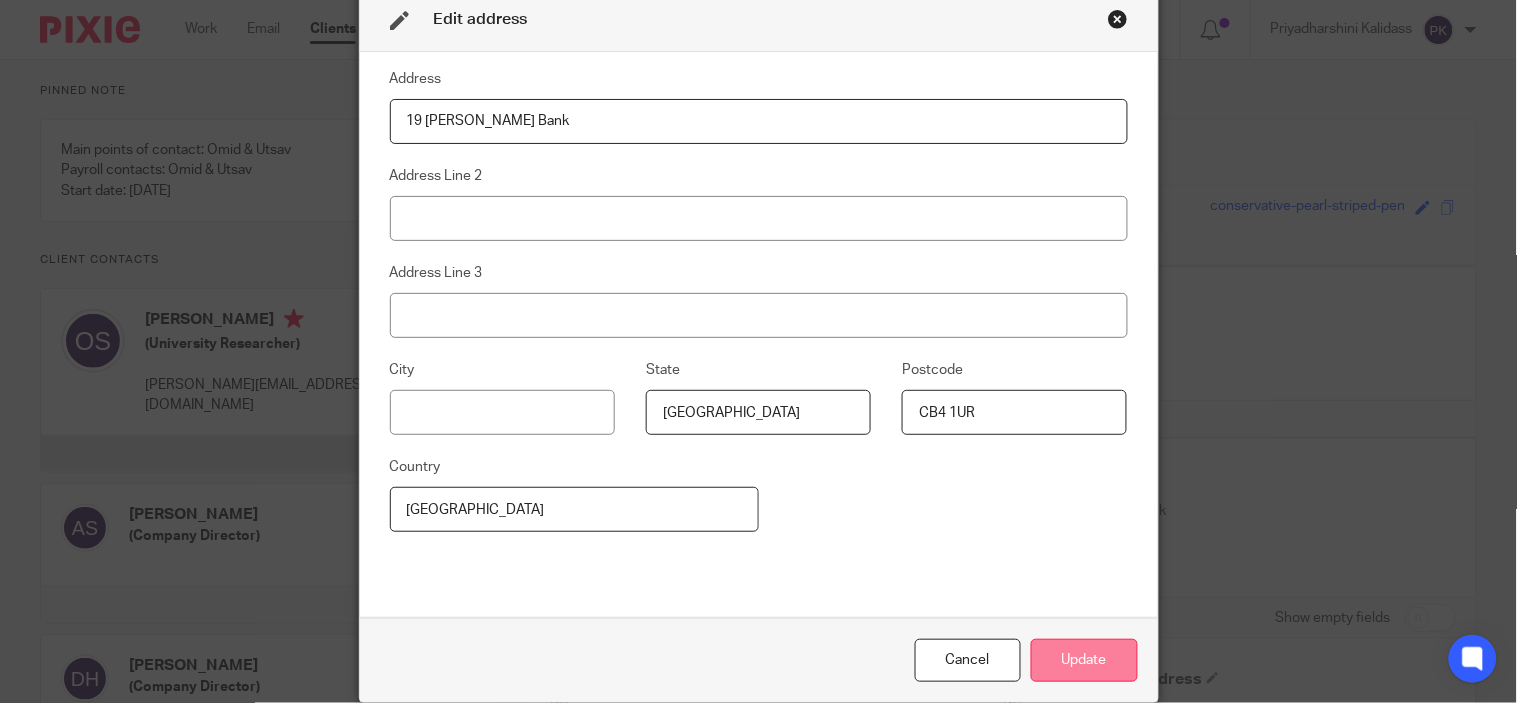 click on "Update" at bounding box center [1084, 660] 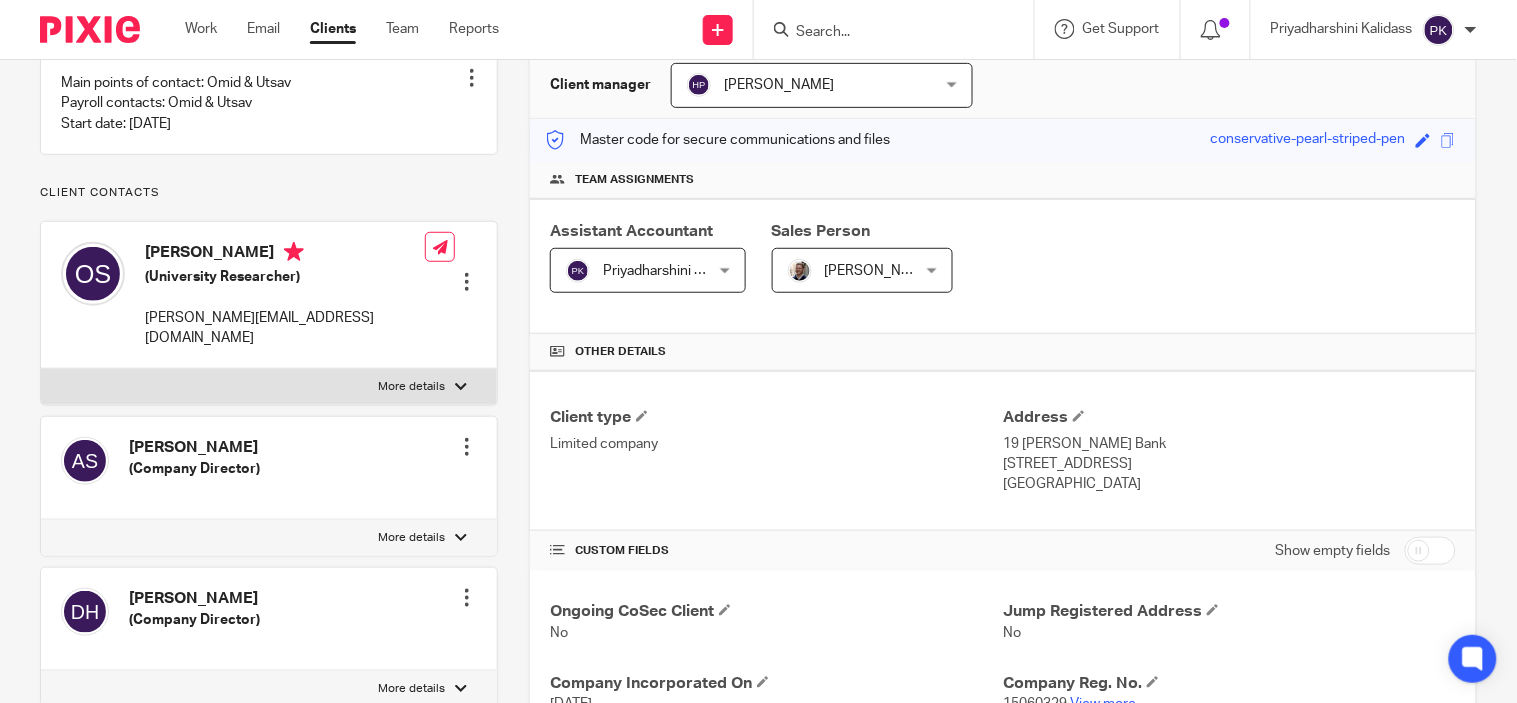 scroll, scrollTop: 0, scrollLeft: 0, axis: both 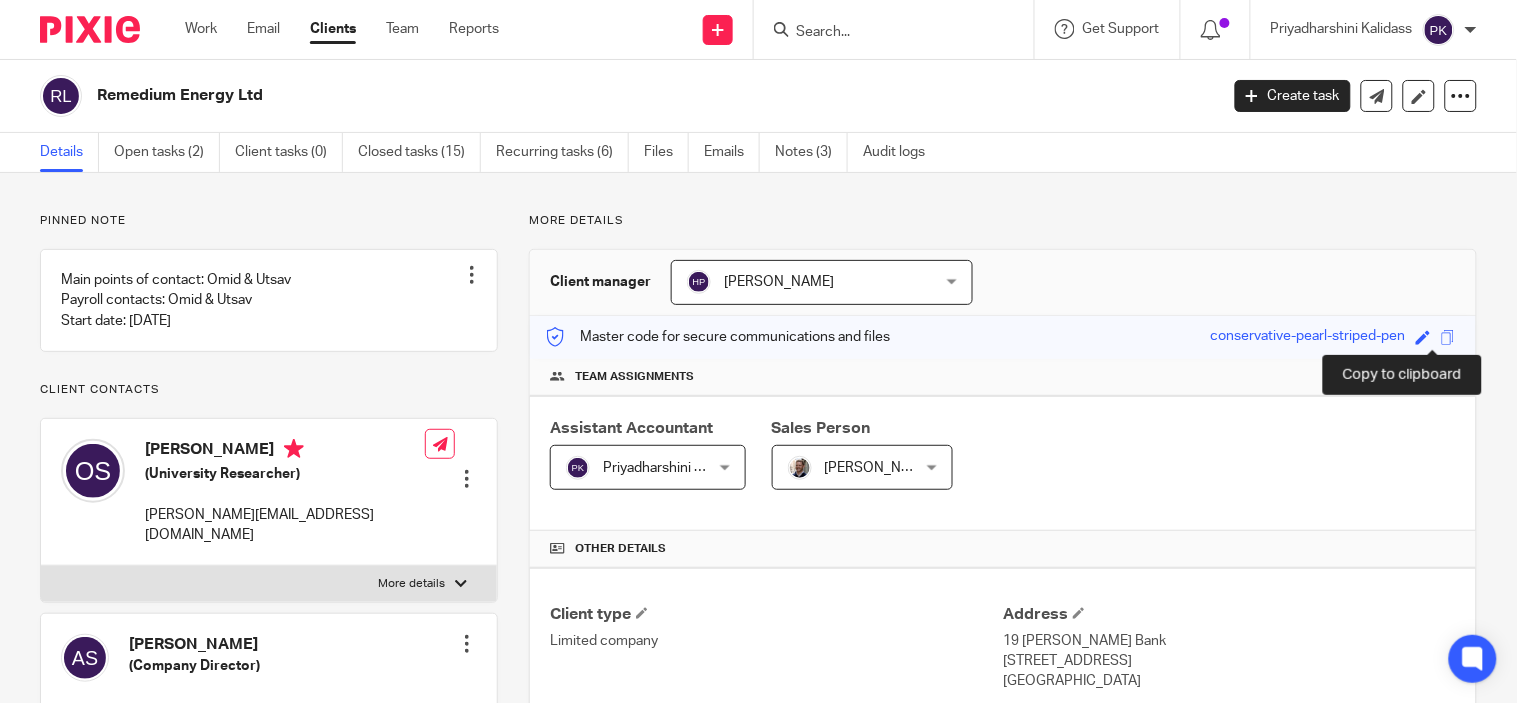 click at bounding box center [1448, 337] 